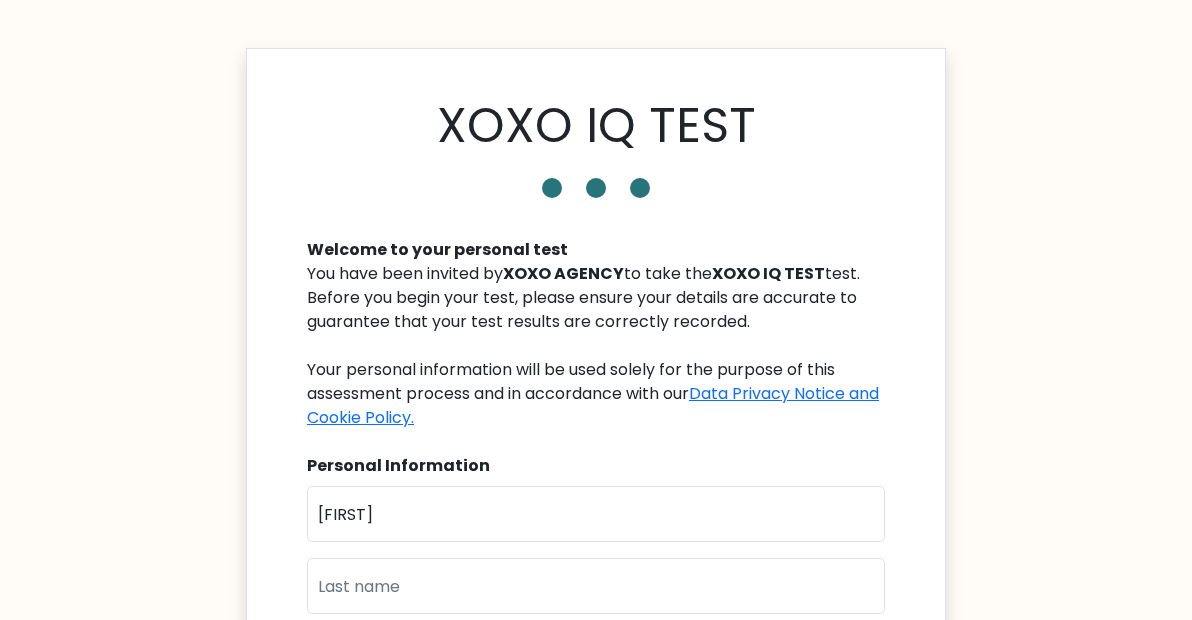 scroll, scrollTop: 212, scrollLeft: 0, axis: vertical 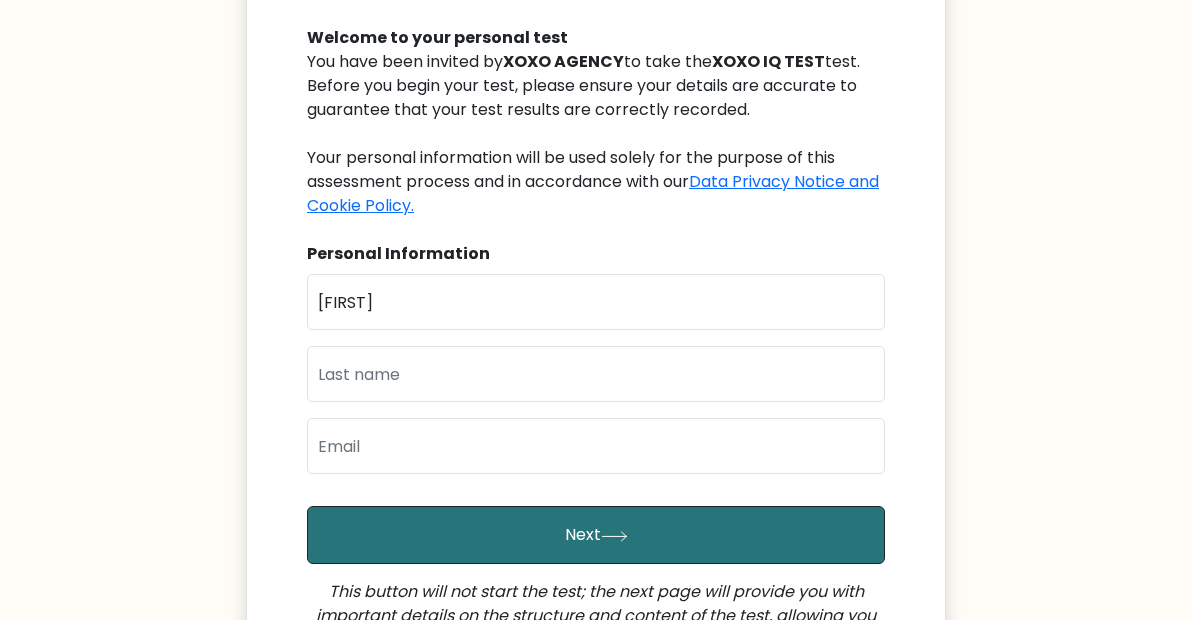 type on "daniel" 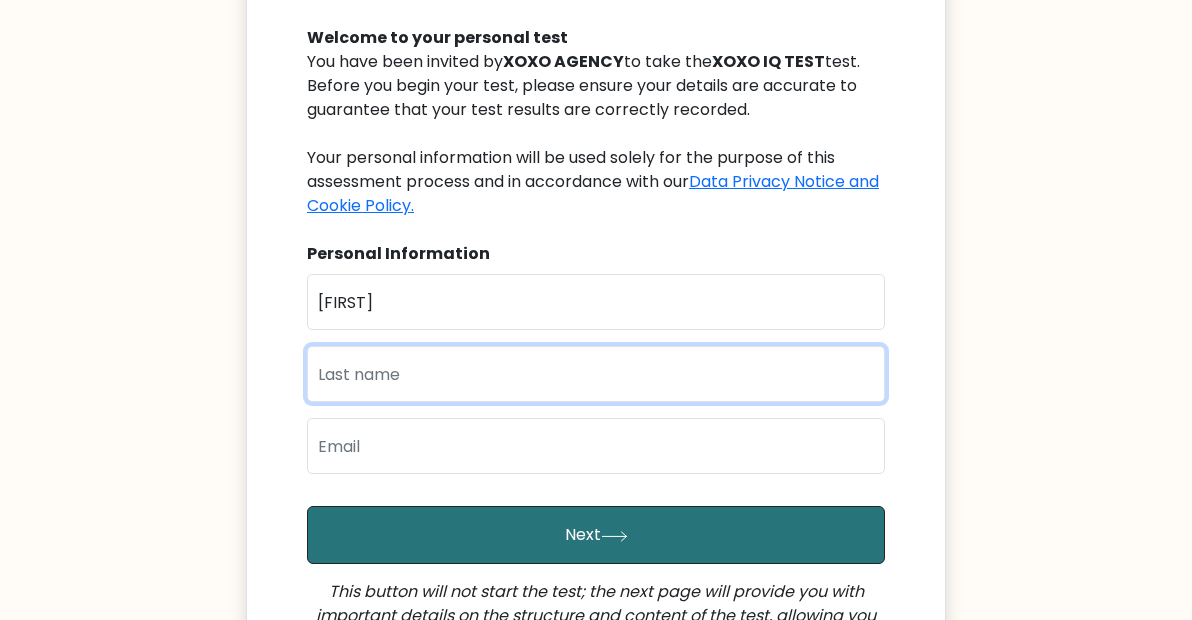 click at bounding box center [596, 374] 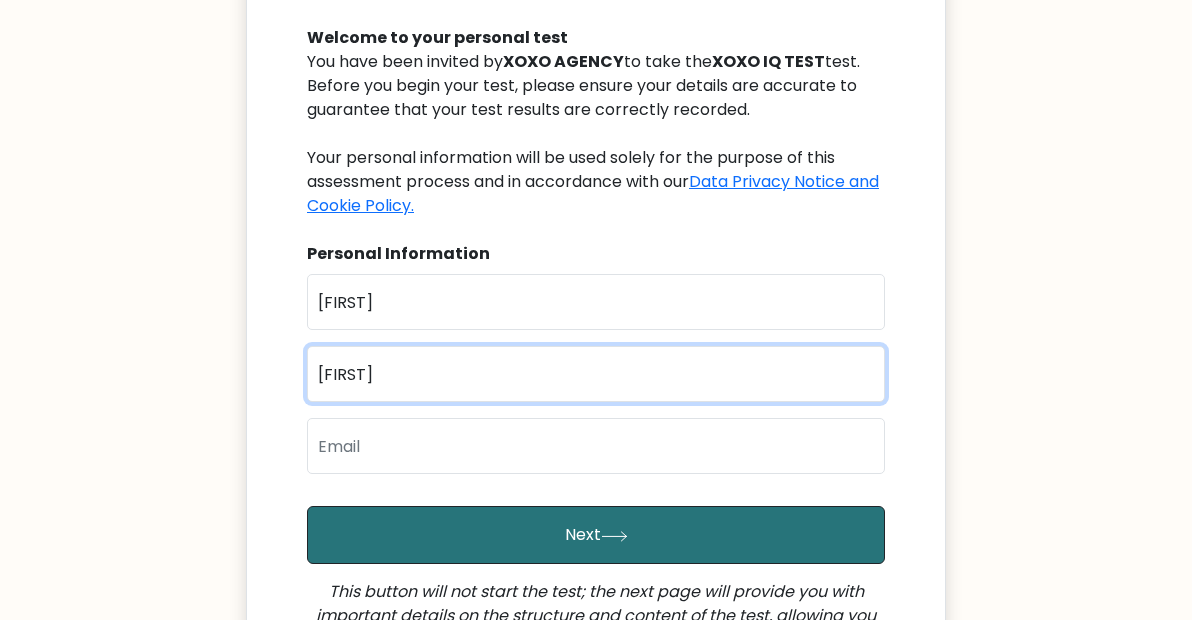 type on "emmanuel" 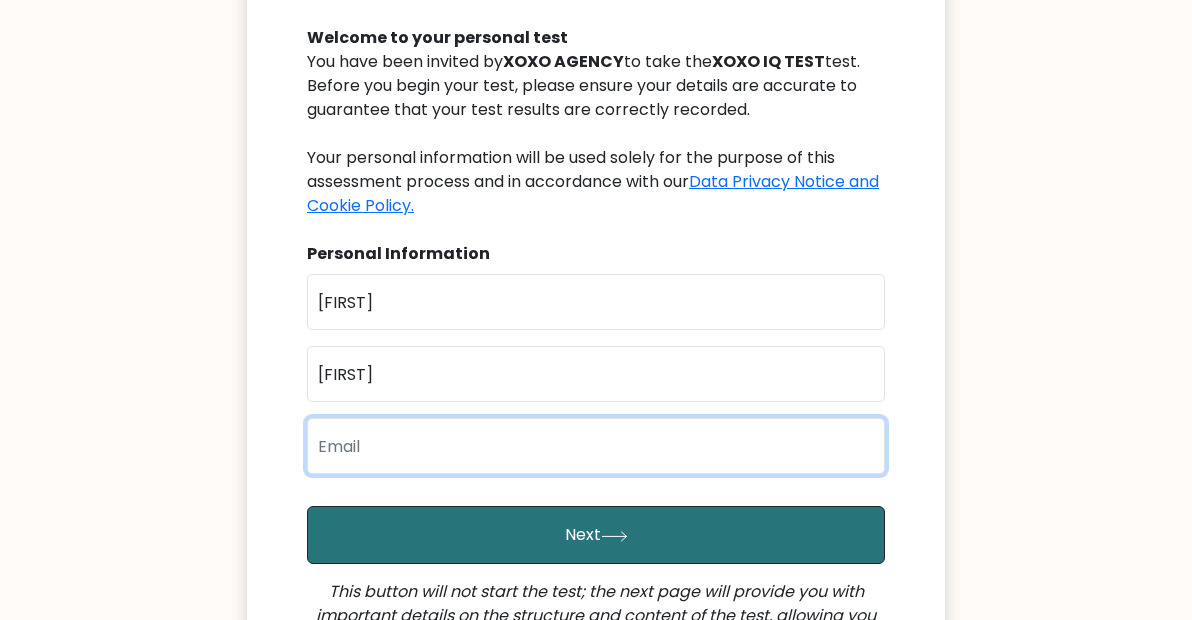 click at bounding box center (596, 446) 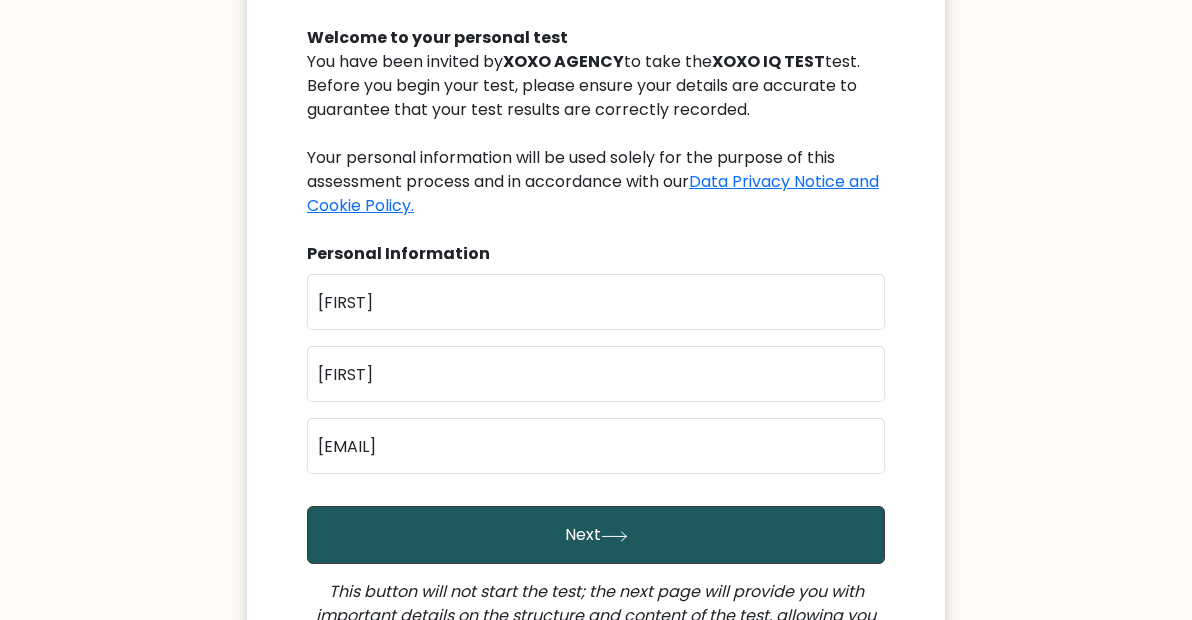 click on "Next" at bounding box center [596, 535] 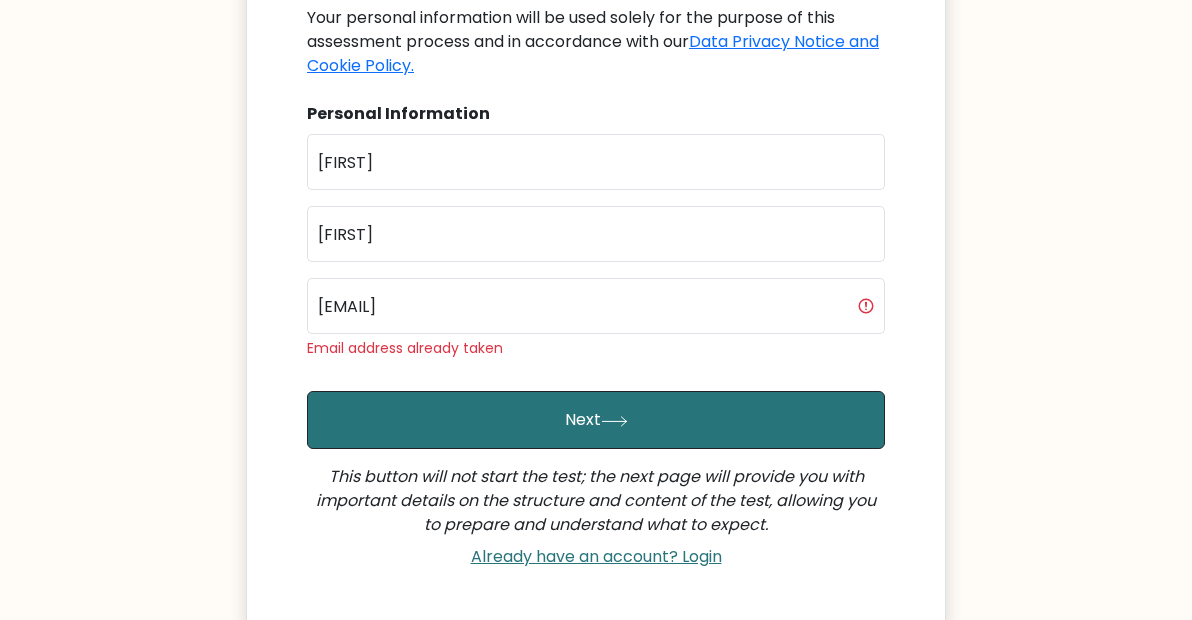 scroll, scrollTop: 415, scrollLeft: 0, axis: vertical 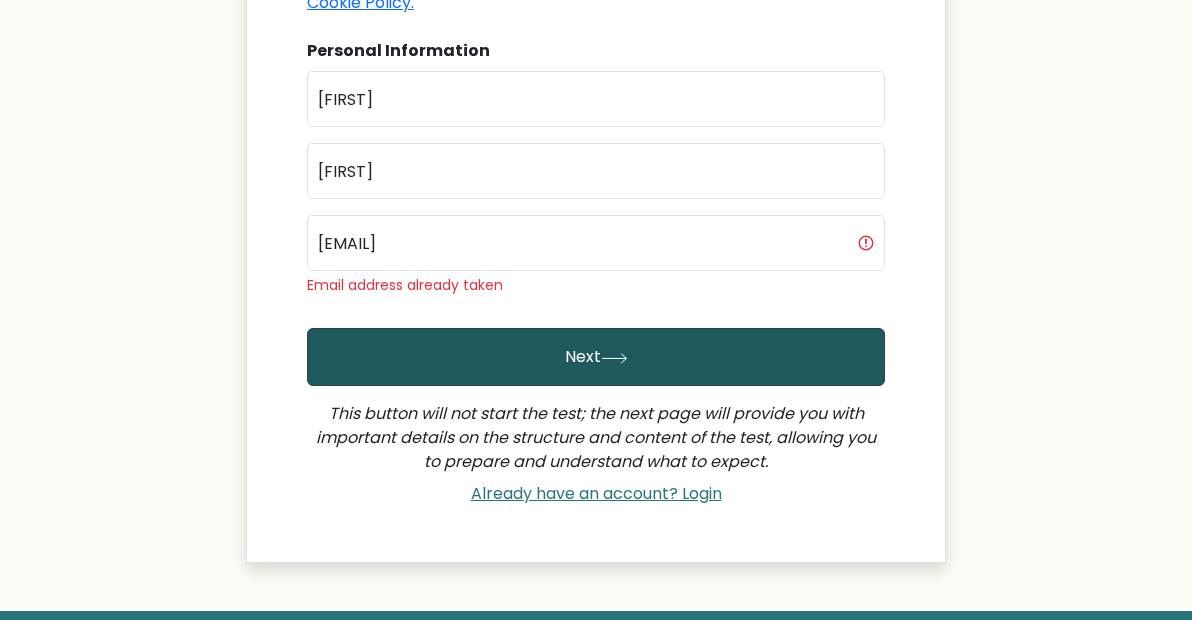 click on "Next" at bounding box center (596, 357) 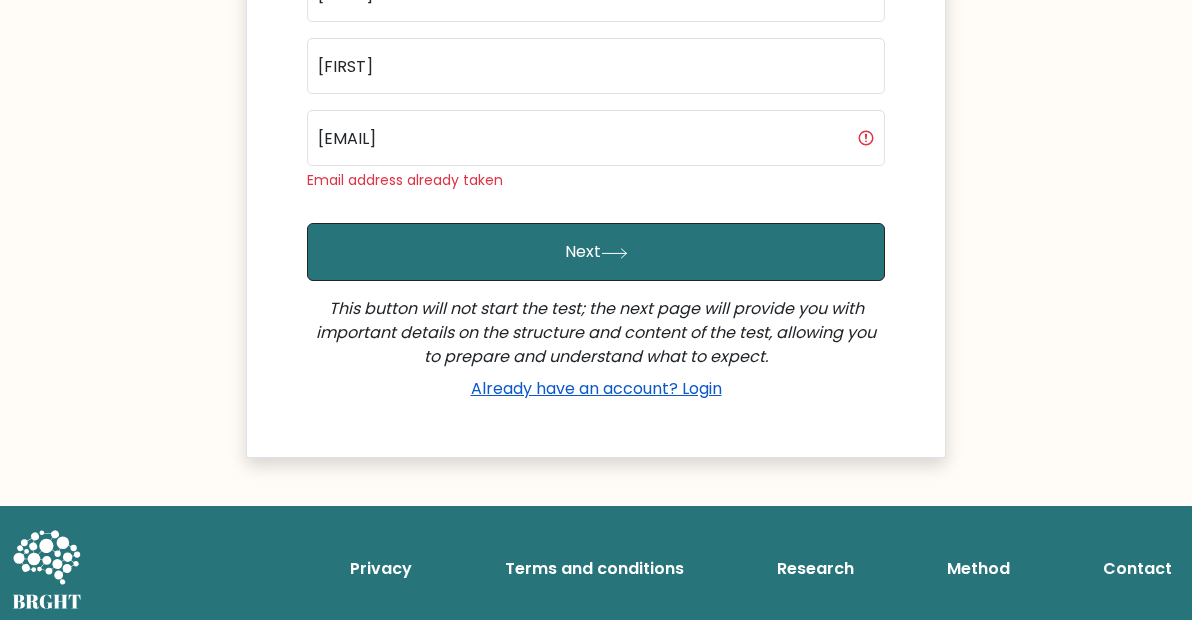 scroll, scrollTop: 521, scrollLeft: 0, axis: vertical 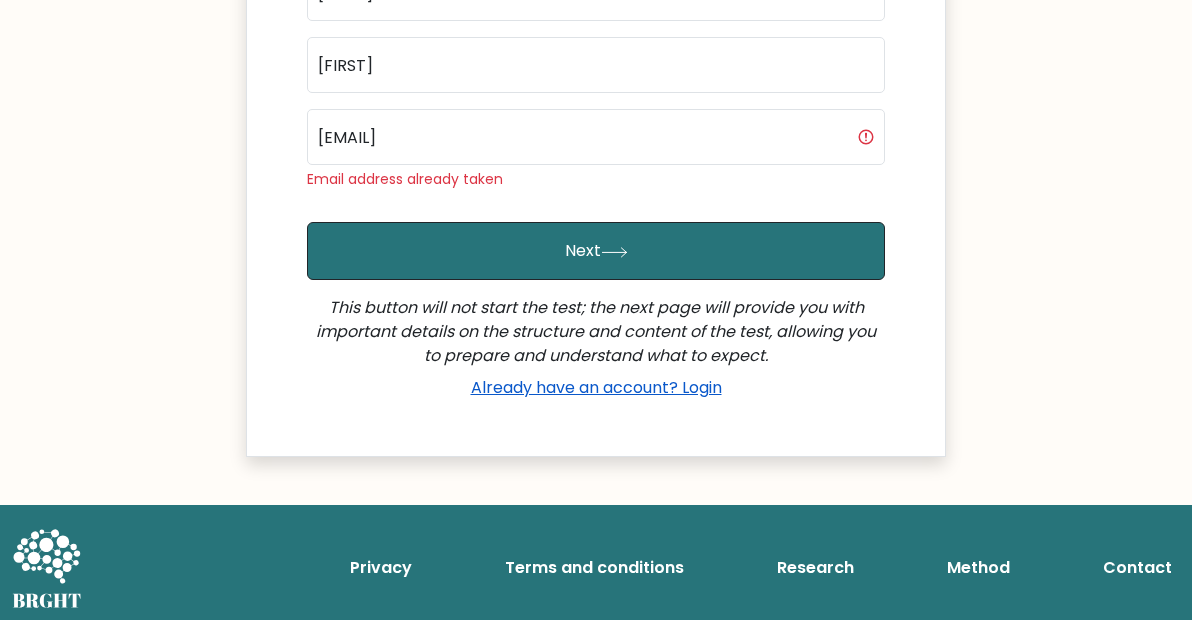 click on "Already have an account? Login" at bounding box center (596, 387) 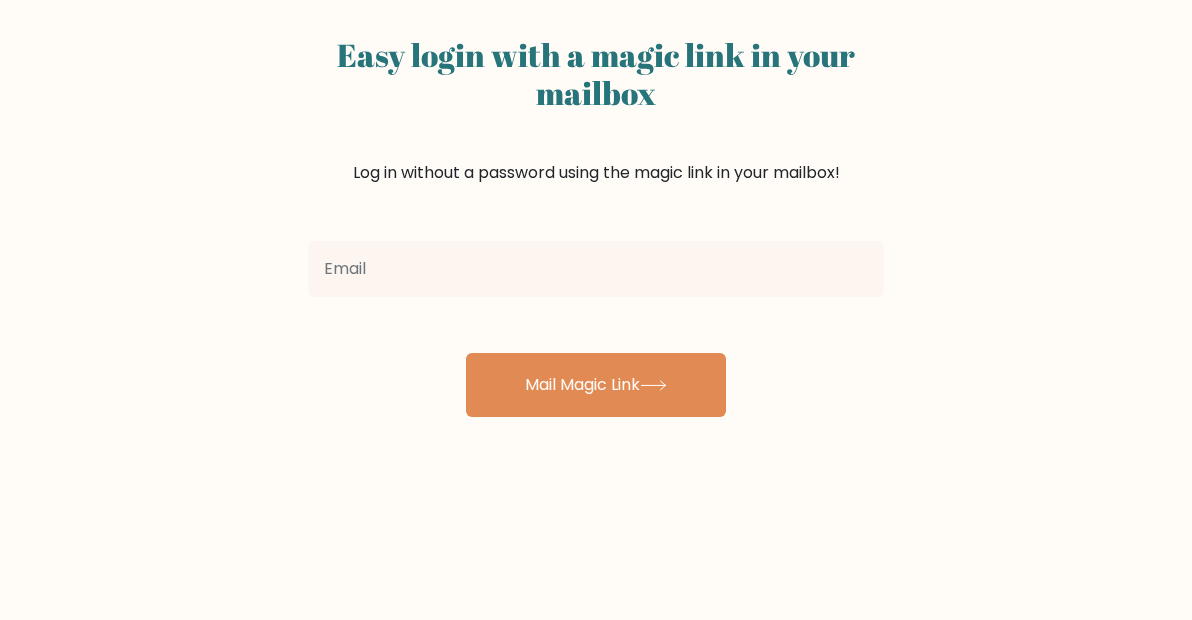 scroll, scrollTop: 131, scrollLeft: 0, axis: vertical 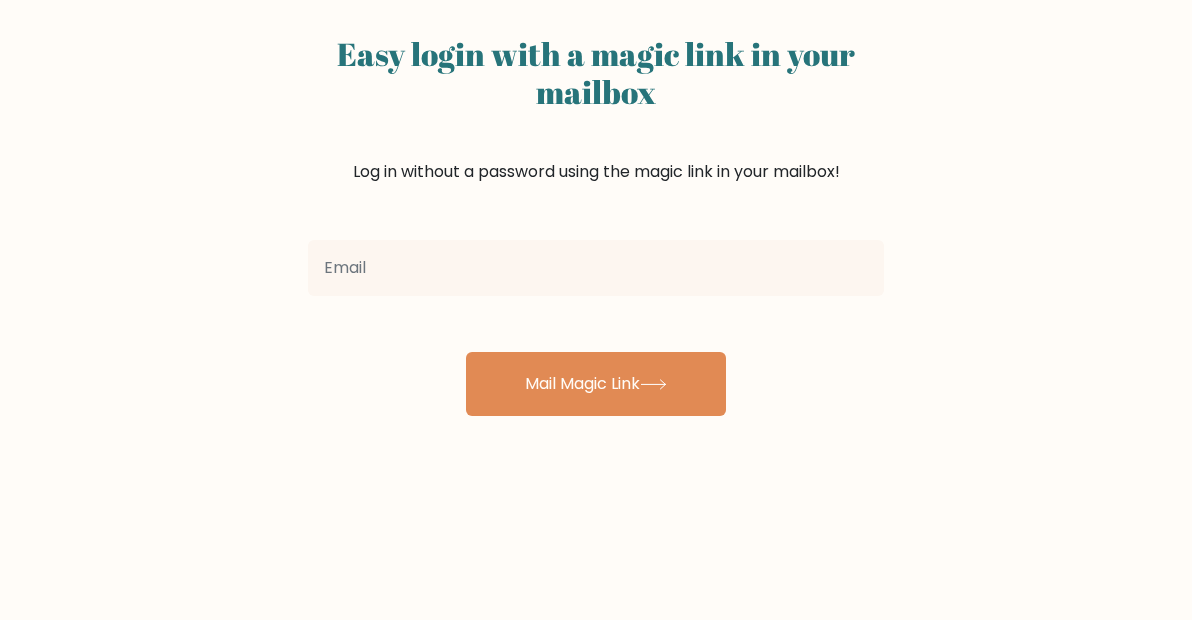 click at bounding box center [596, 268] 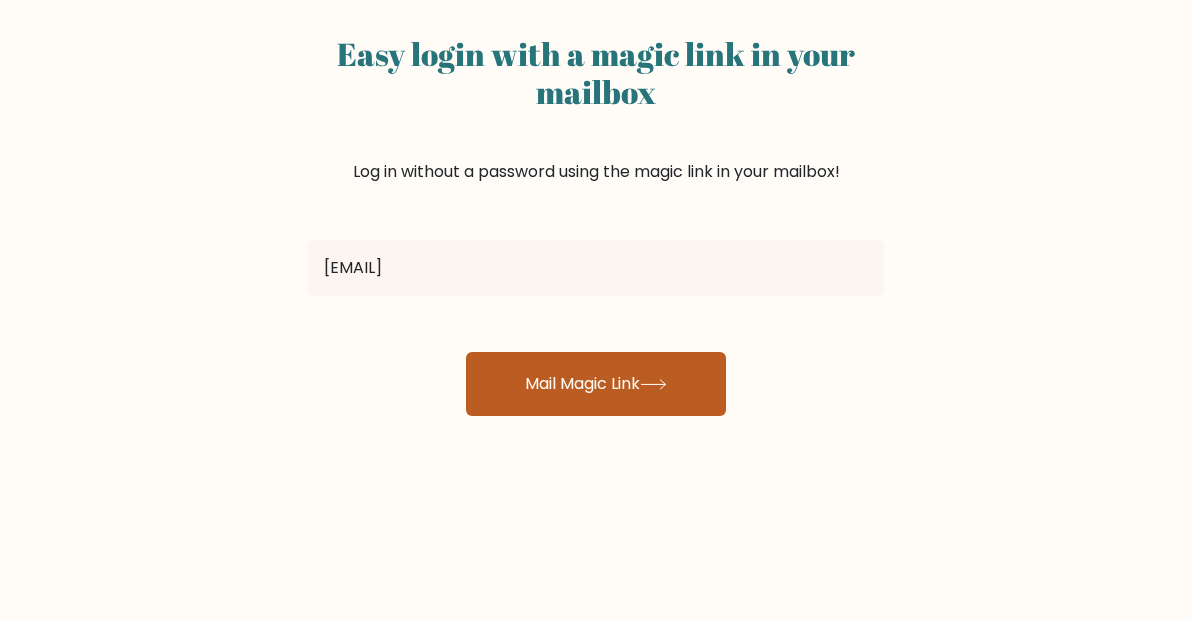 click on "Mail Magic Link" at bounding box center (596, 384) 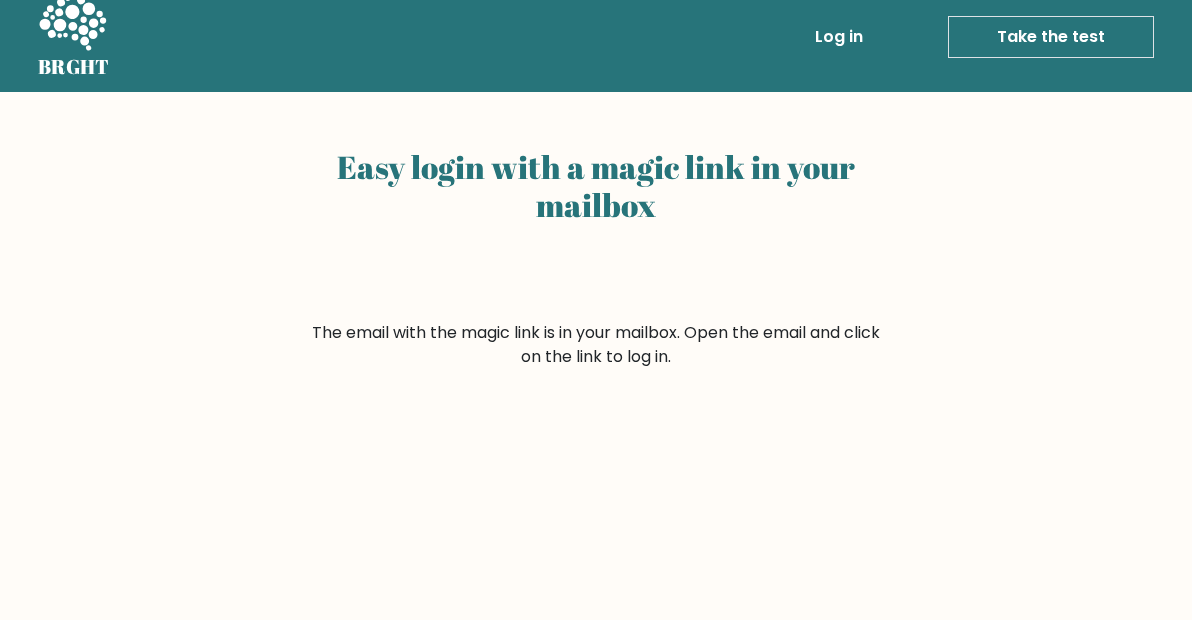 scroll, scrollTop: 16, scrollLeft: 0, axis: vertical 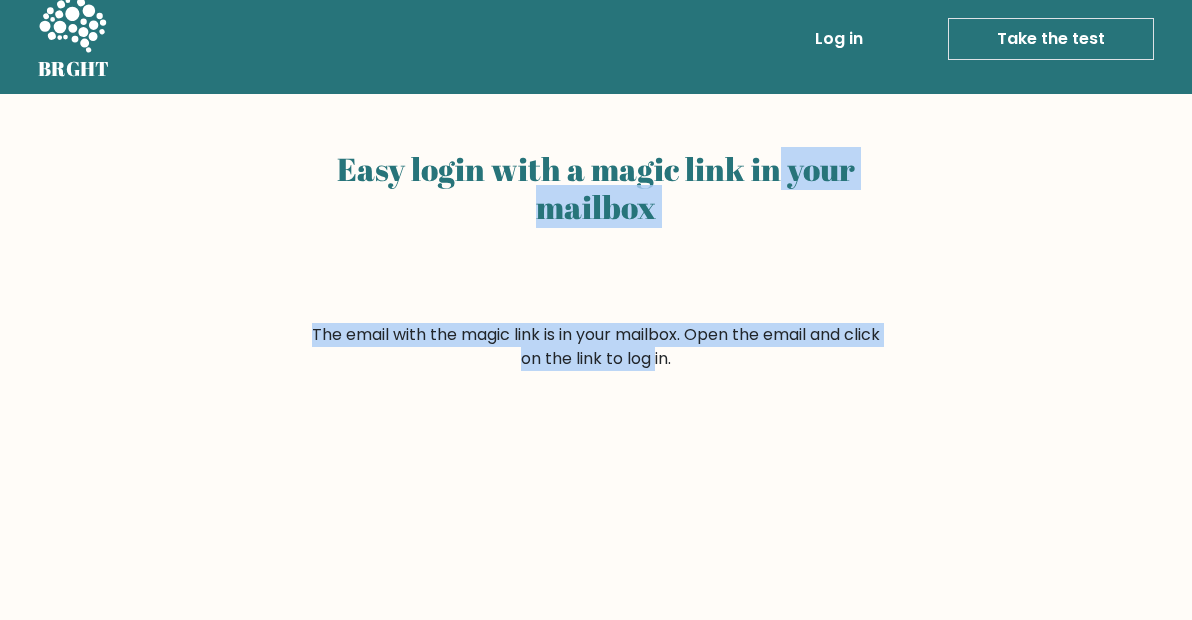 drag, startPoint x: 582, startPoint y: 365, endPoint x: 858, endPoint y: 30, distance: 434.05185 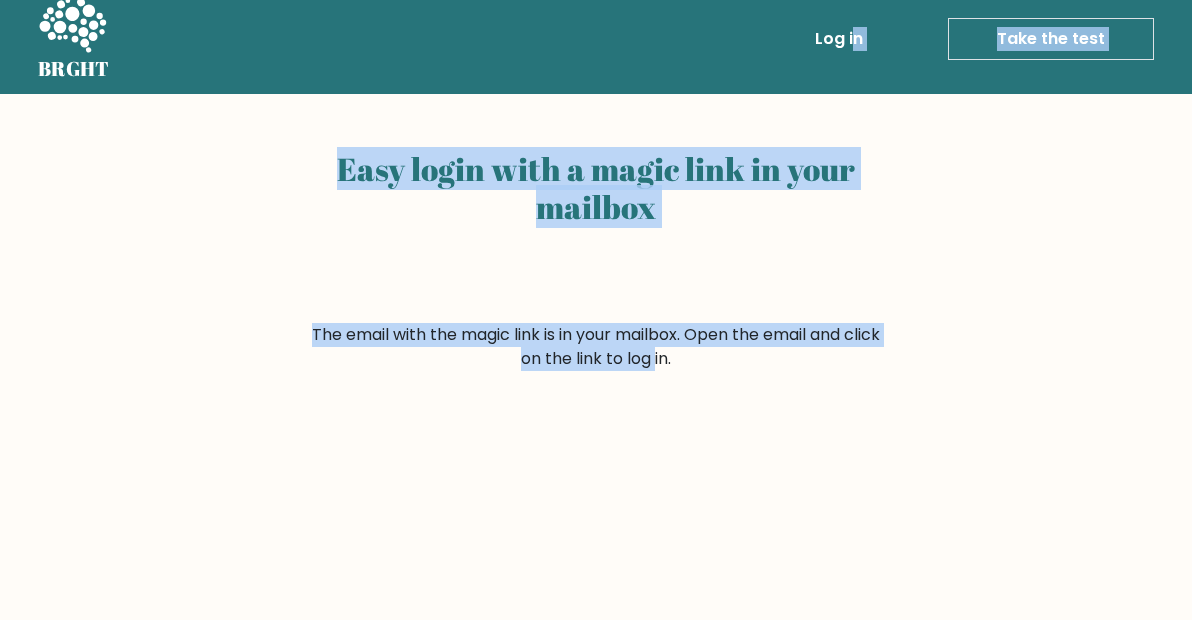 click on "Log in" at bounding box center [839, 39] 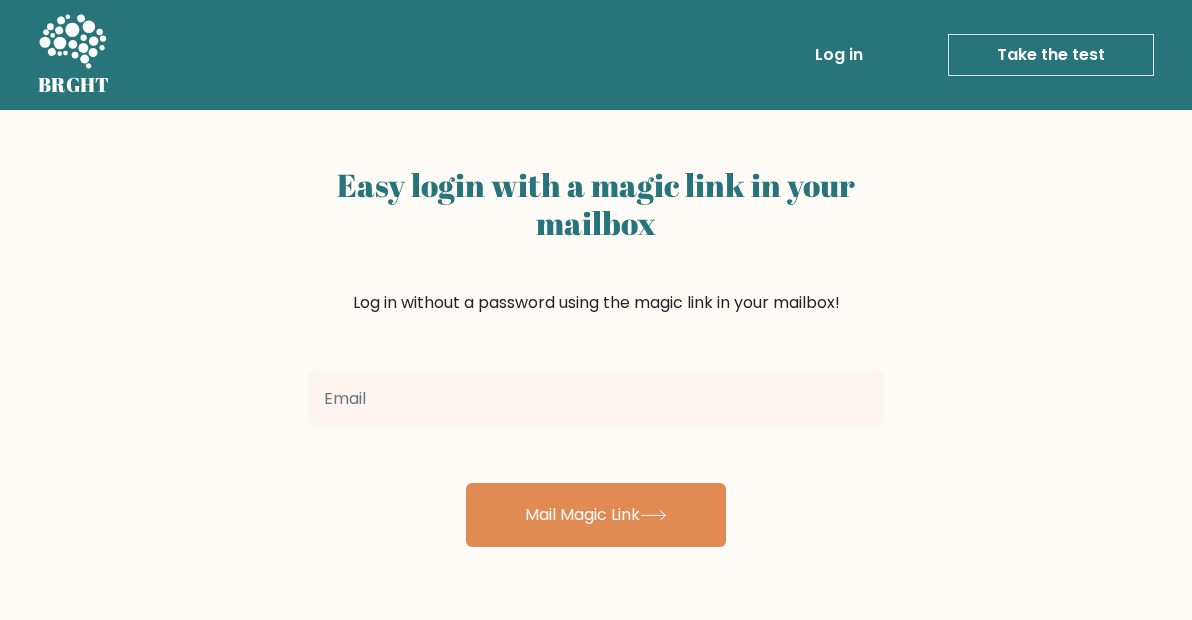scroll, scrollTop: 0, scrollLeft: 0, axis: both 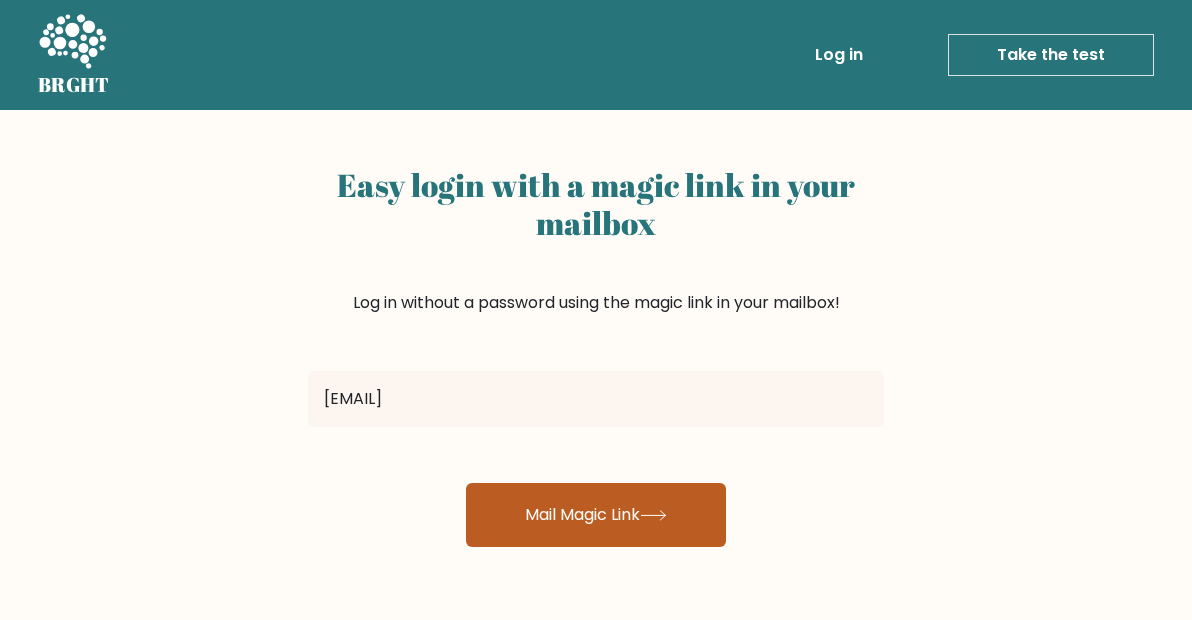 click on "Mail Magic Link" at bounding box center [596, 515] 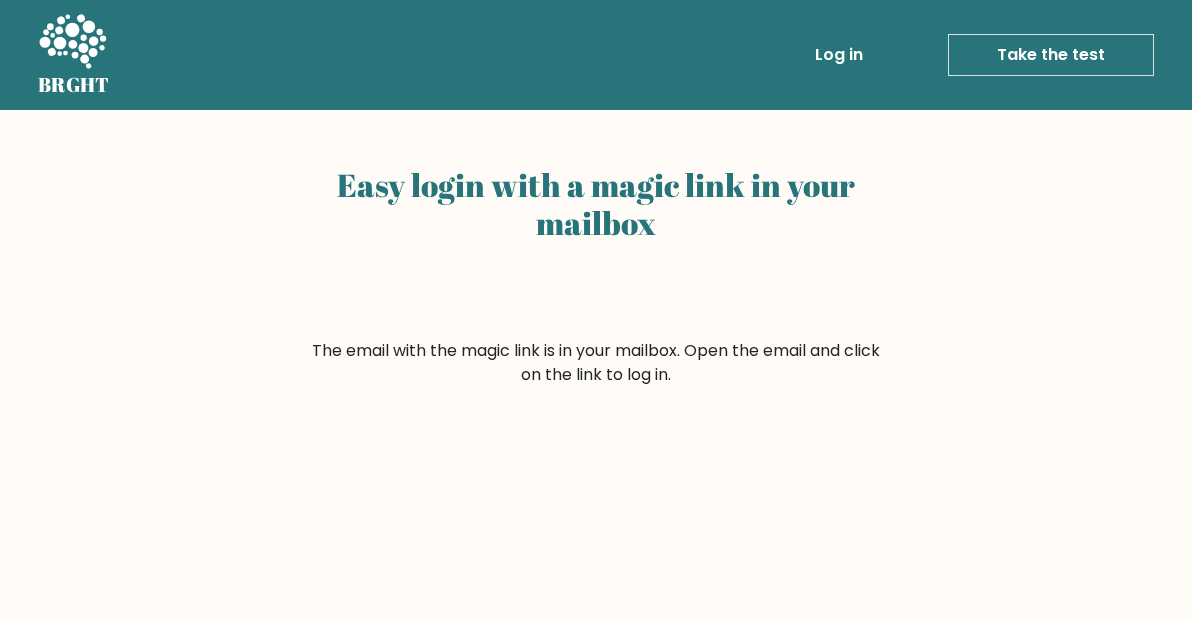 scroll, scrollTop: 0, scrollLeft: 0, axis: both 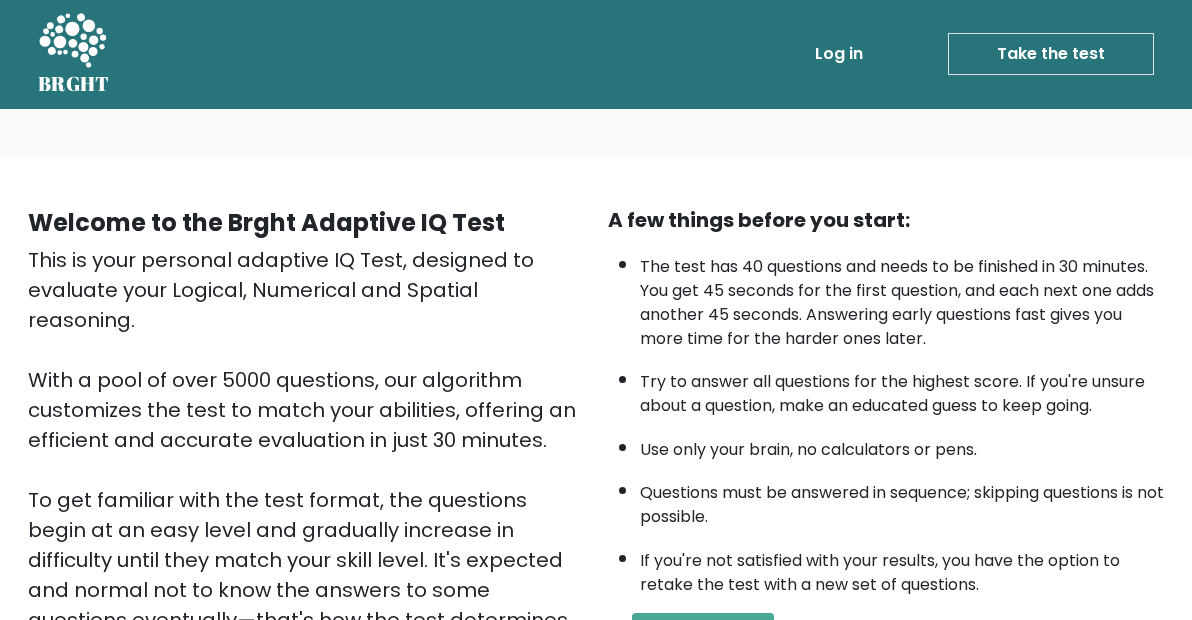 click on "Take the test" at bounding box center (1051, 54) 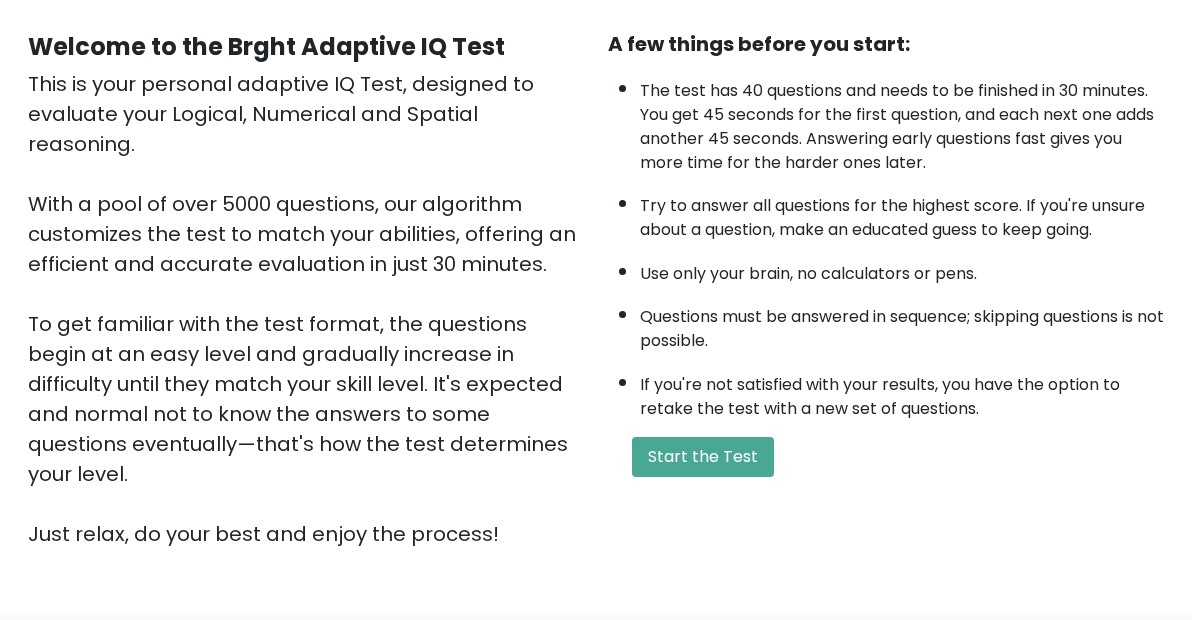 scroll, scrollTop: 0, scrollLeft: 0, axis: both 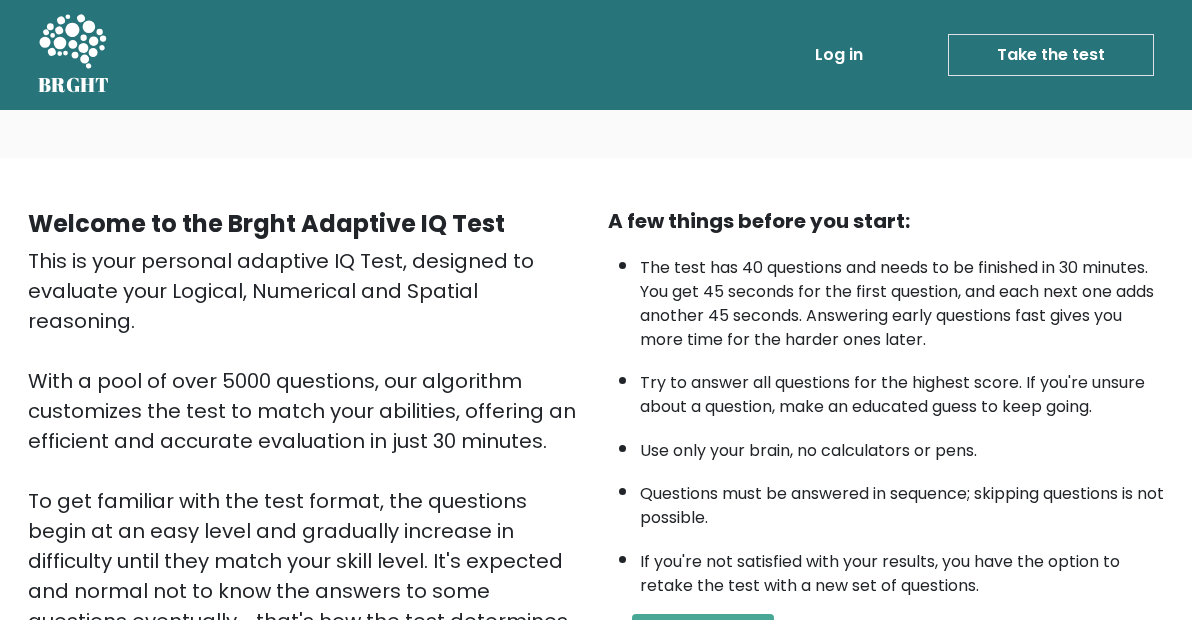 click on "Take the test" at bounding box center (1051, 55) 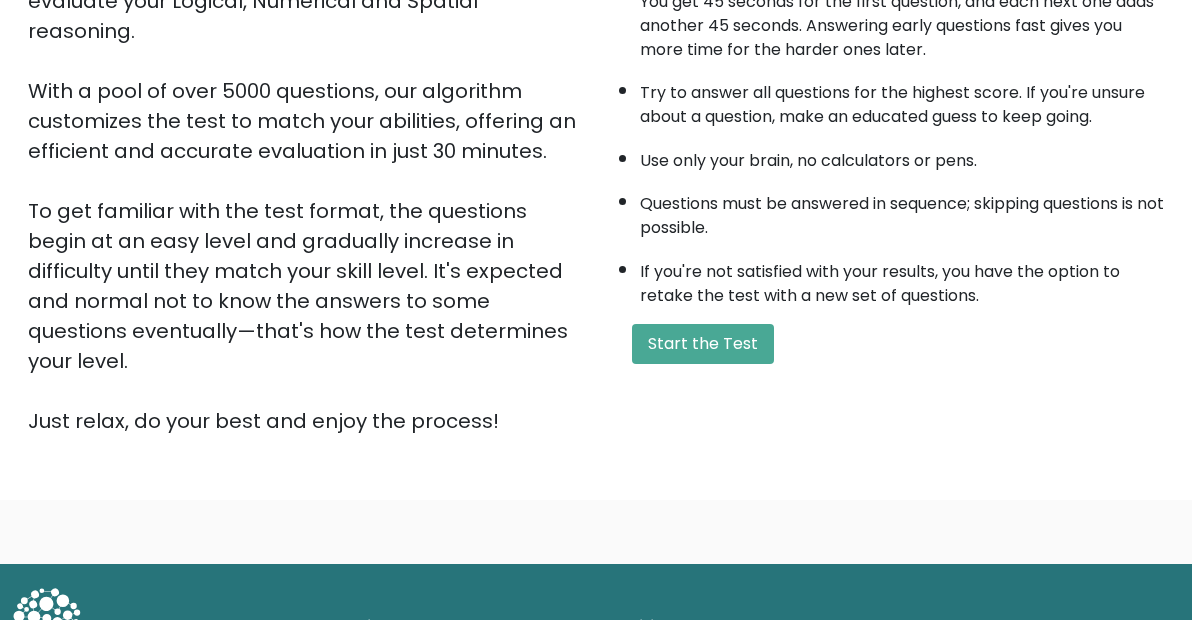 scroll, scrollTop: 296, scrollLeft: 0, axis: vertical 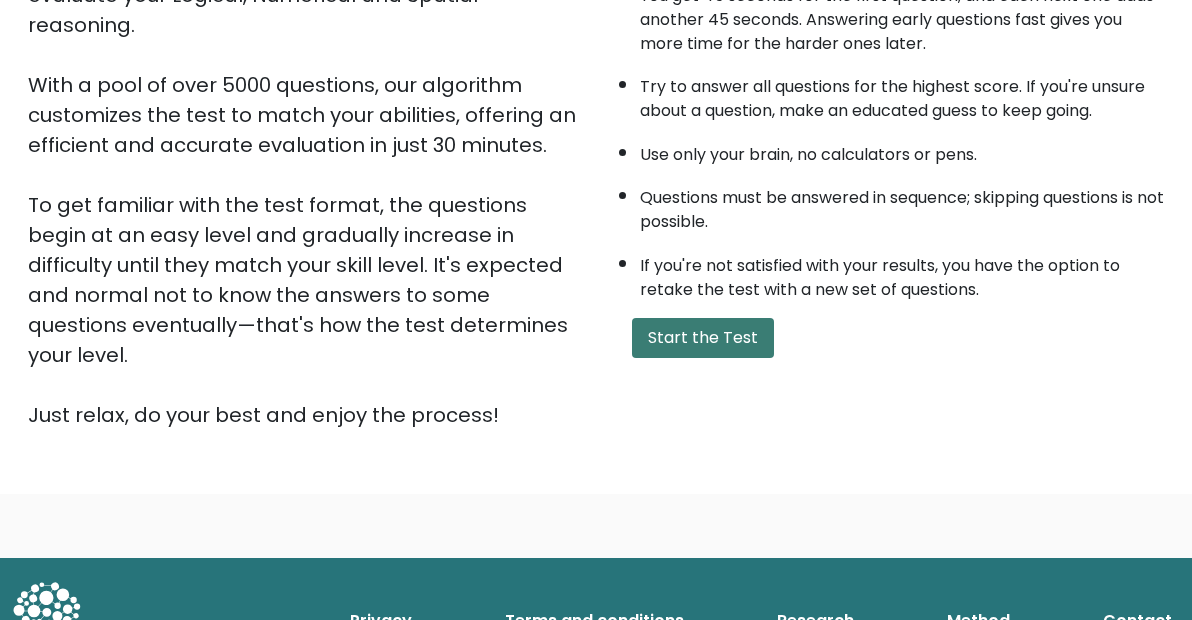 click on "Start the Test" at bounding box center (703, 338) 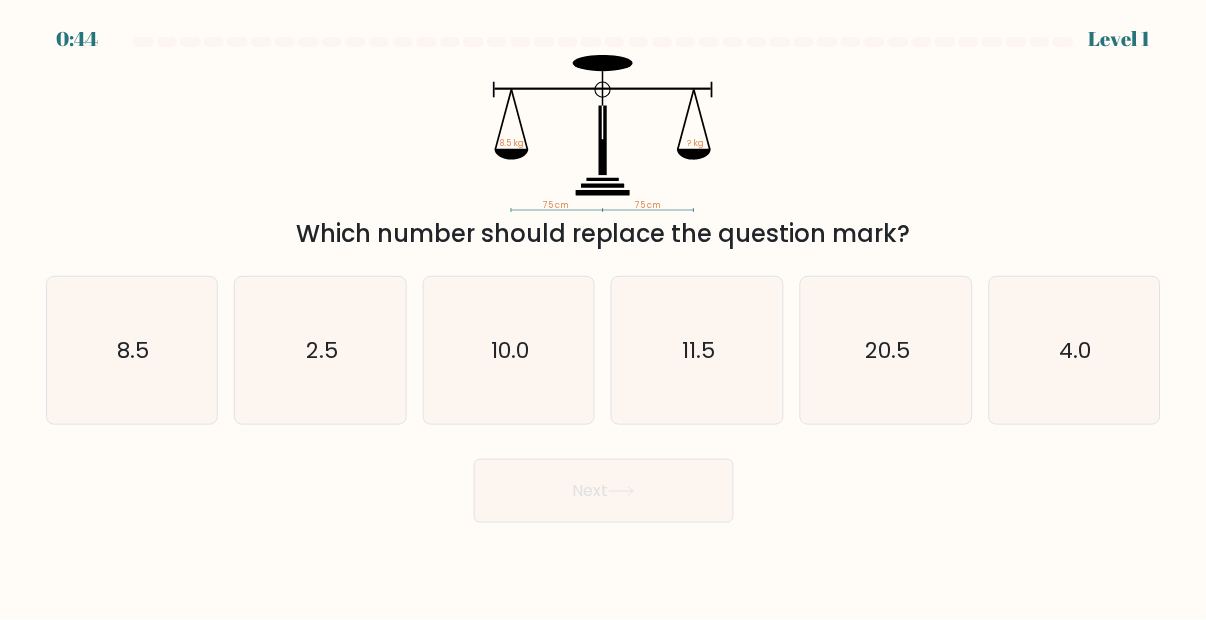 scroll, scrollTop: 0, scrollLeft: 0, axis: both 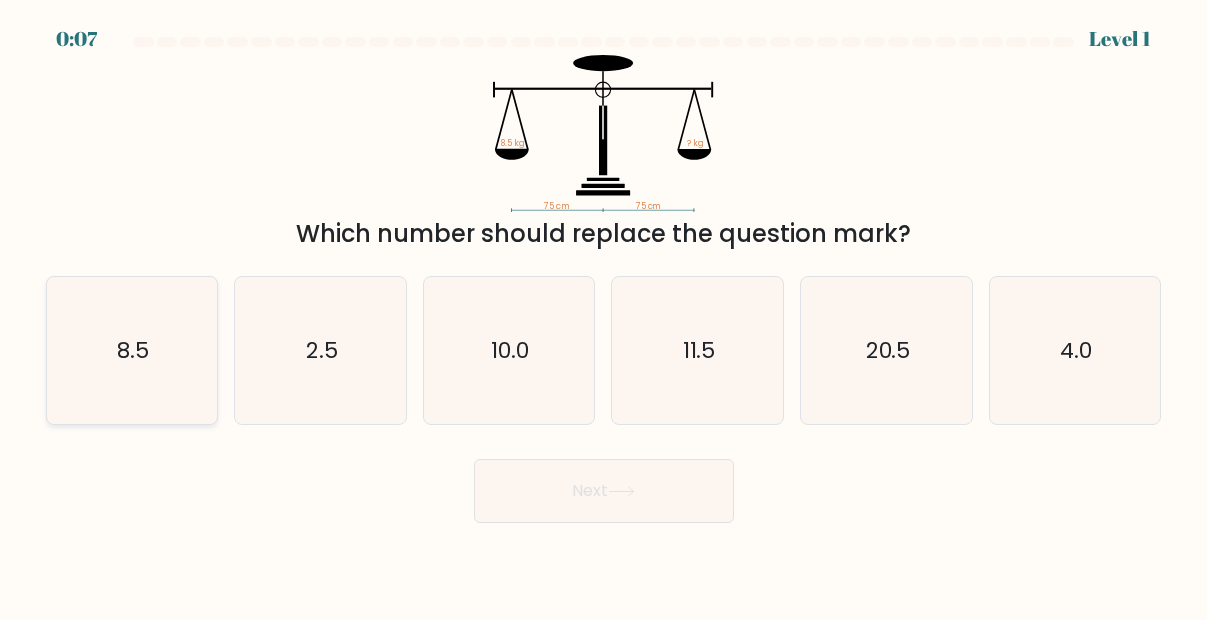click on "8.5" 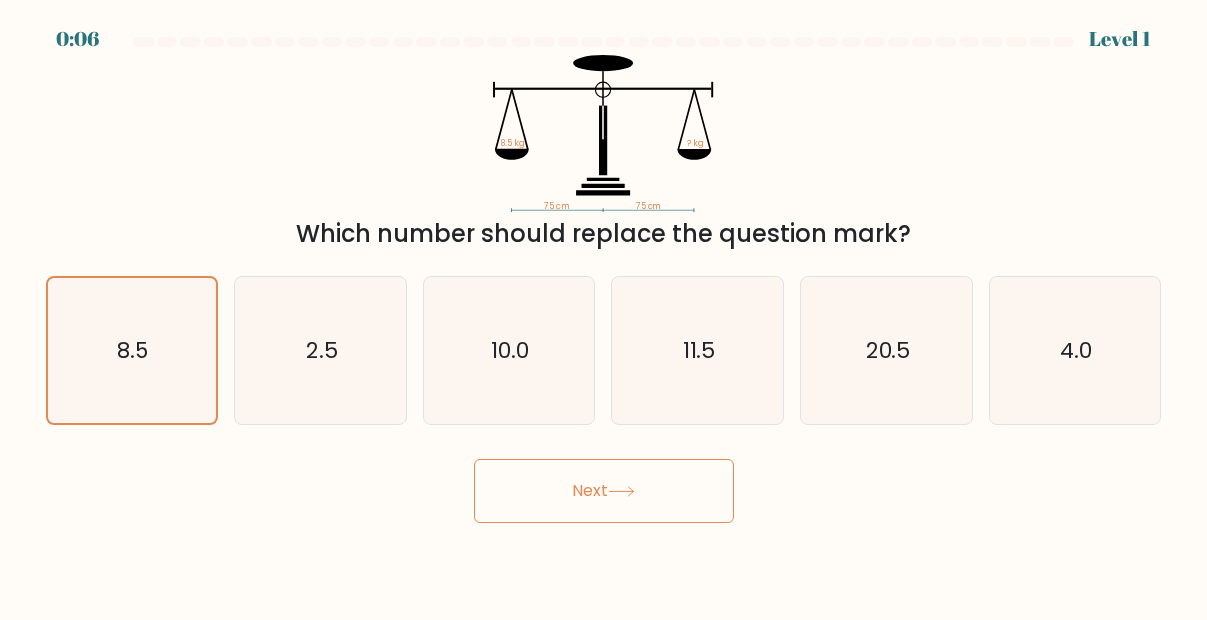 click on "Next" at bounding box center [604, 491] 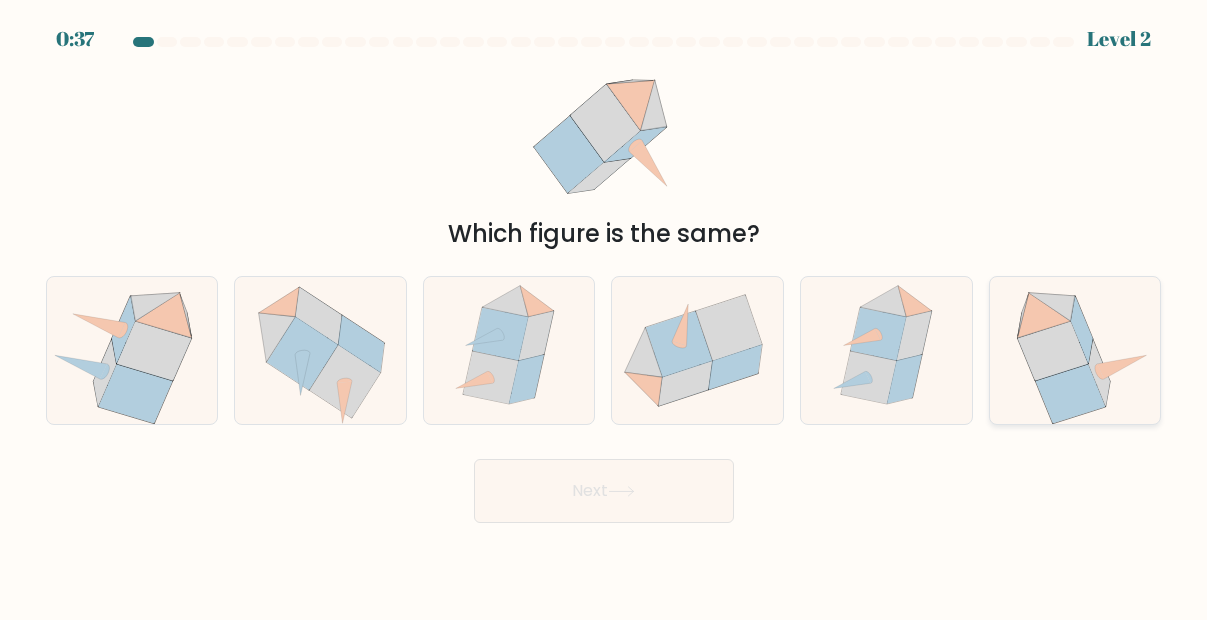 click 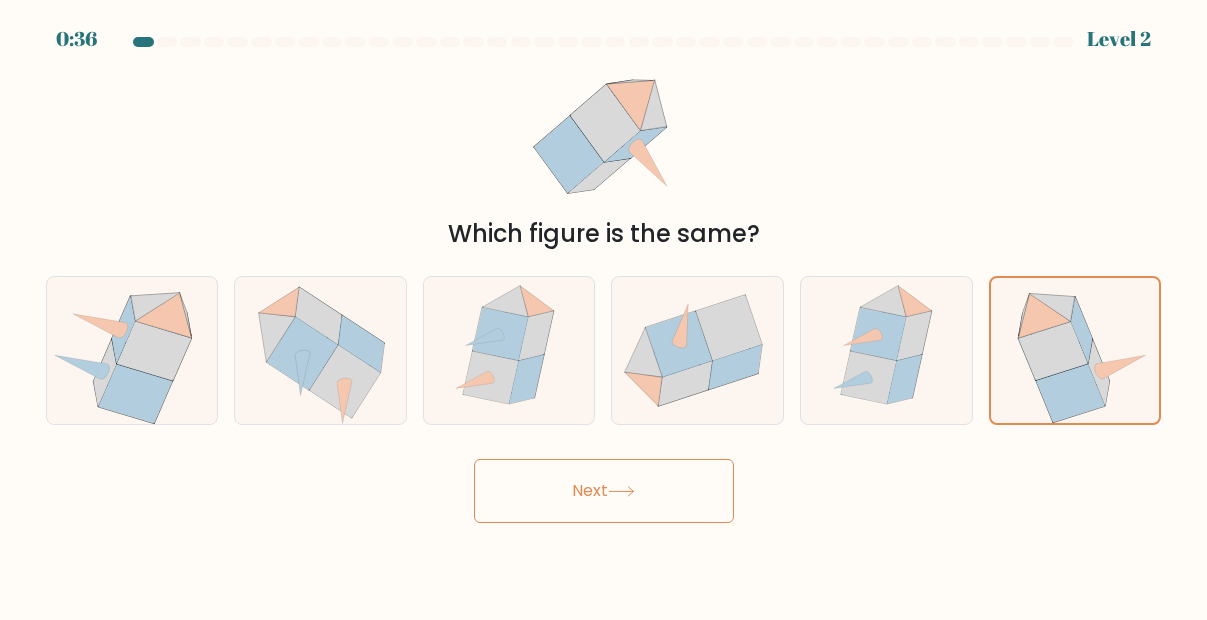 click on "Next" at bounding box center (604, 491) 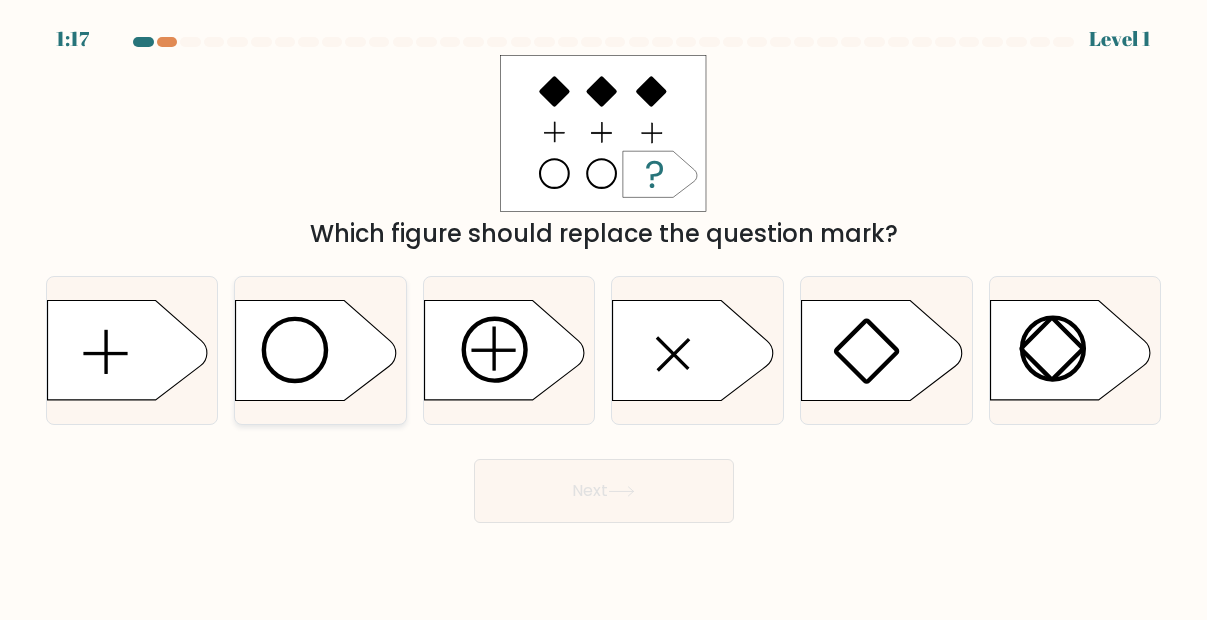 click 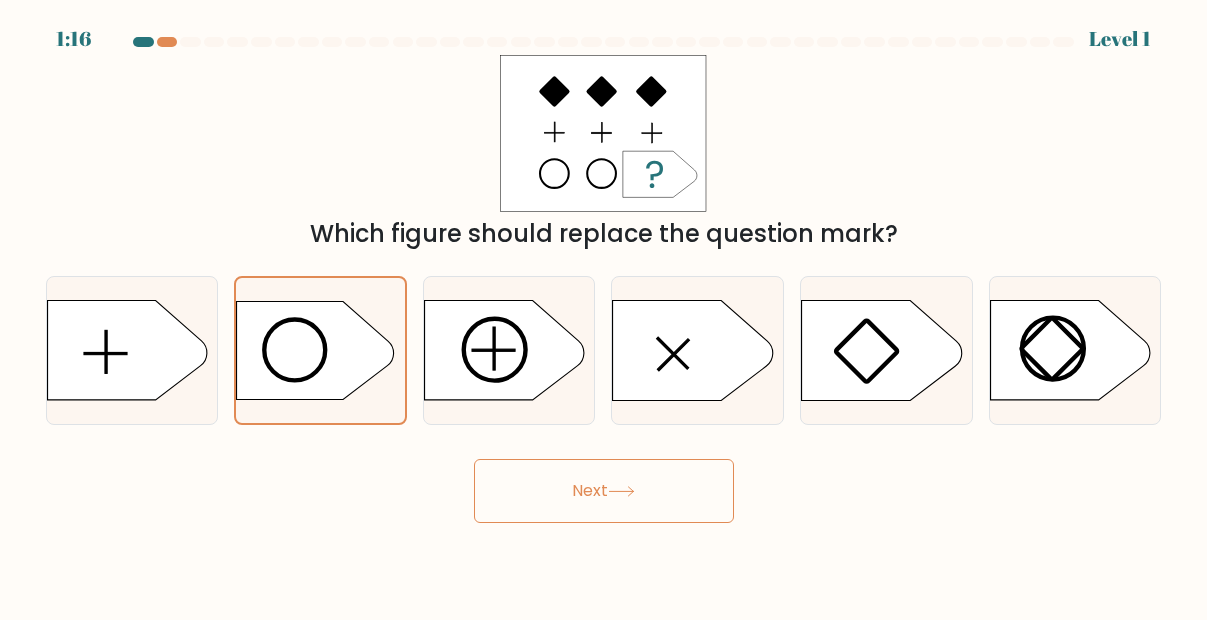 click on "Next" at bounding box center [604, 491] 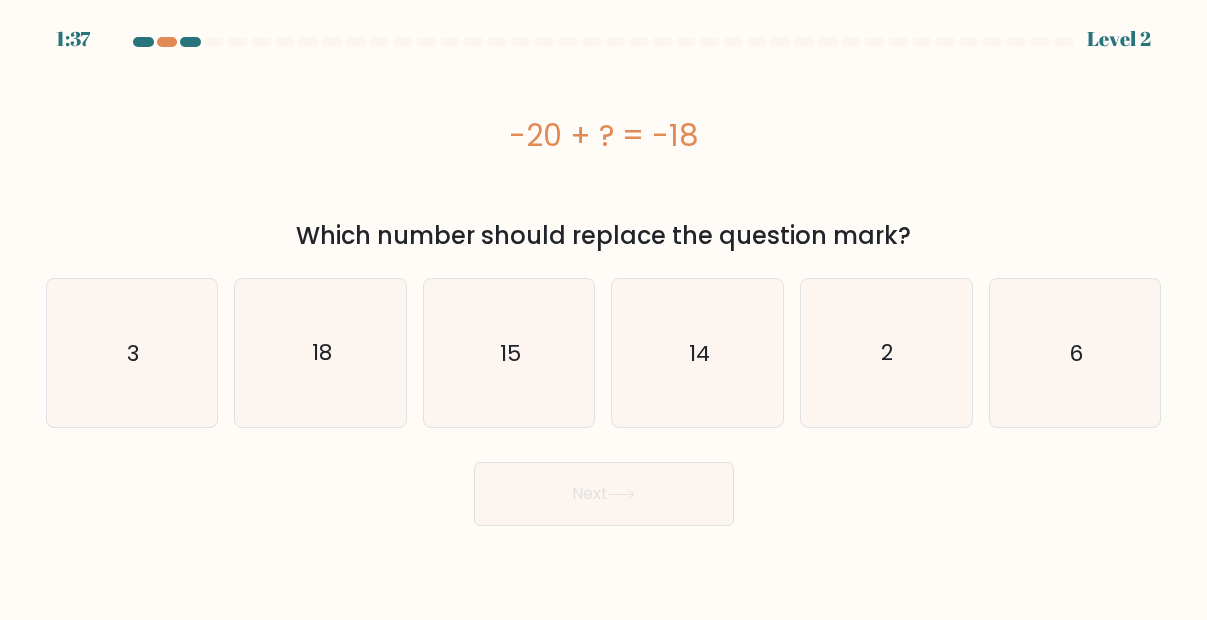 click on "1:37
Level 2
a." at bounding box center (603, 310) 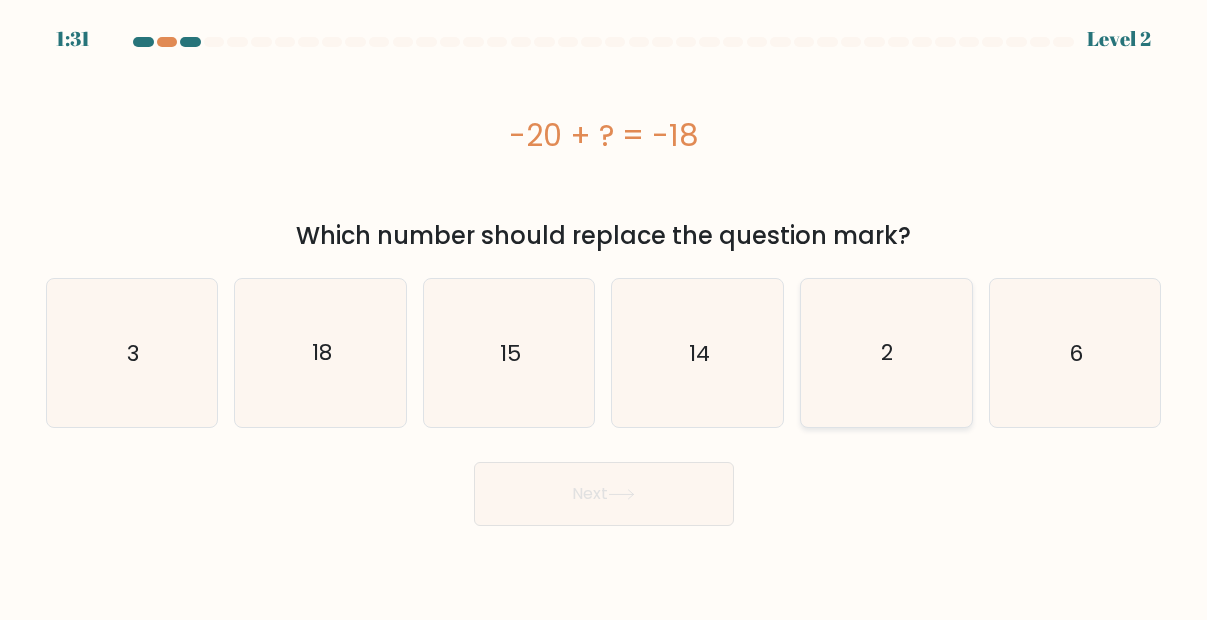 click on "2" 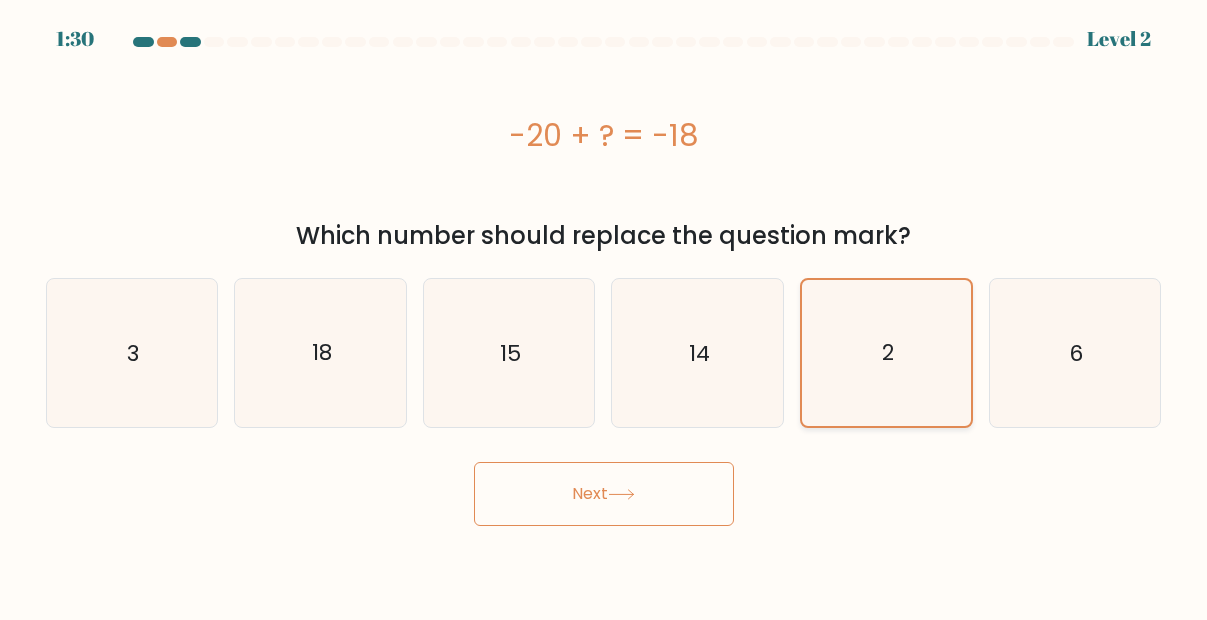 click on "2" 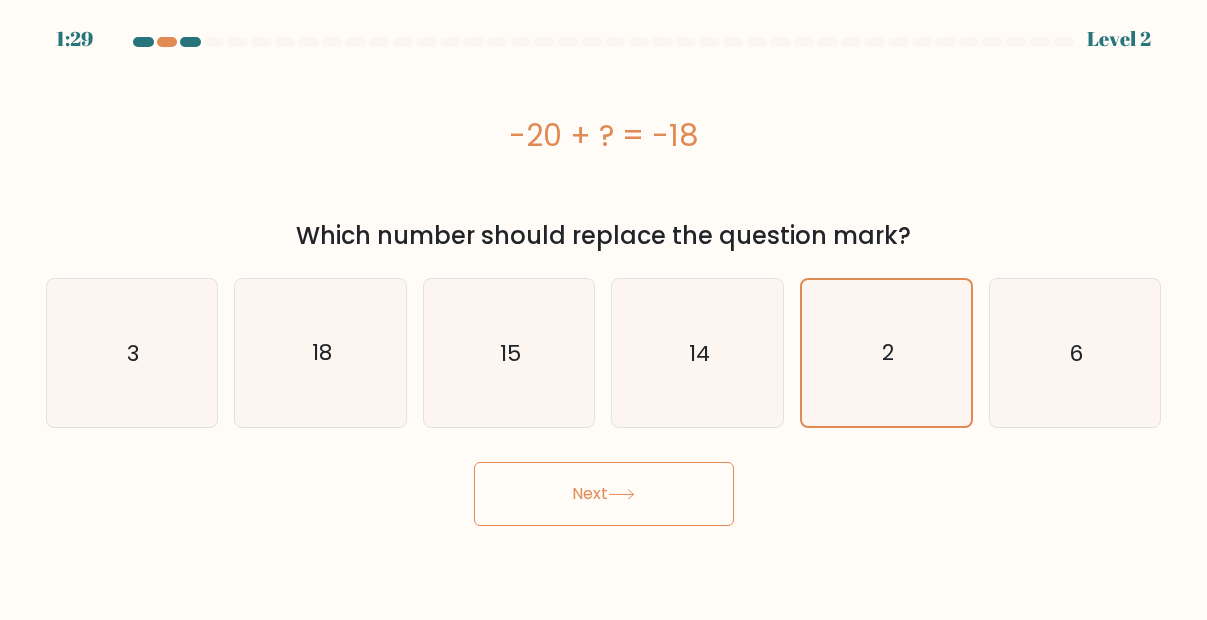 click on "Next" at bounding box center (604, 494) 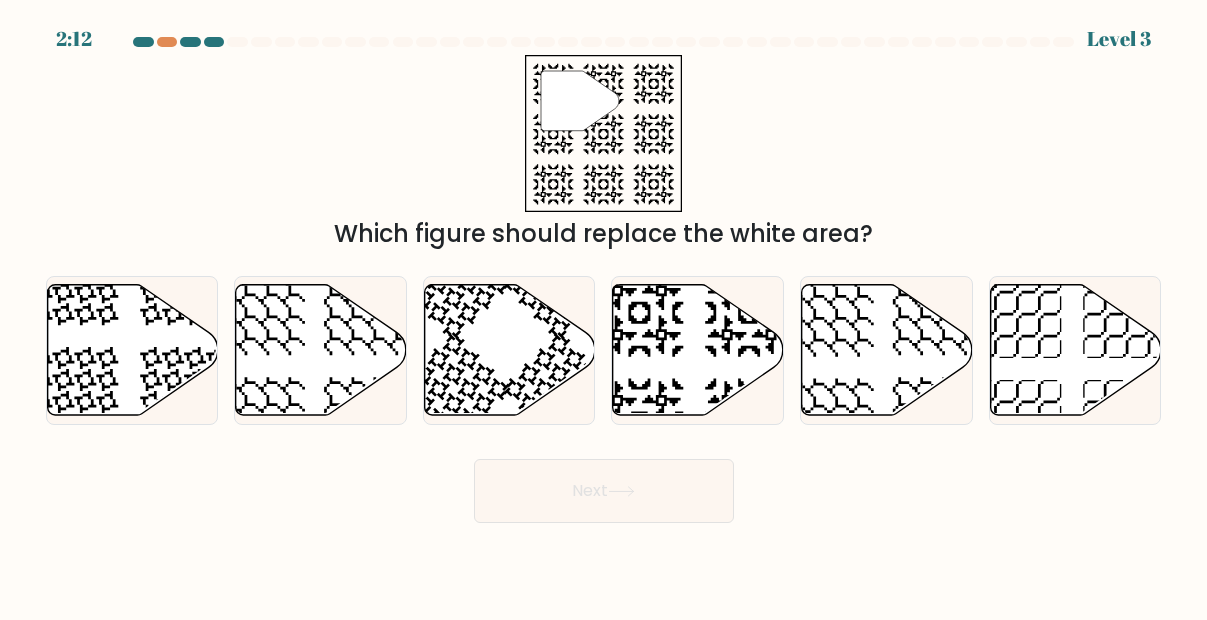 click on "Next" at bounding box center (604, 491) 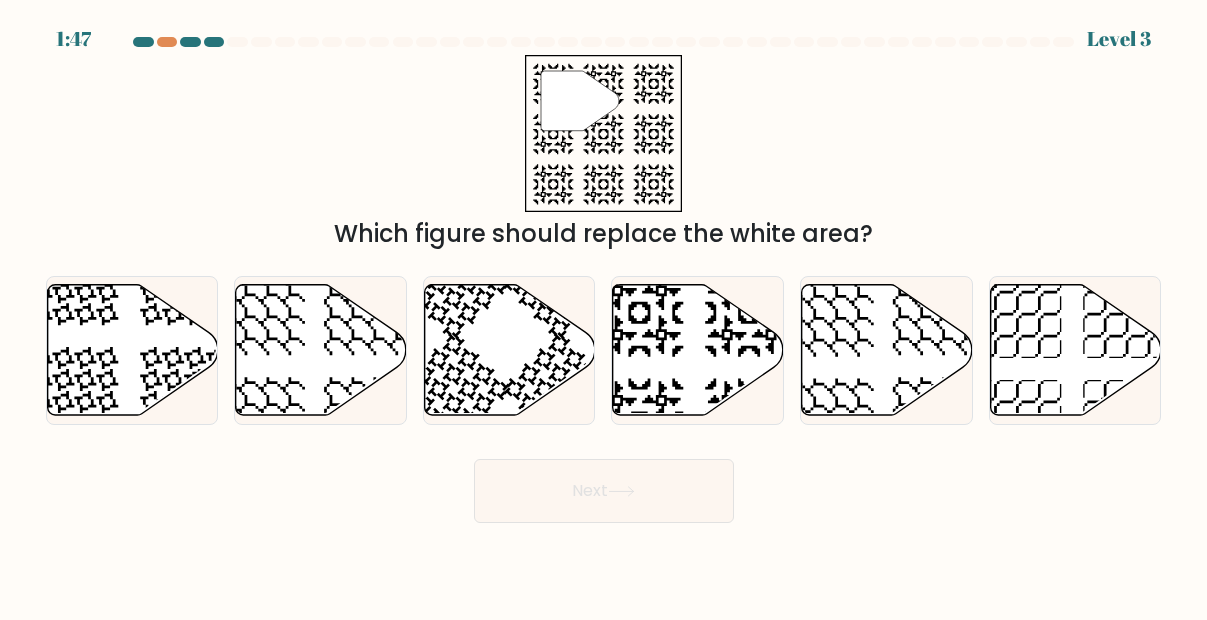 drag, startPoint x: 443, startPoint y: 412, endPoint x: 581, endPoint y: 516, distance: 172.80046 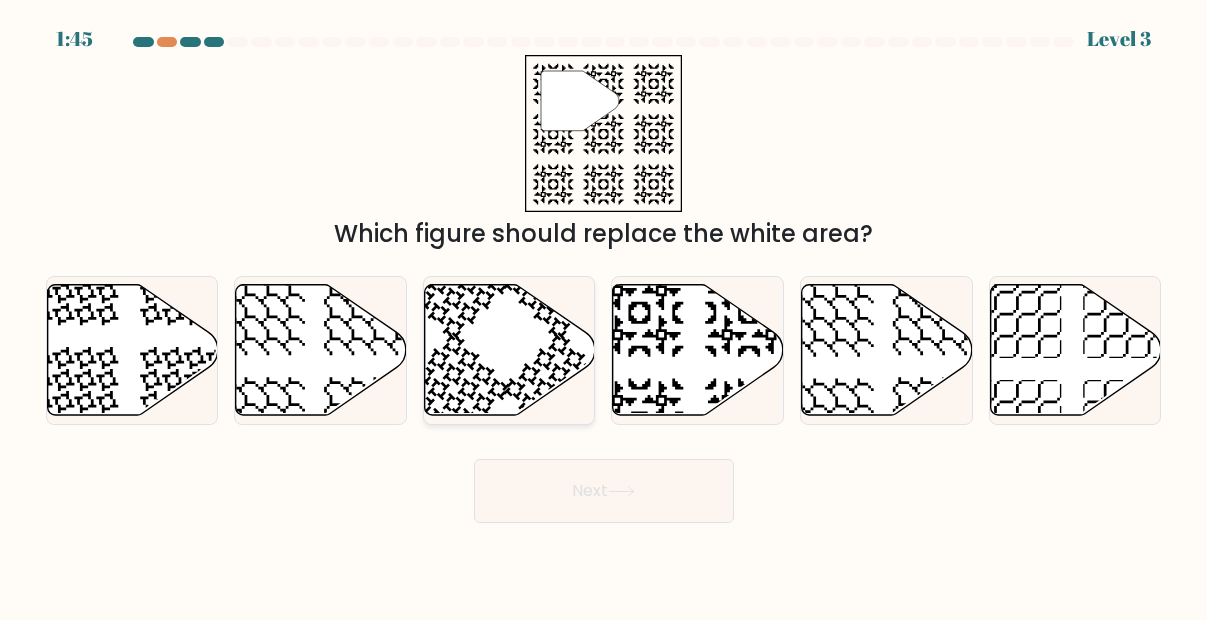 click 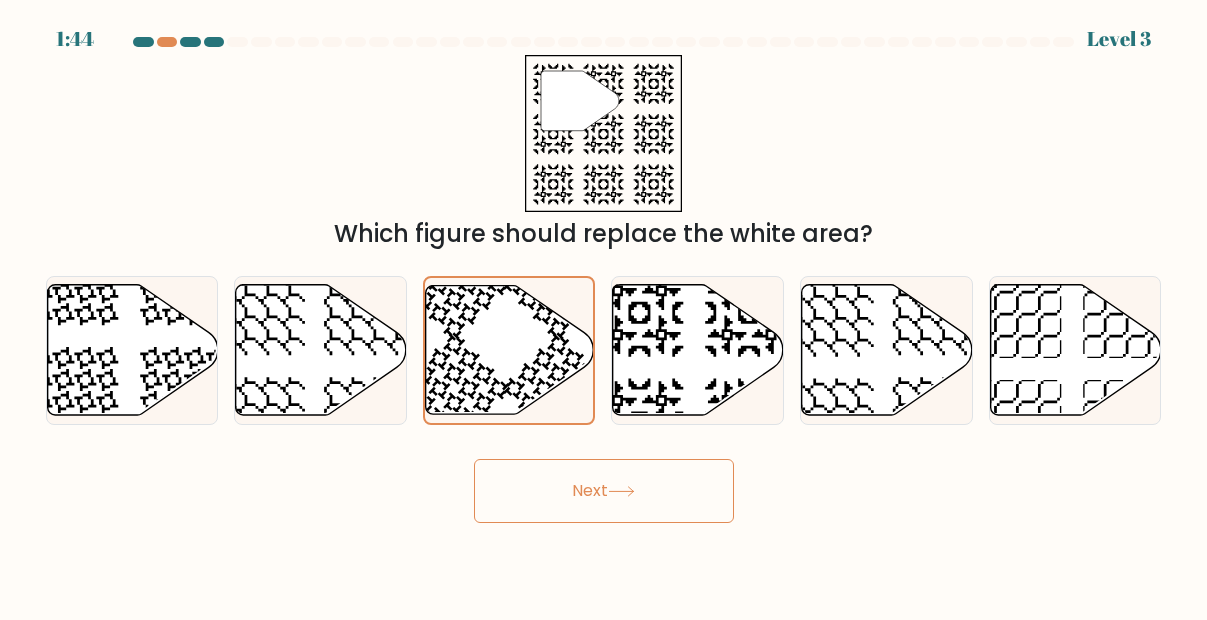 click on "Next" at bounding box center [604, 491] 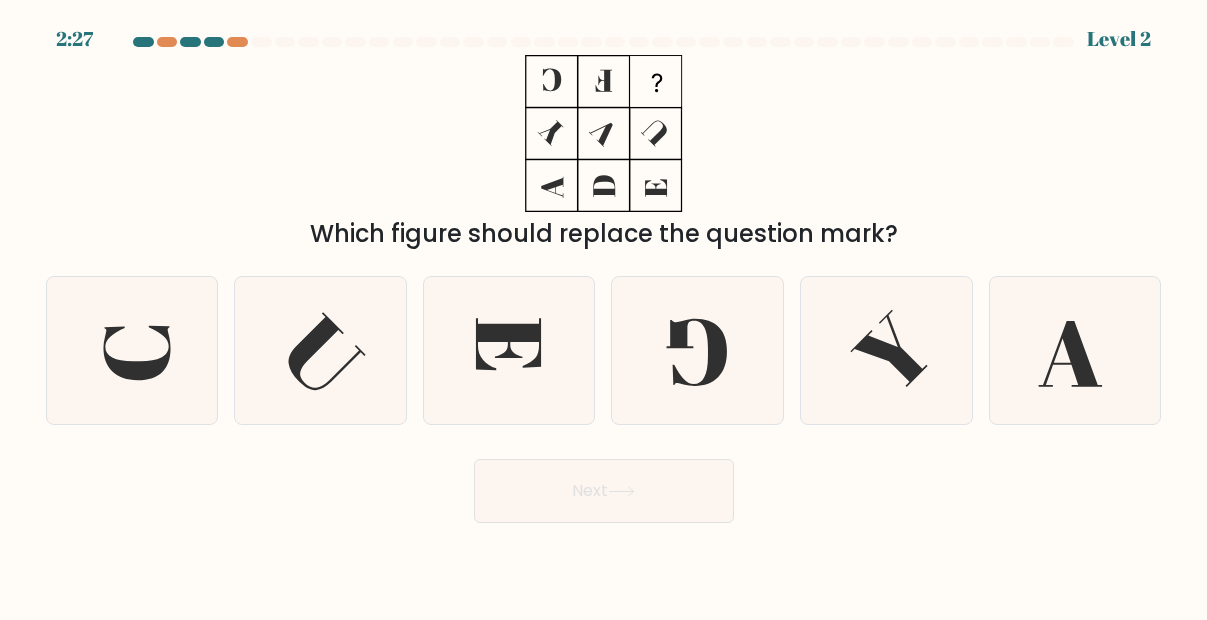 click on "Next" at bounding box center (604, 491) 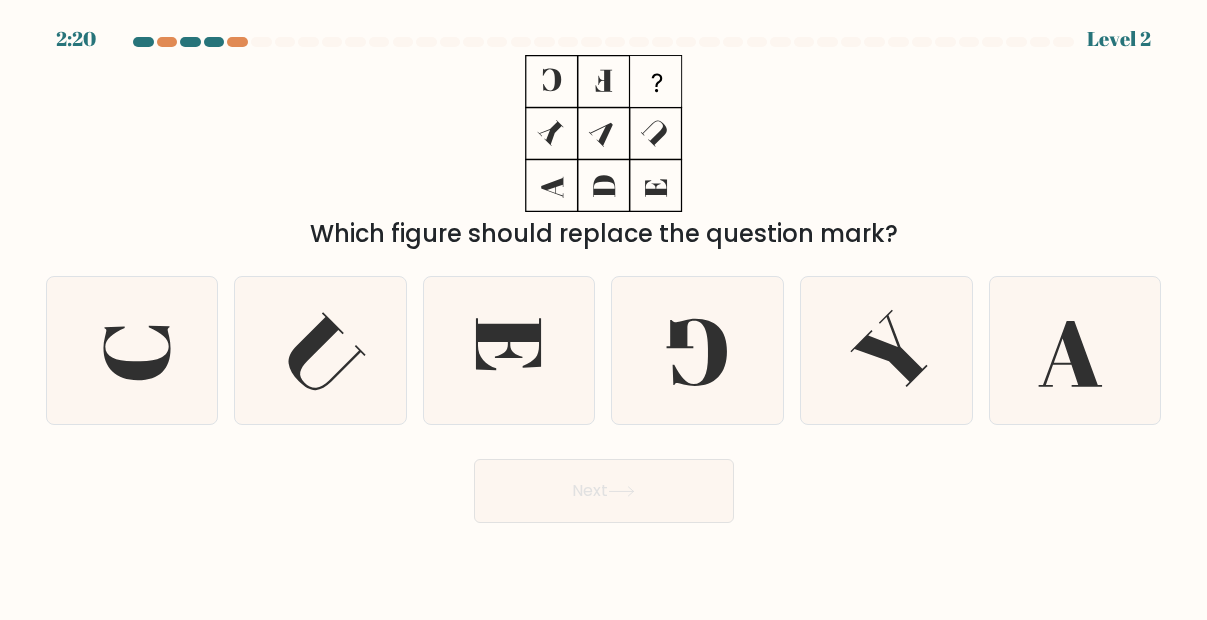 click on "Next" at bounding box center (604, 491) 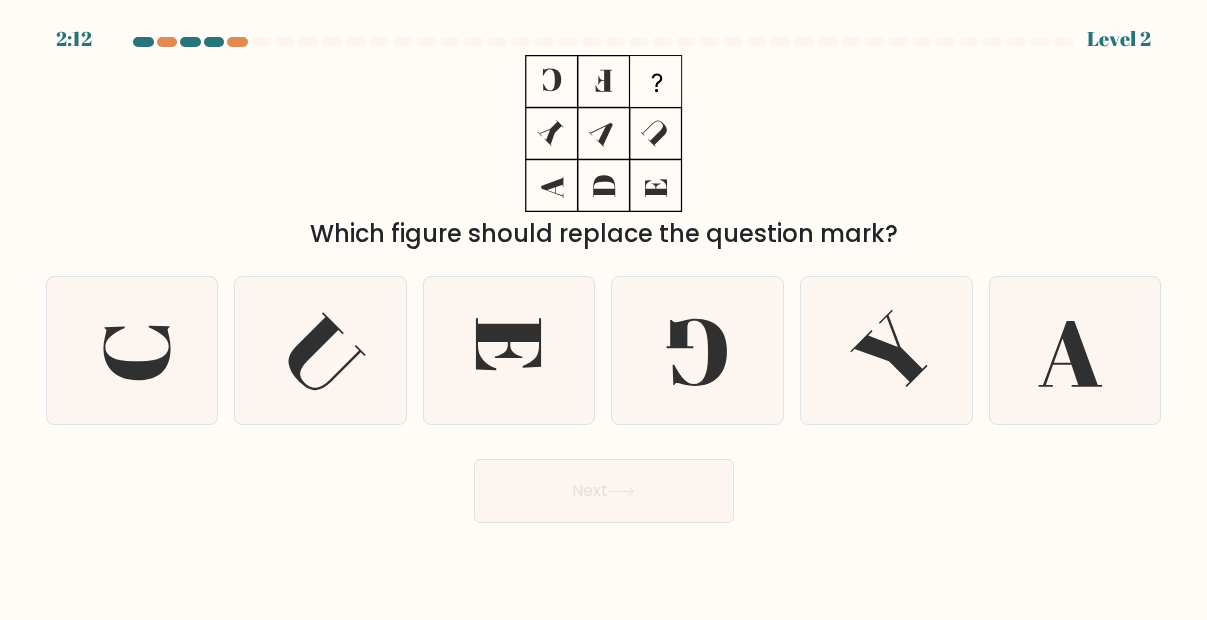 drag, startPoint x: 1102, startPoint y: 392, endPoint x: 543, endPoint y: 498, distance: 568.96136 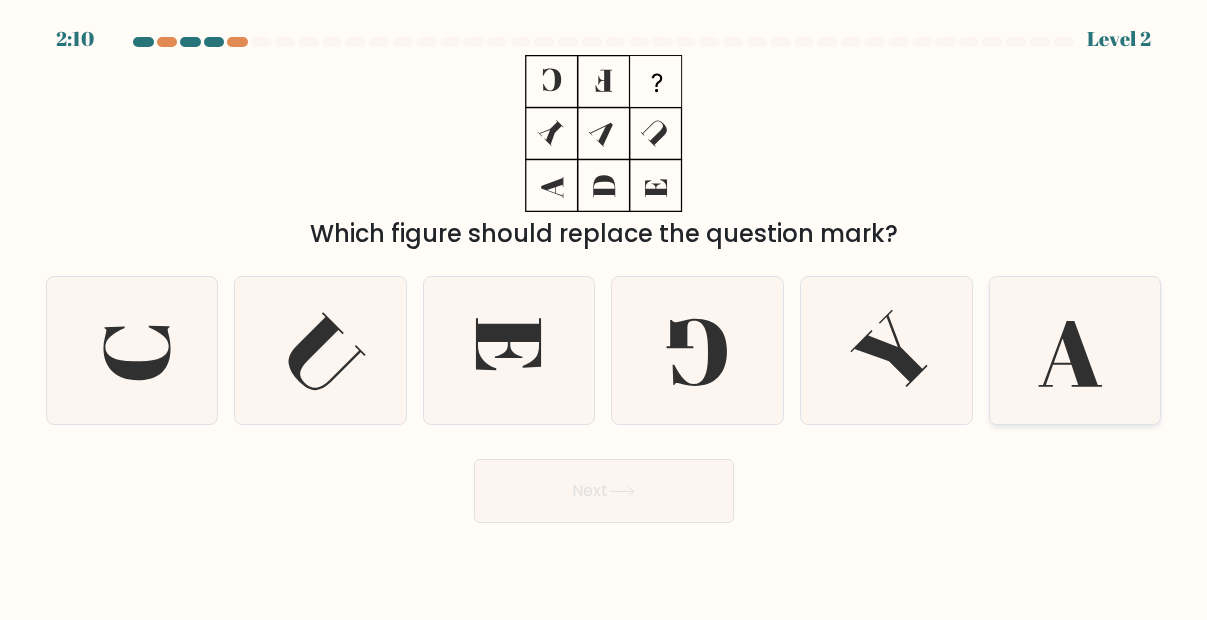 click 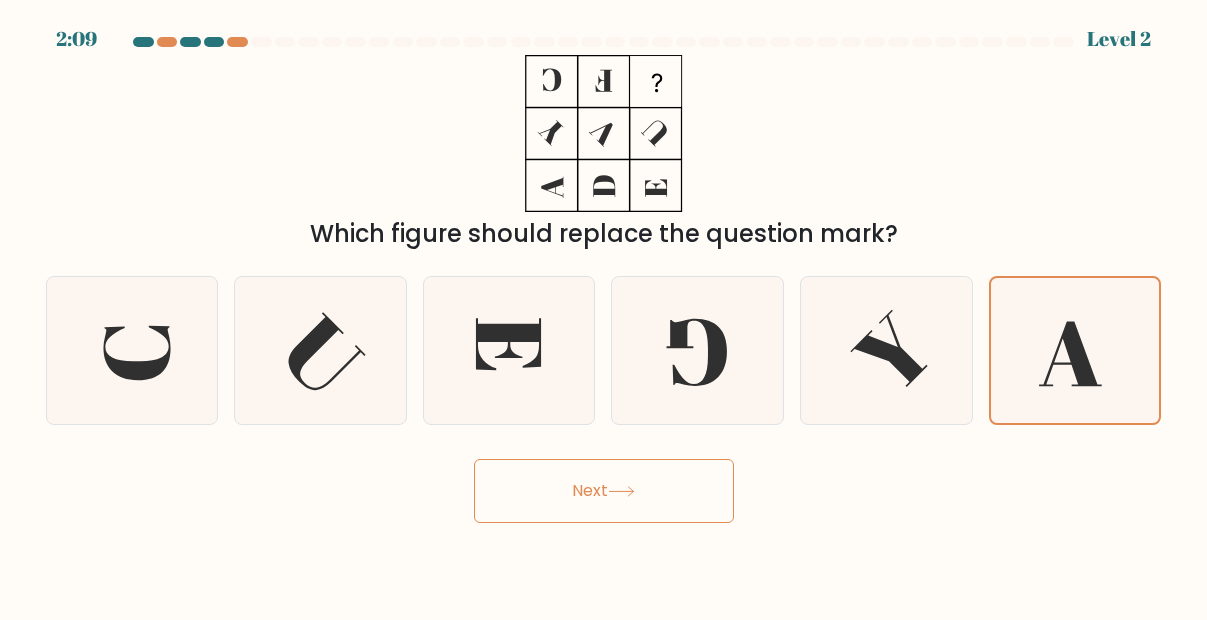 drag, startPoint x: 1067, startPoint y: 315, endPoint x: 545, endPoint y: 495, distance: 552.163 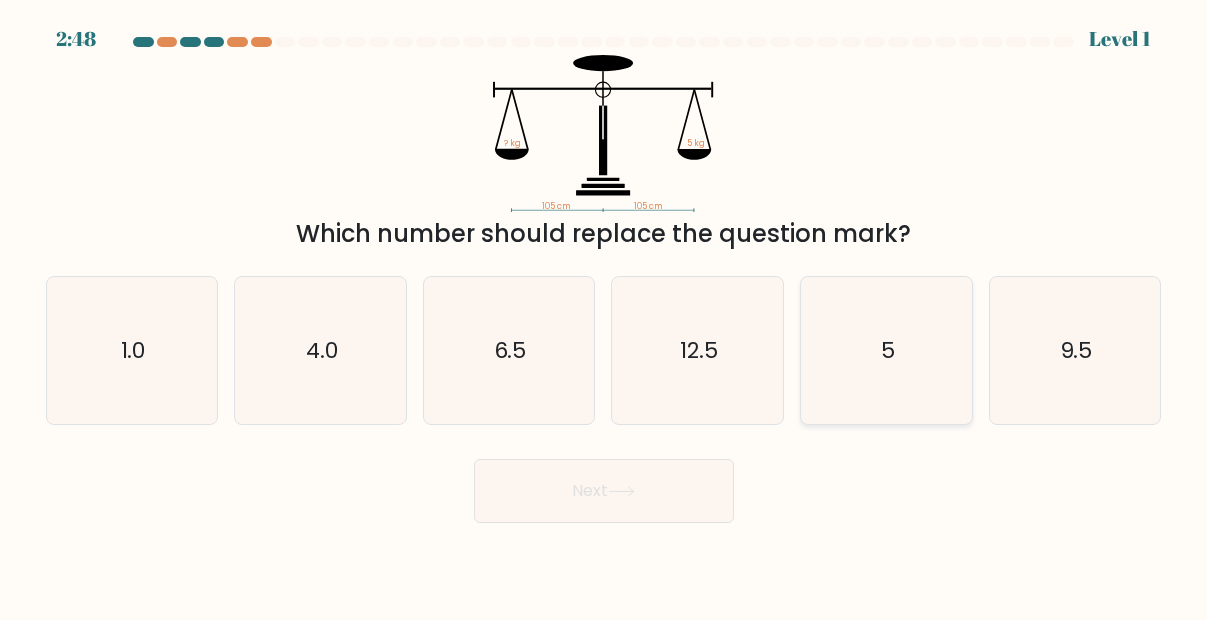 click on "5" 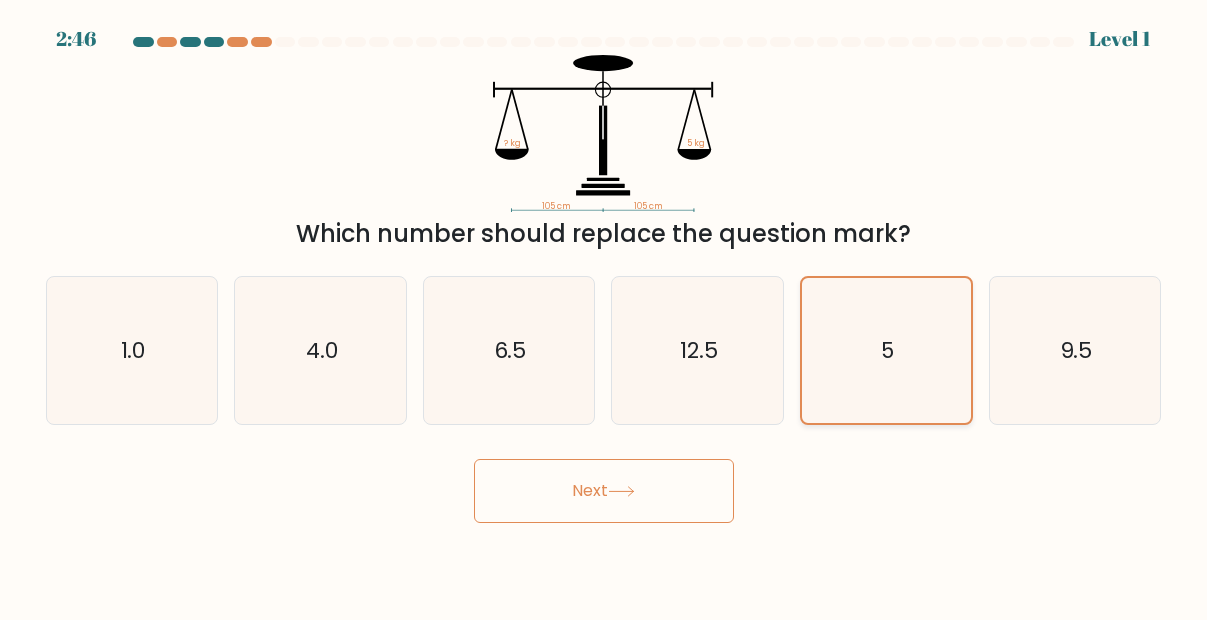 click on "5" 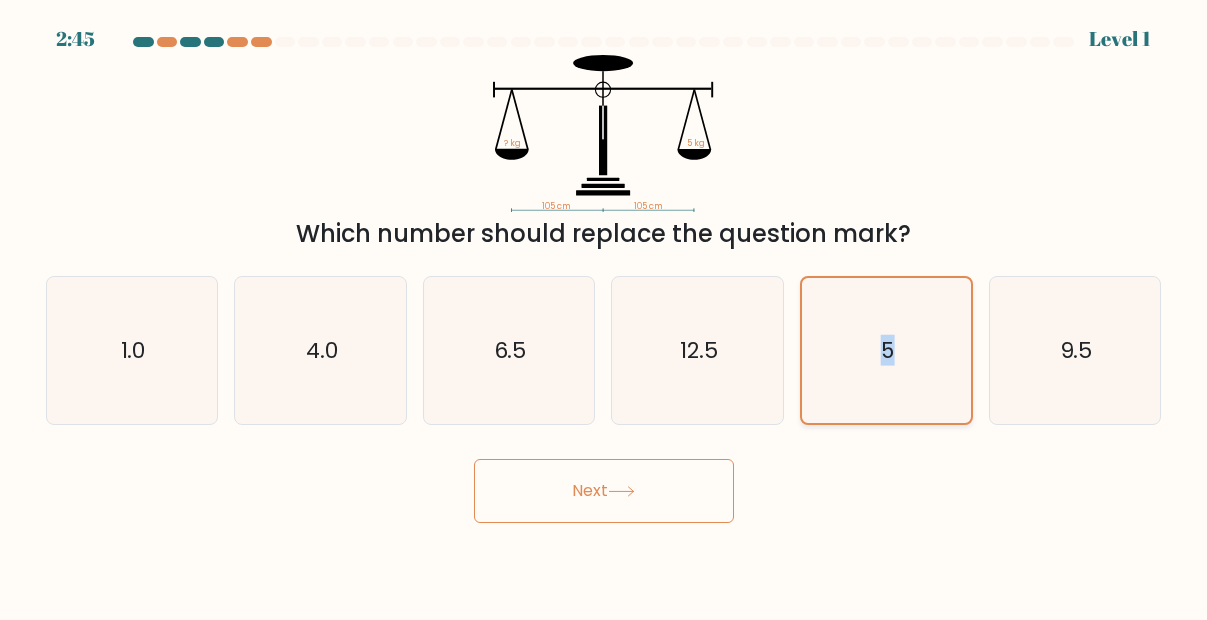 click on "5" 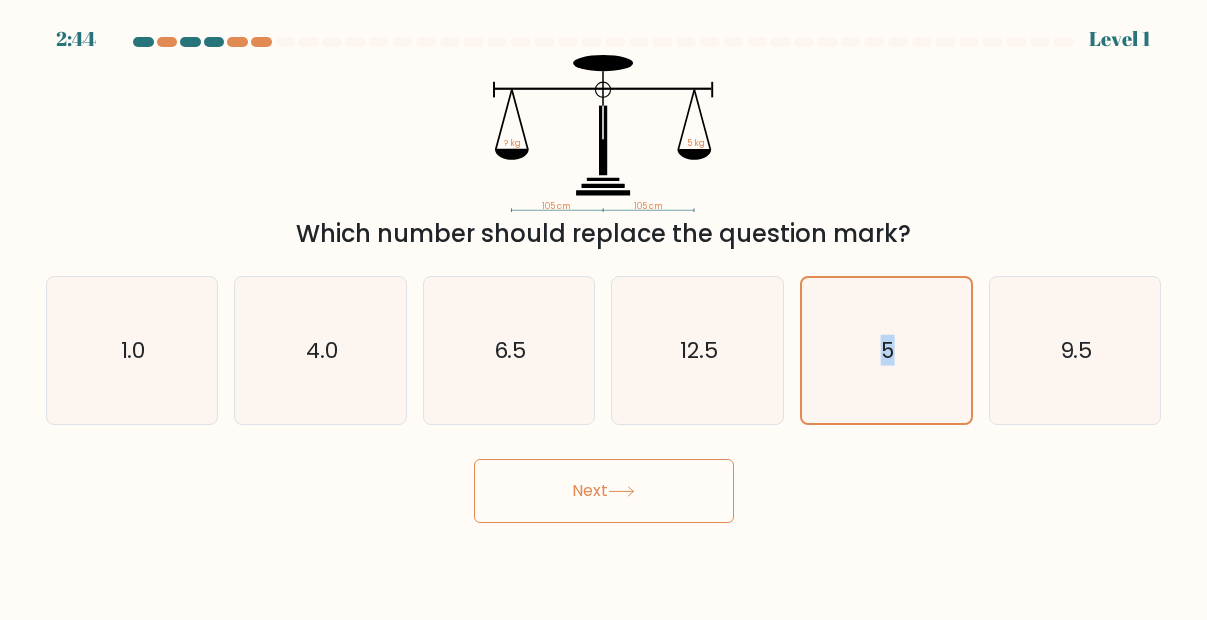 click on "Next" at bounding box center (604, 491) 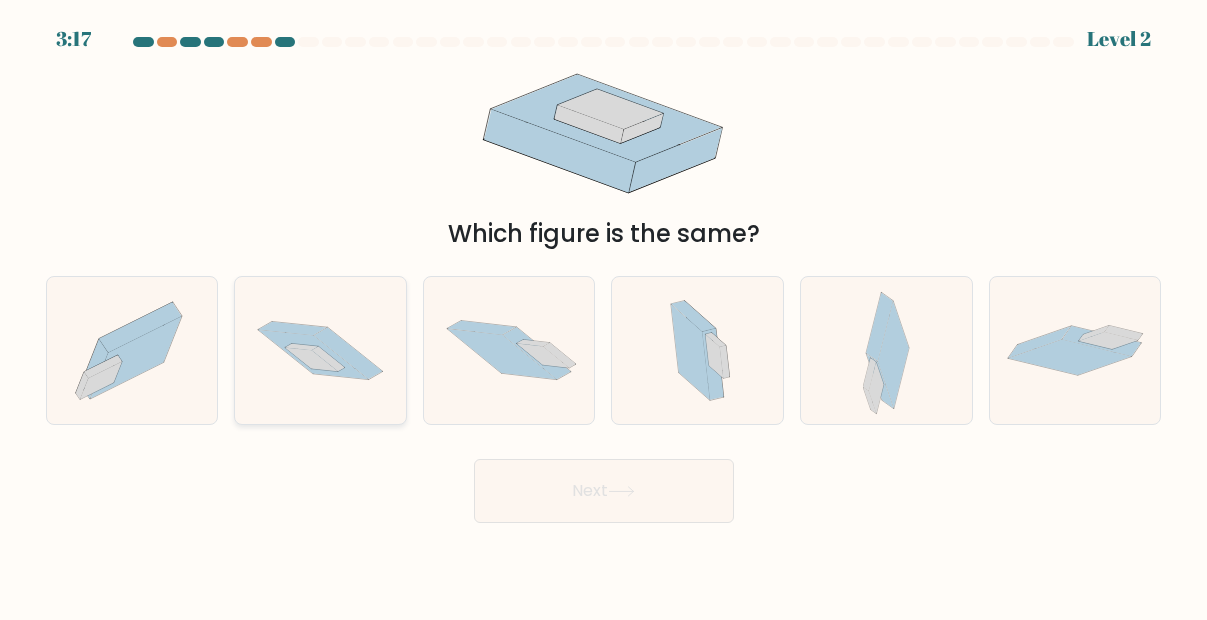 click 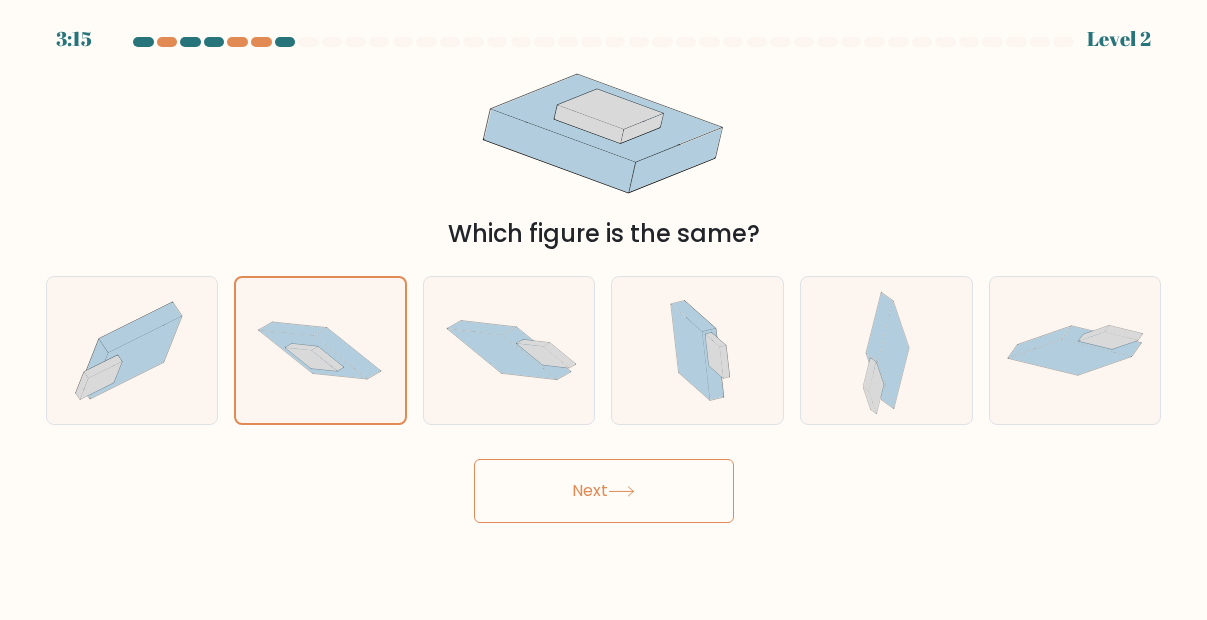 click on "Next" at bounding box center (604, 491) 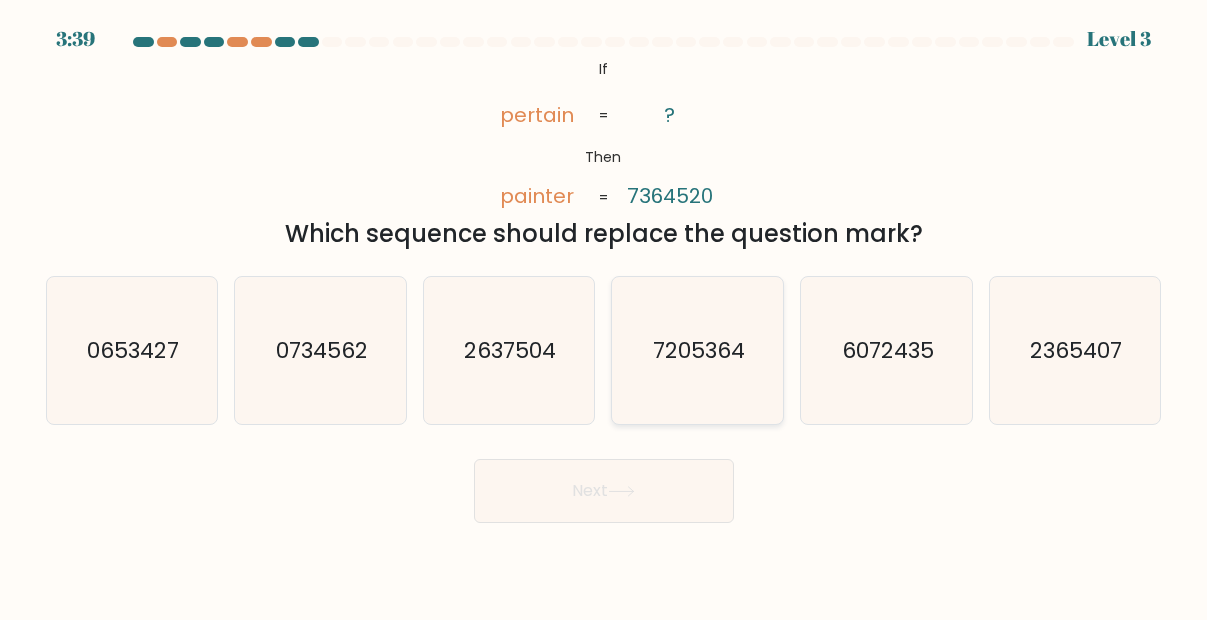 click on "7205364" 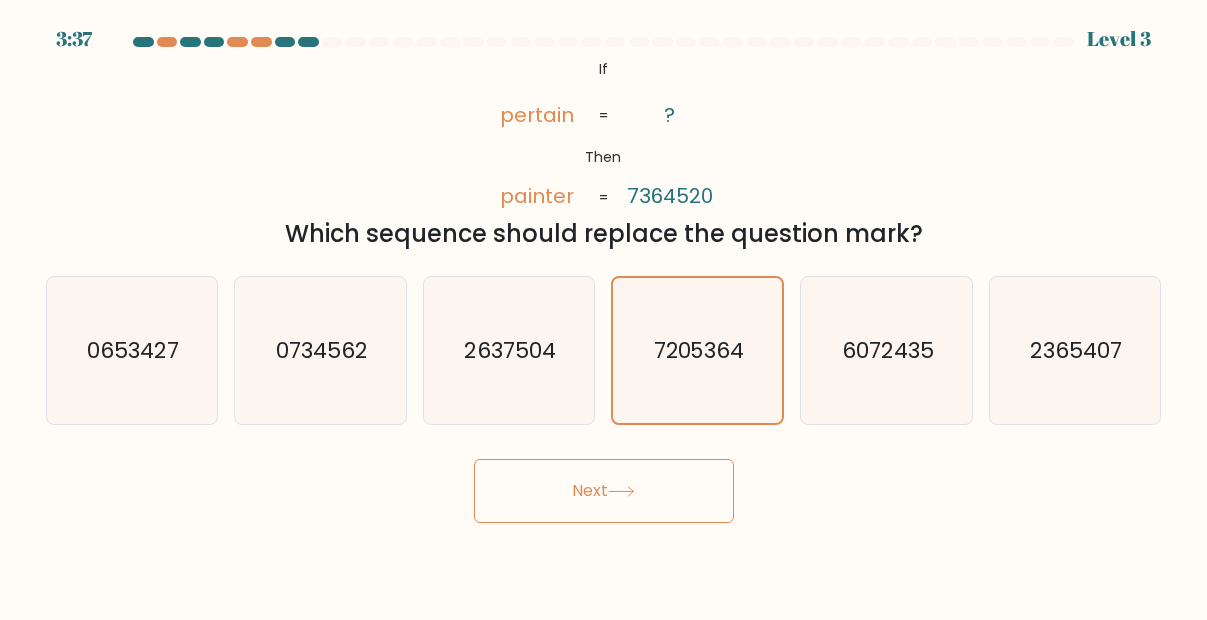 click 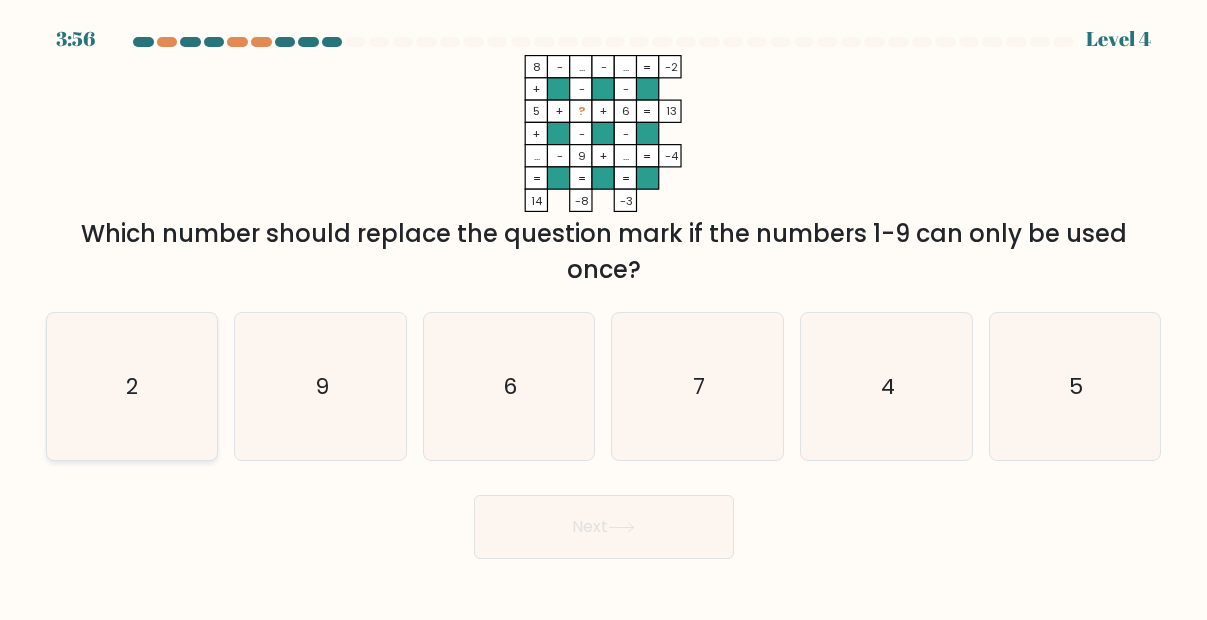 click on "2" 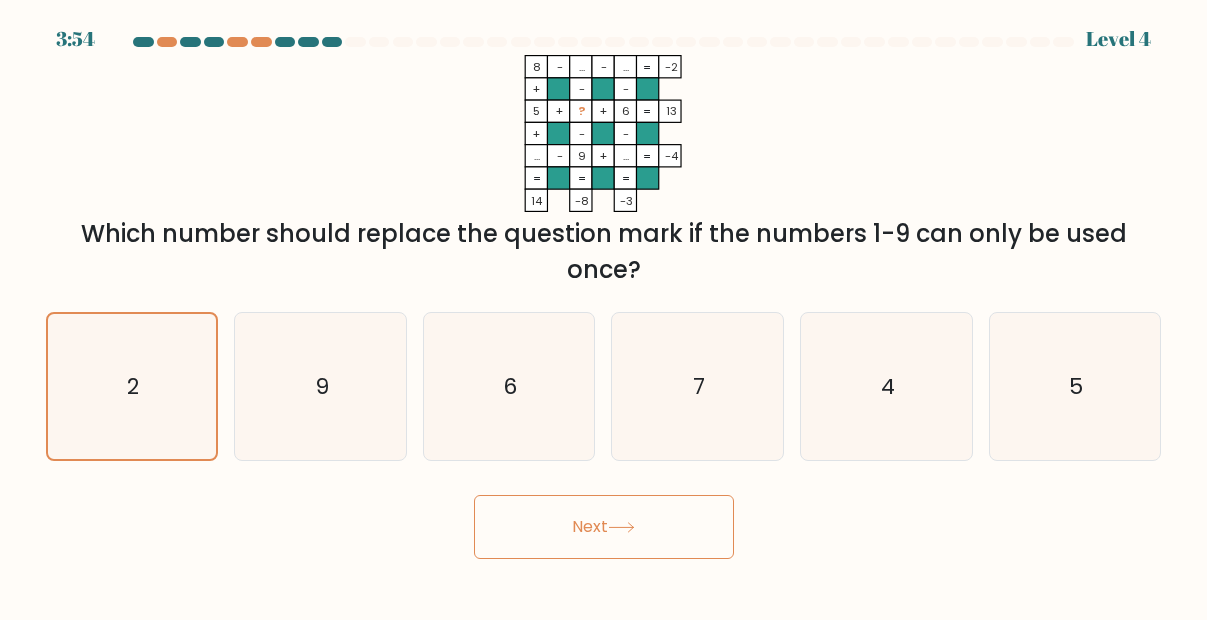 click on "Next" at bounding box center [604, 527] 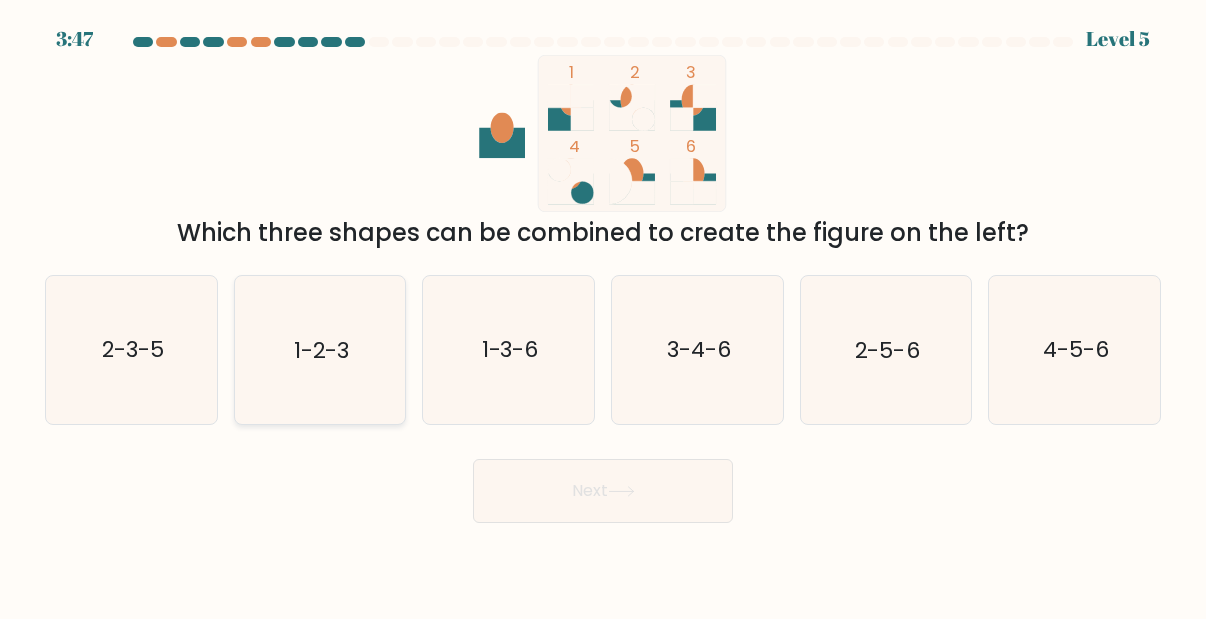 click on "1-2-3" 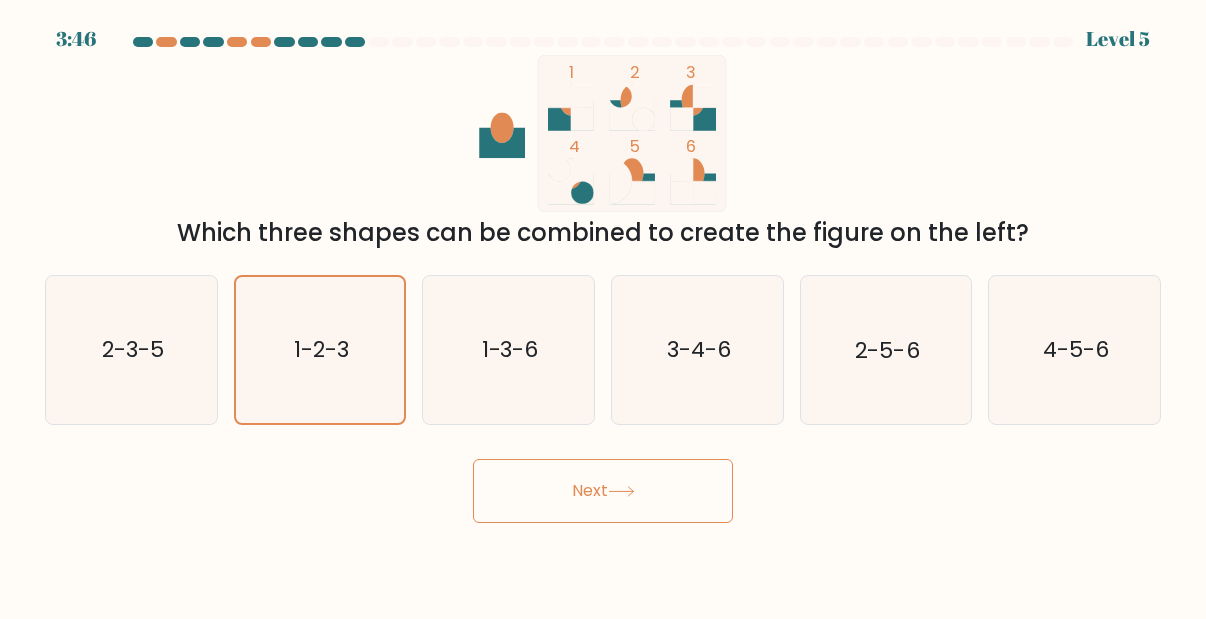 click on "Next" at bounding box center (603, 491) 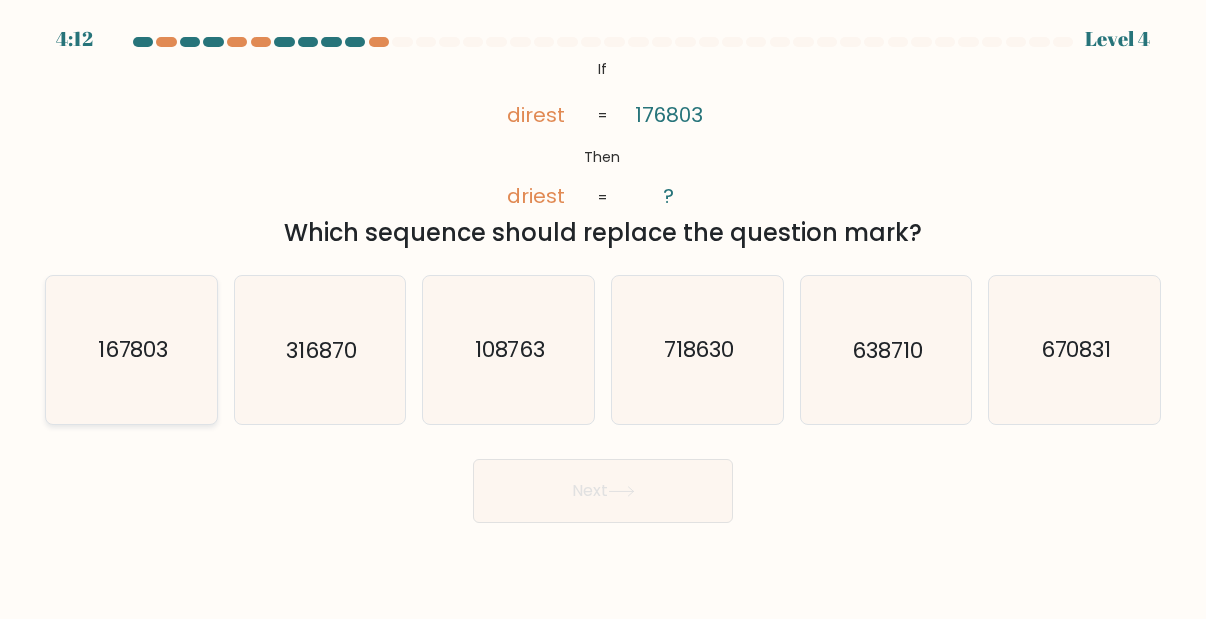 click on "167803" 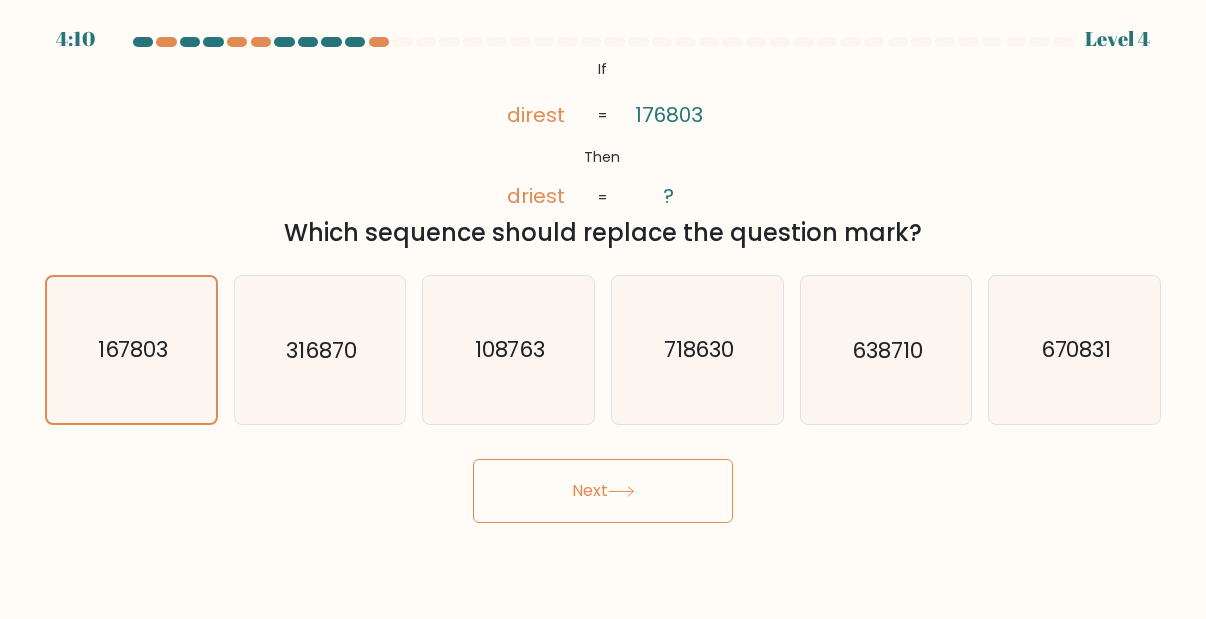 click on "Next" at bounding box center [603, 491] 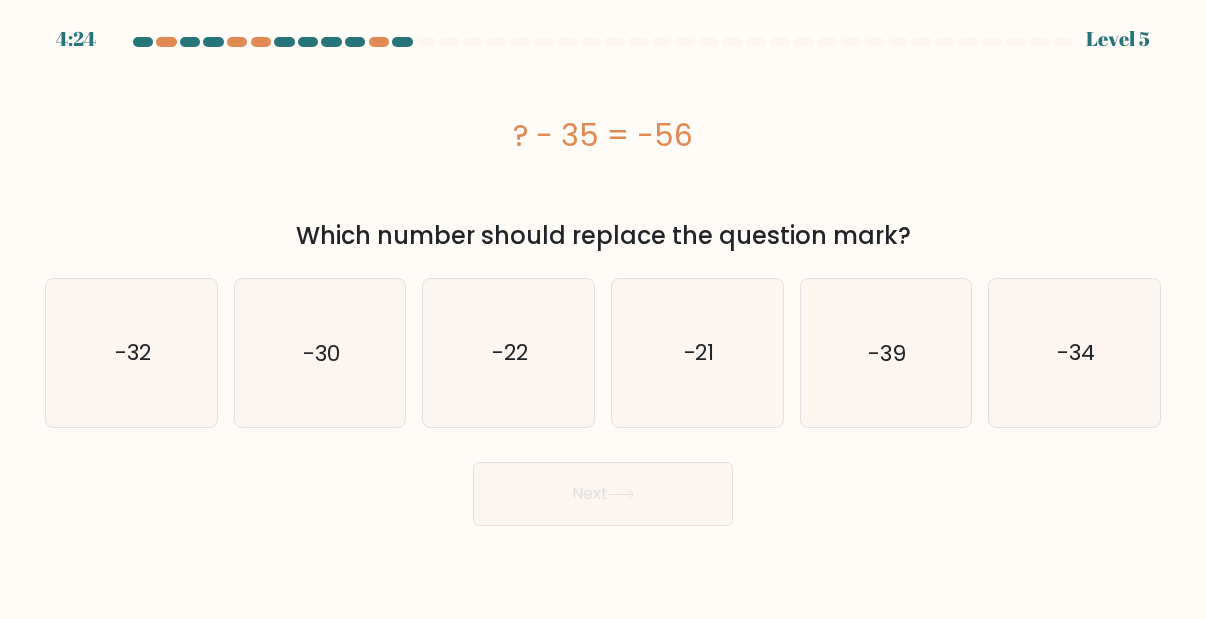 click on "-21" 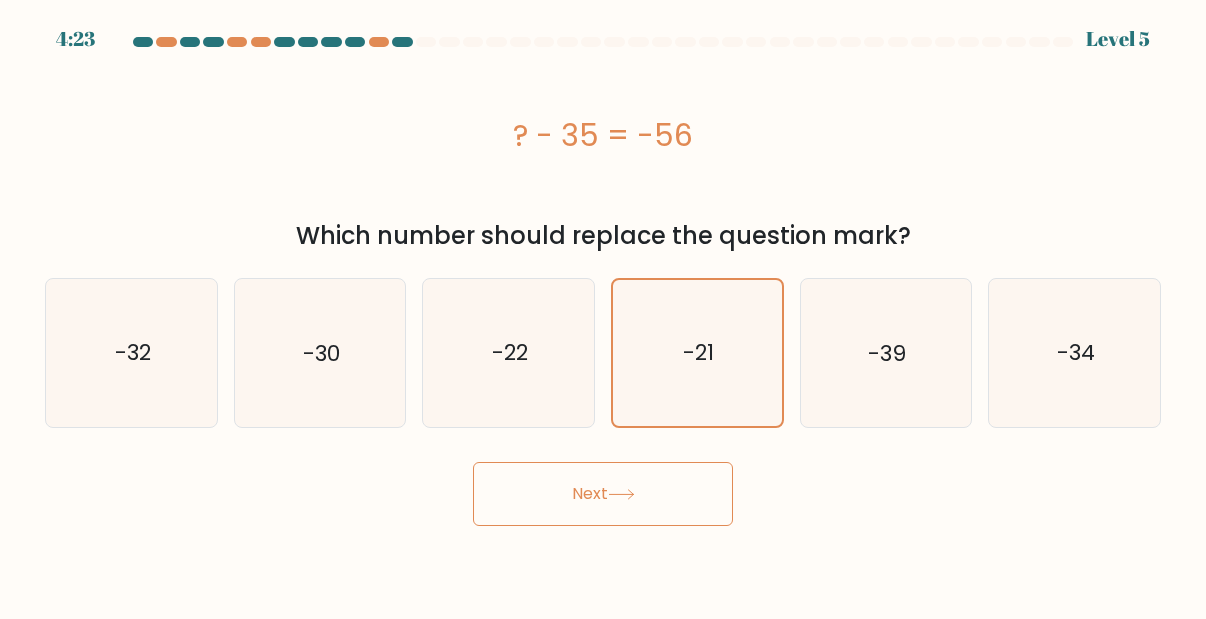 click on "Next" at bounding box center [603, 494] 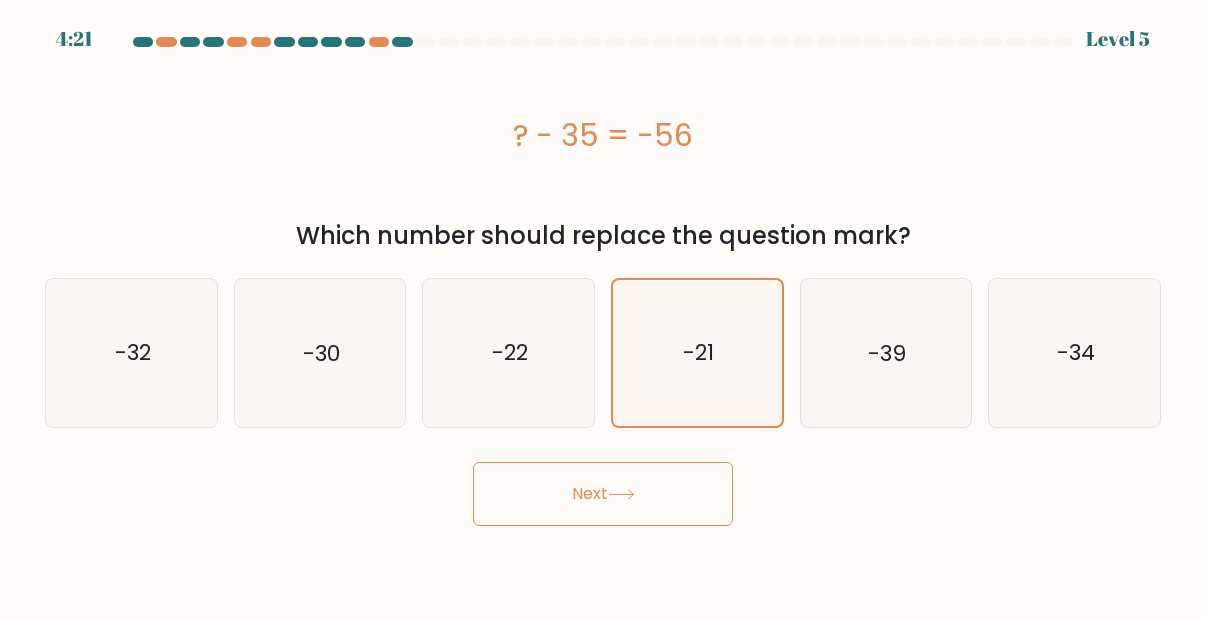 click on "Next" at bounding box center [603, 494] 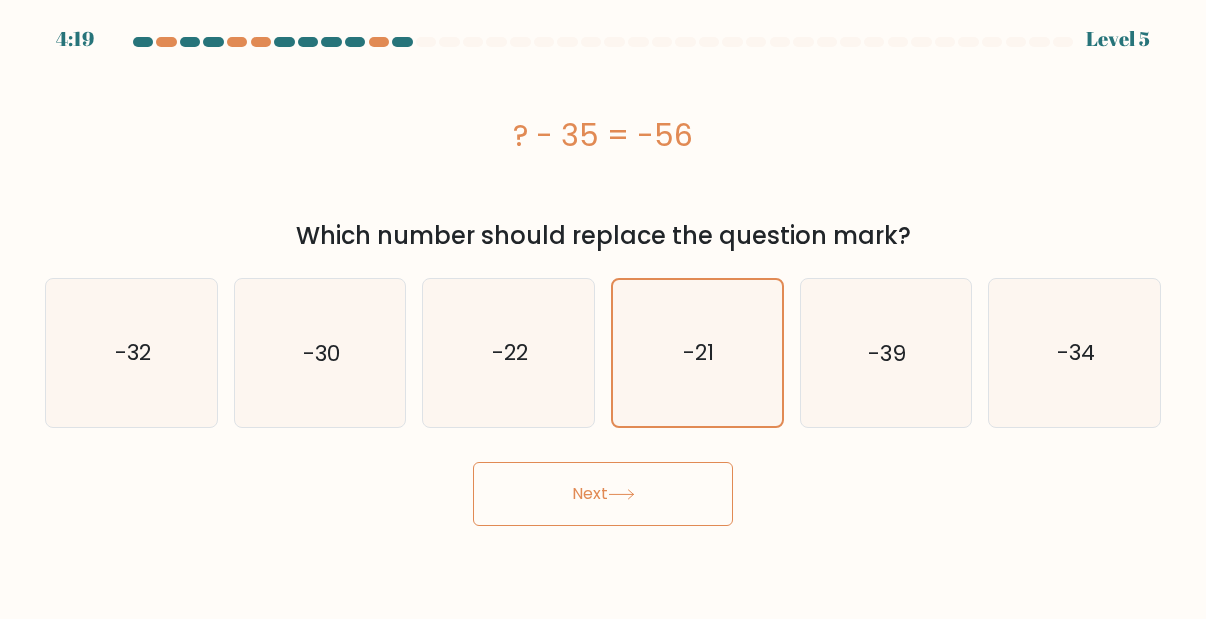 click on "Next" at bounding box center [603, 494] 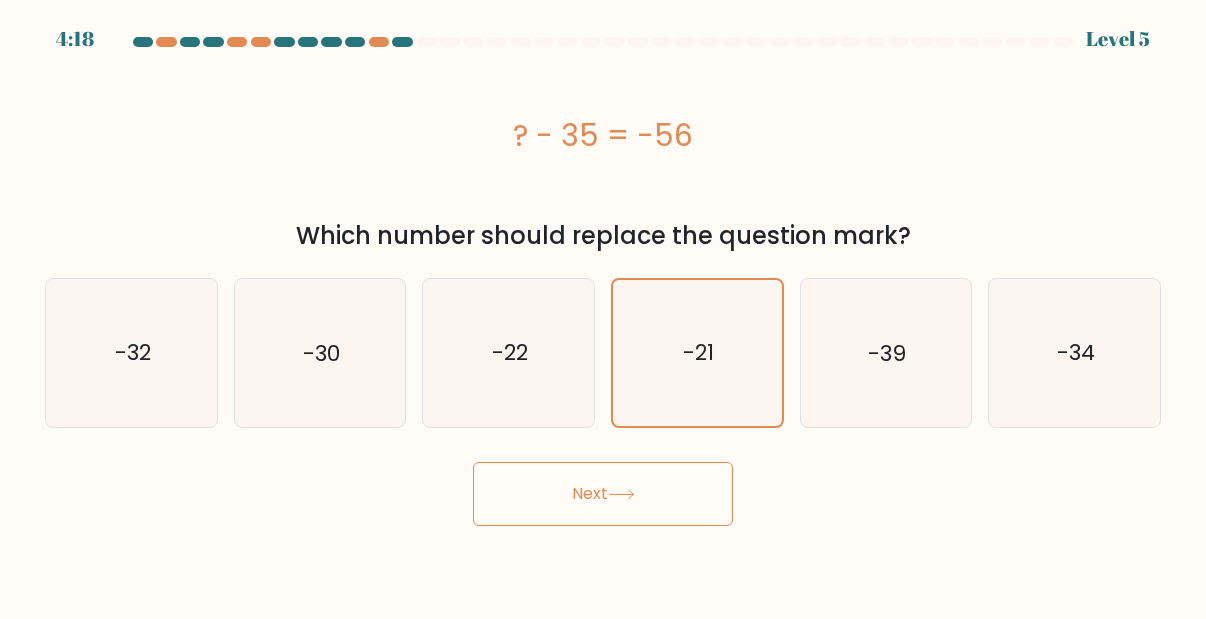 click on "-21" at bounding box center [697, 353] 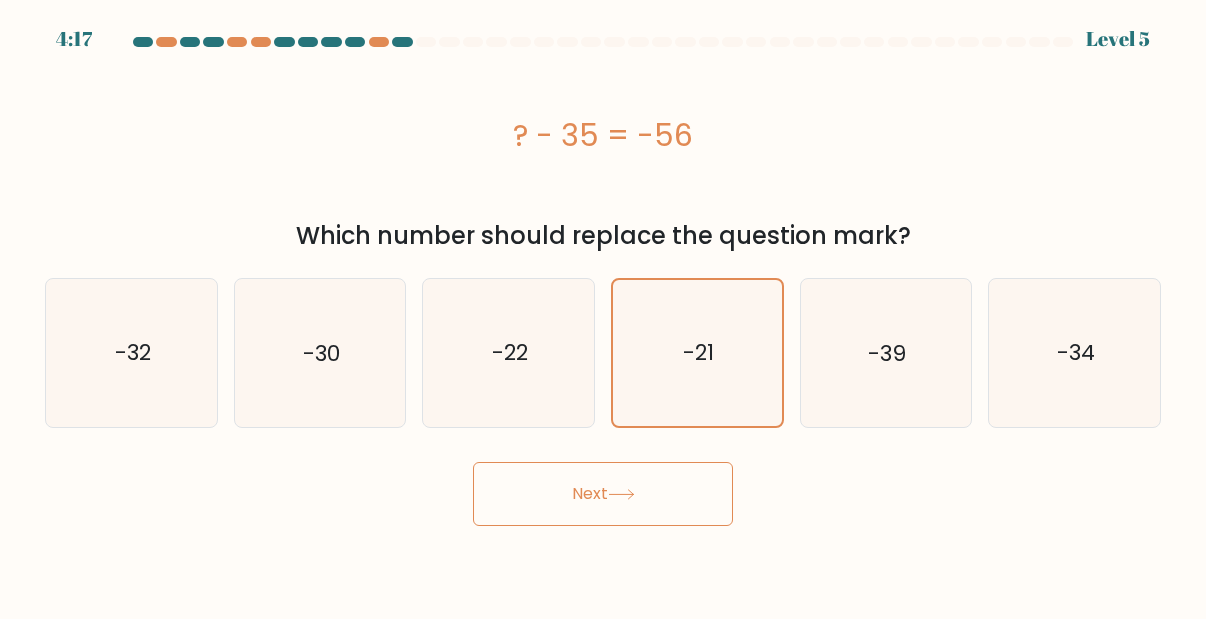 click on "Next" at bounding box center (603, 494) 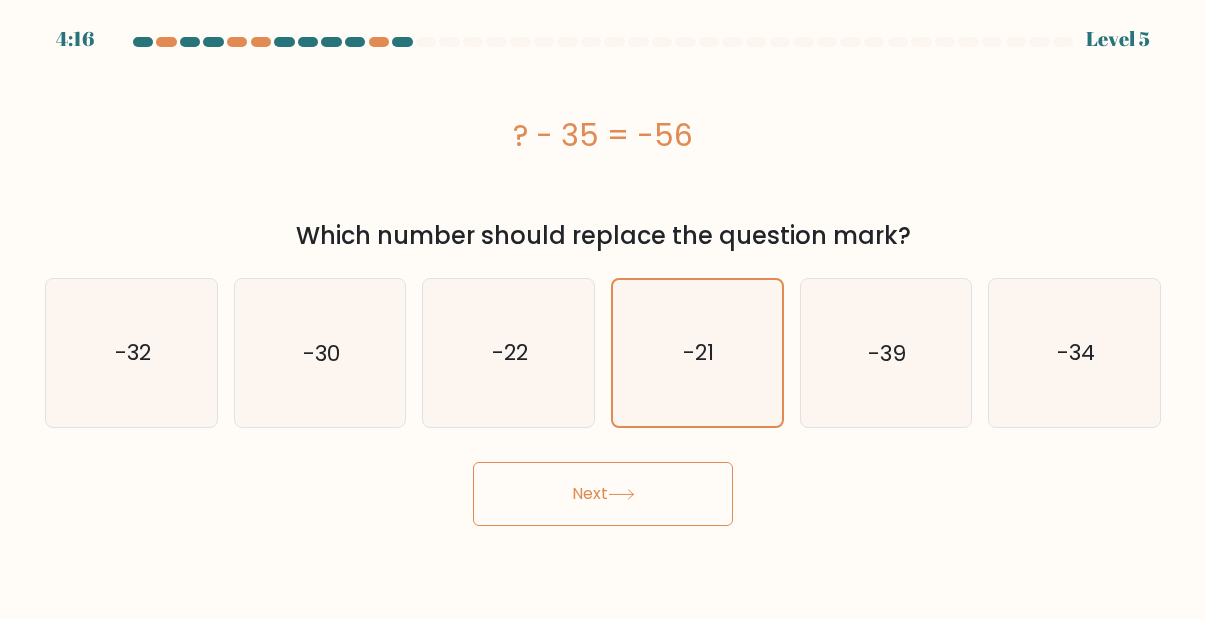 click on "-21" 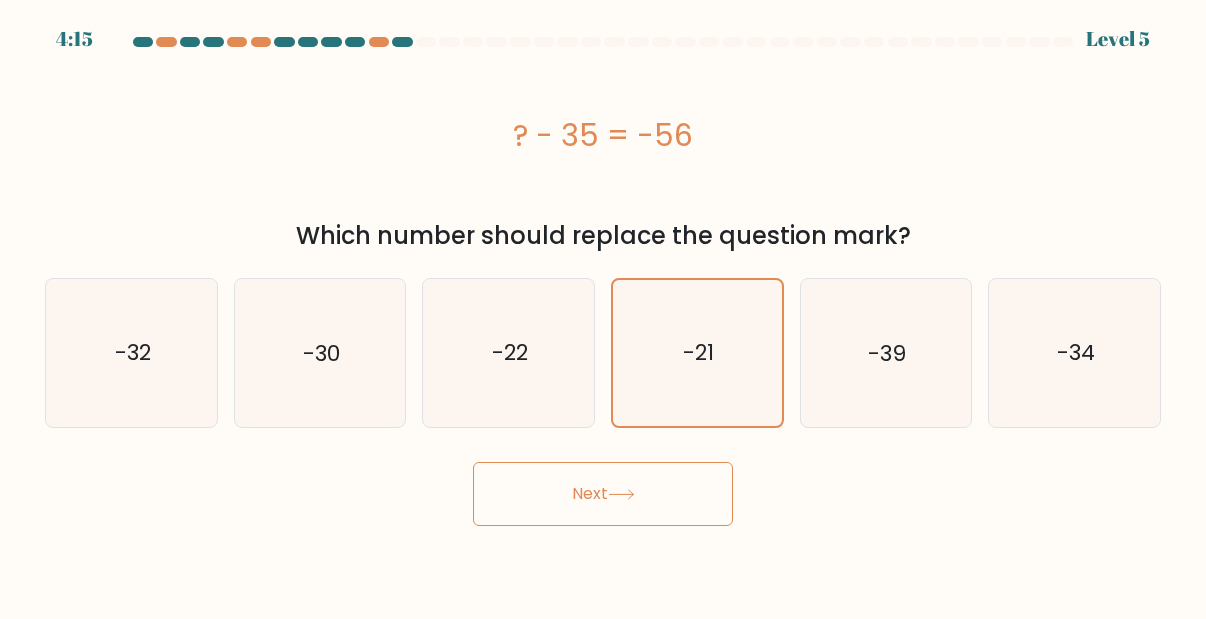 click on "Next" at bounding box center (603, 494) 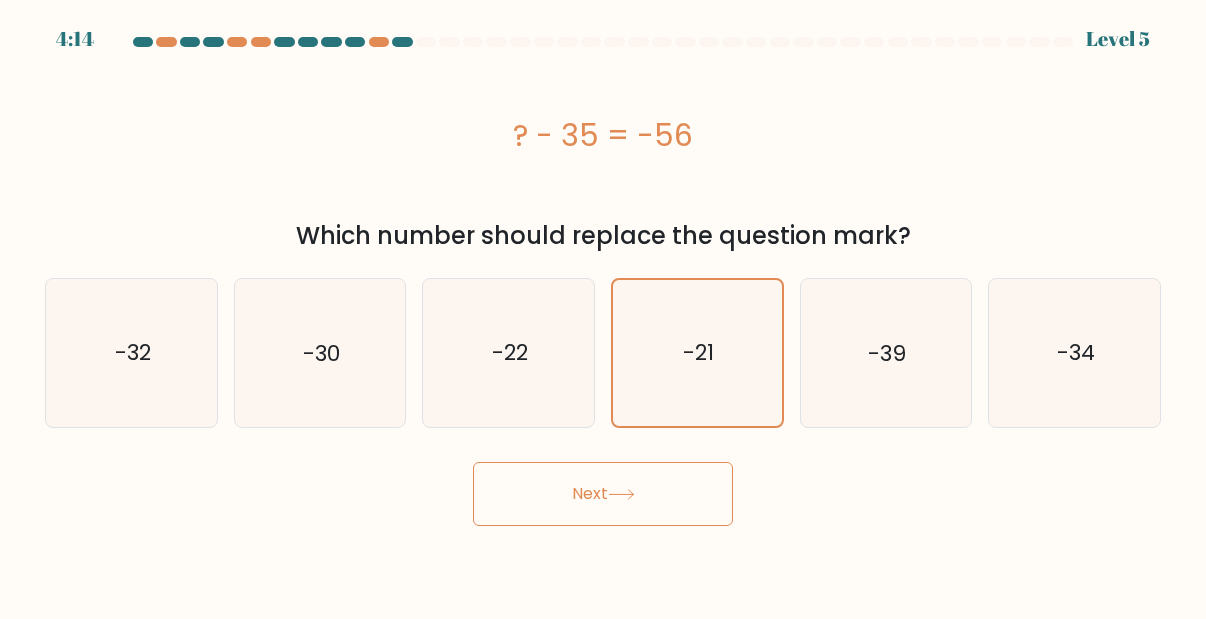 click on "Next" at bounding box center (603, 494) 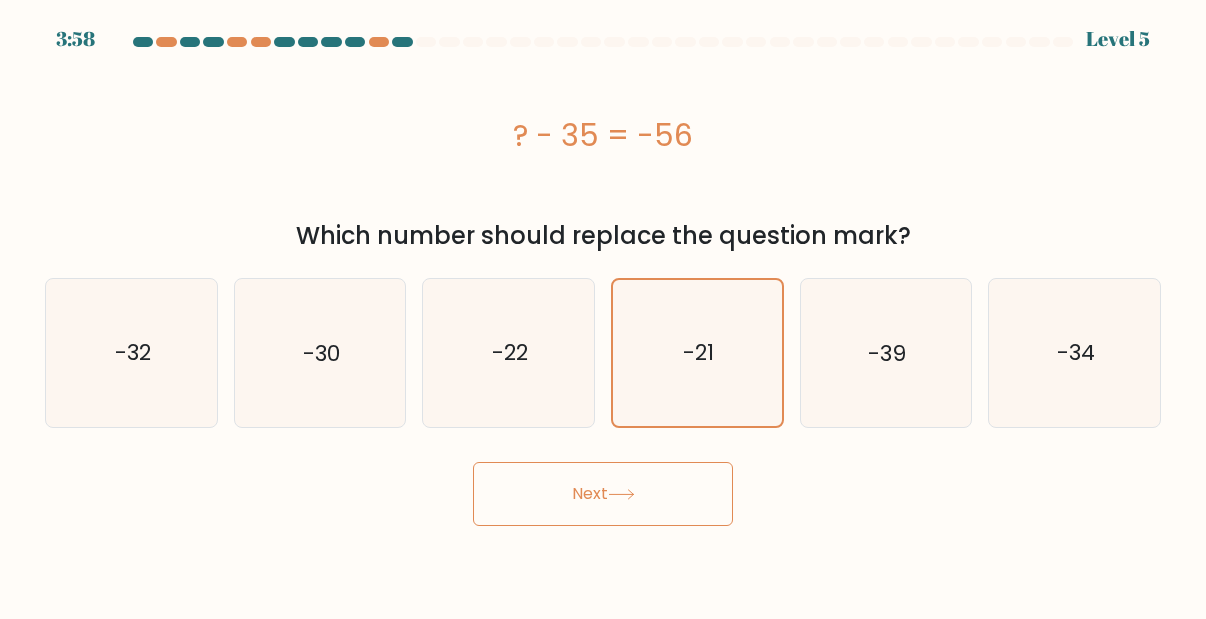 click on "-22" 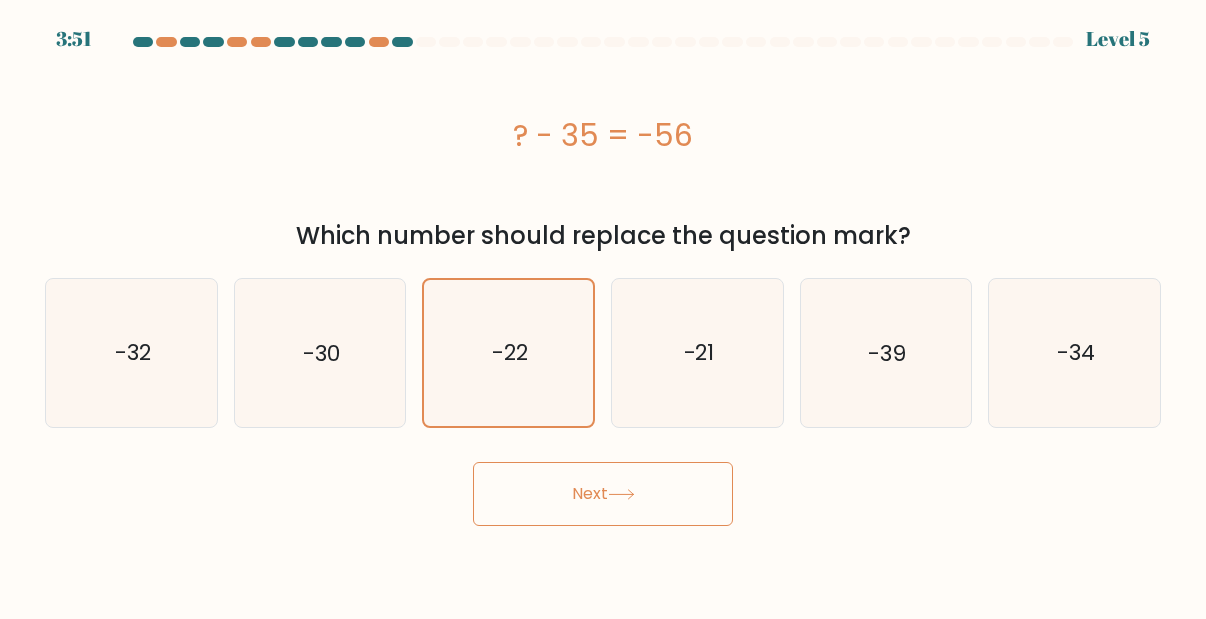 click on "-21" 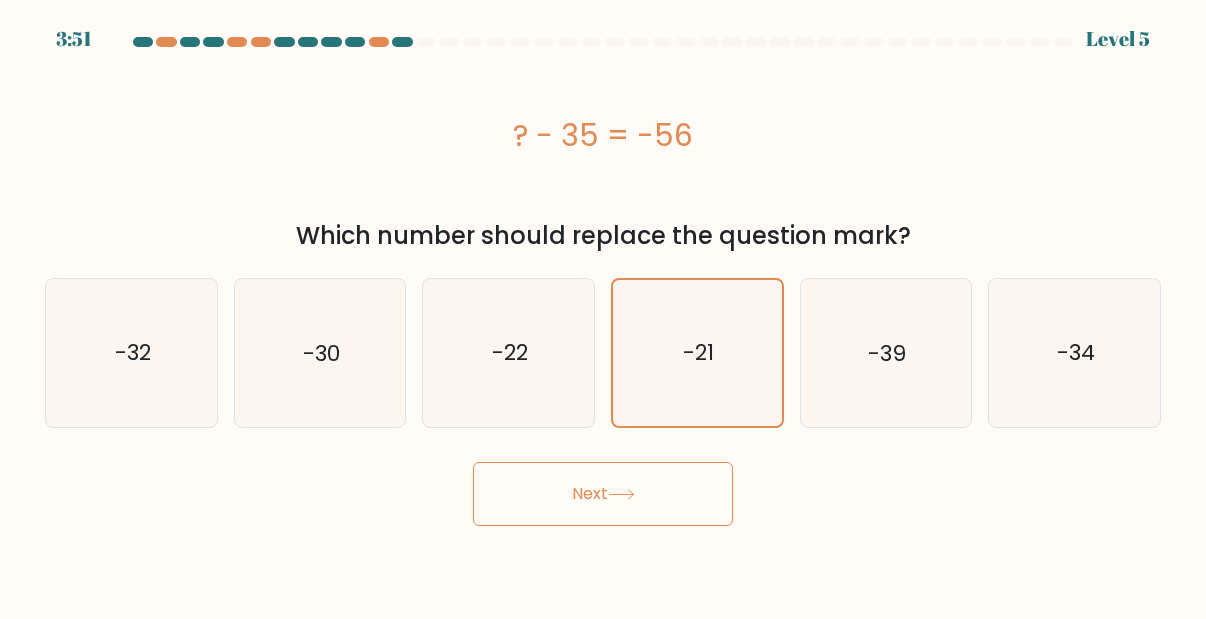 click on "Next" at bounding box center [603, 494] 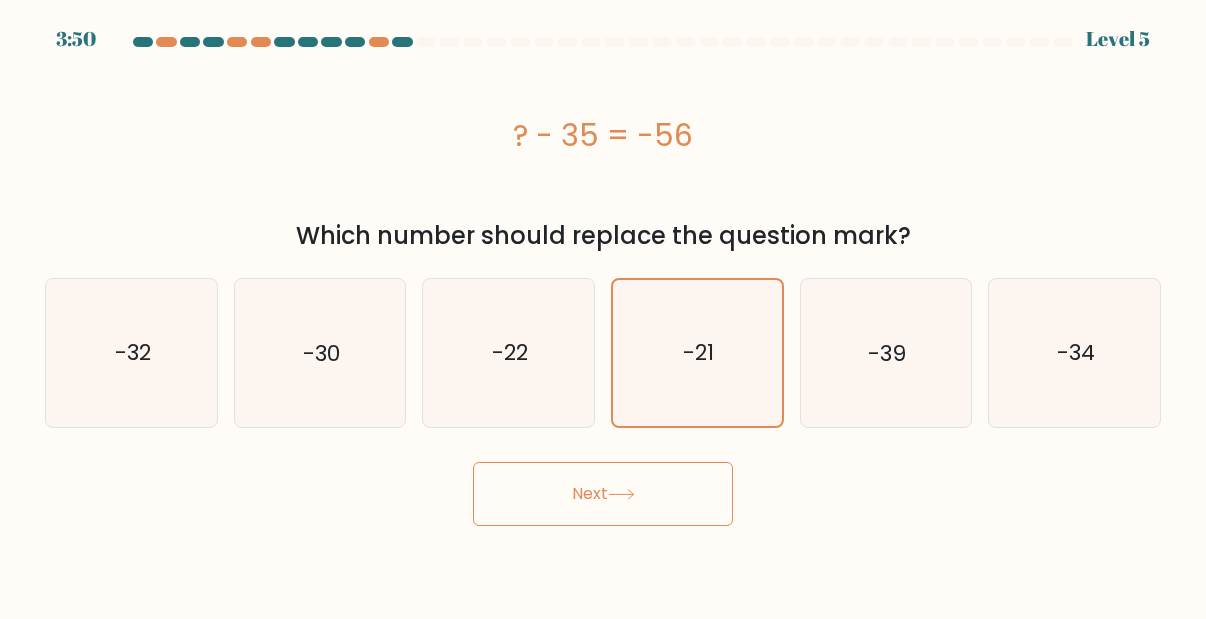 click on "Next" at bounding box center [603, 494] 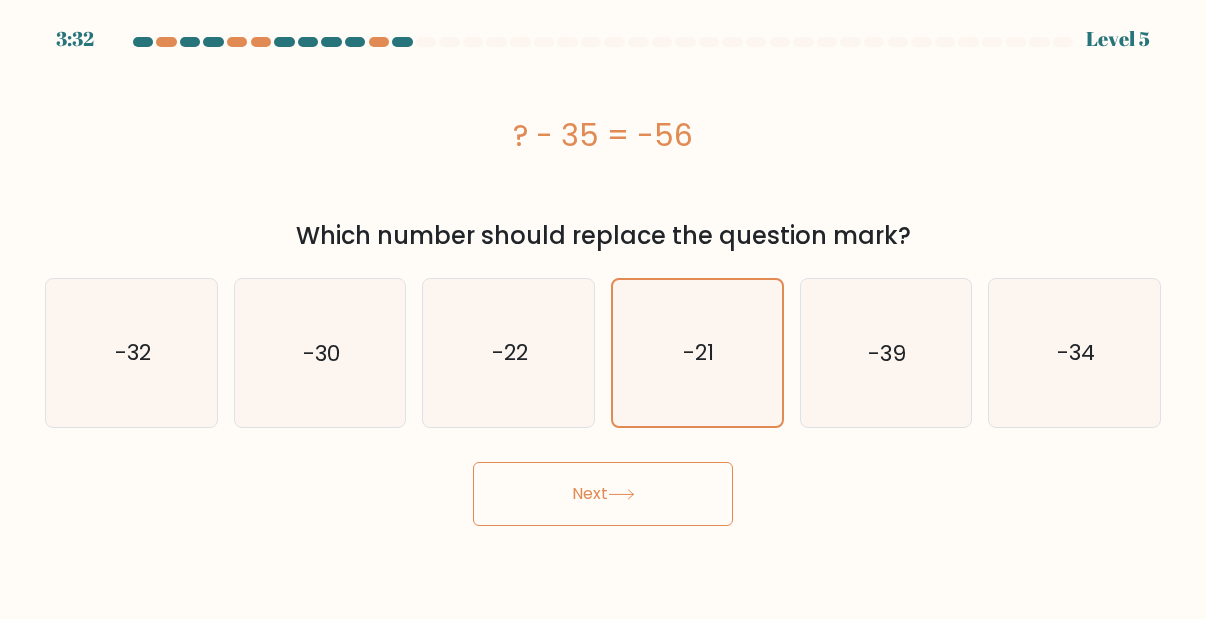 click on "-21" 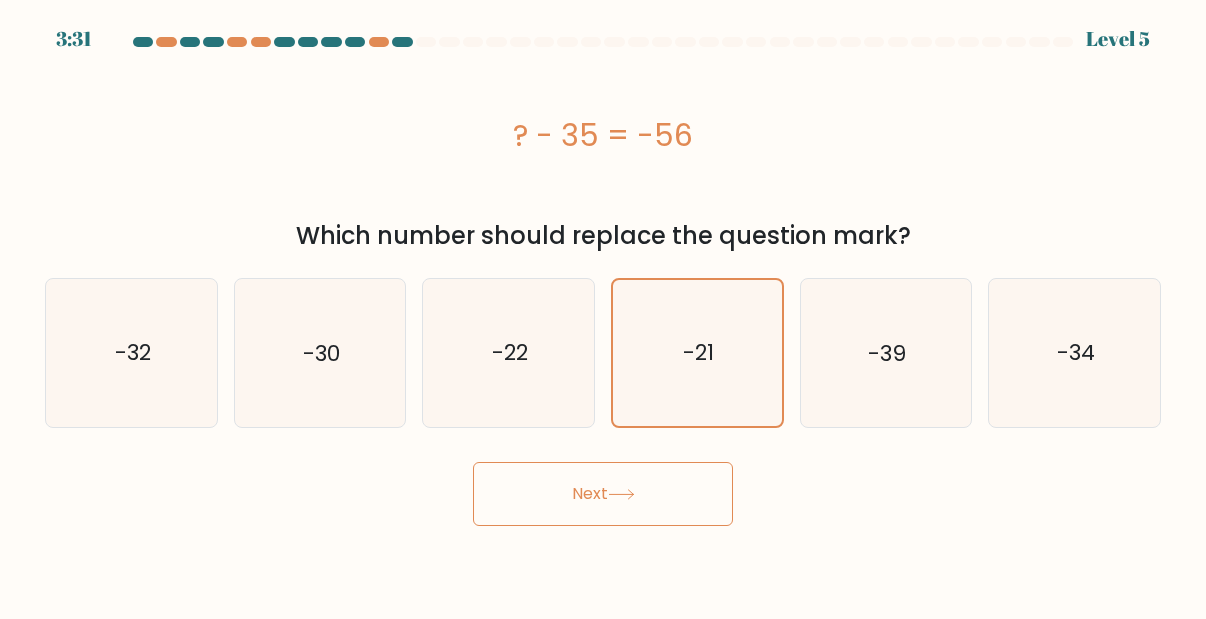 click on "-22" 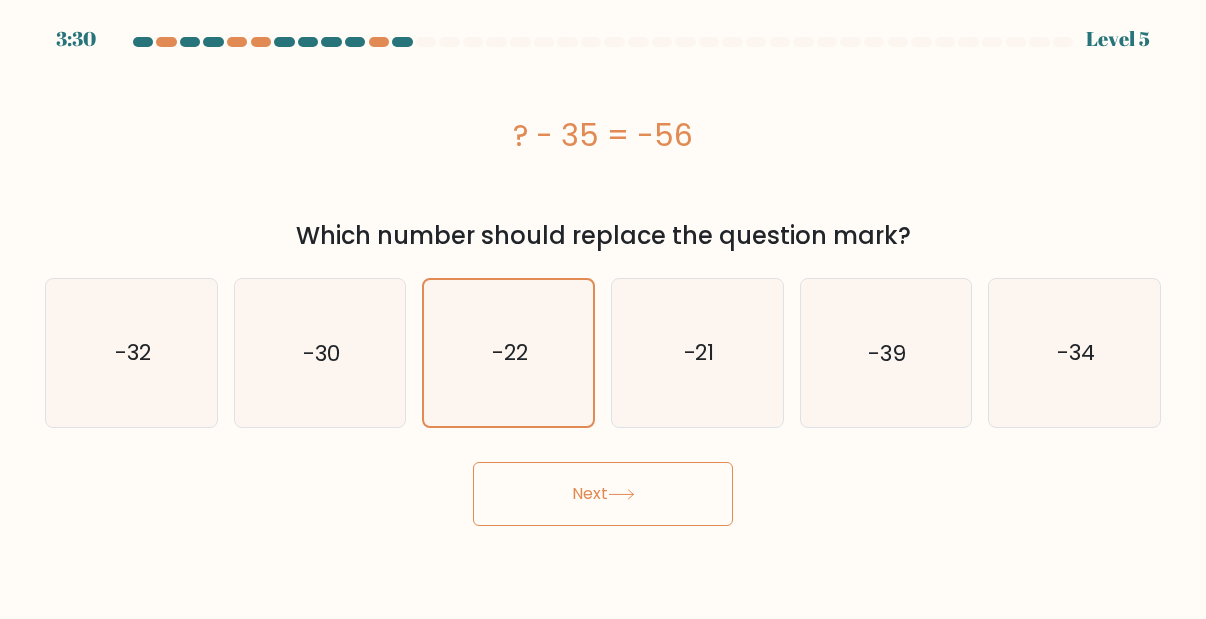 click on "Next" at bounding box center (603, 494) 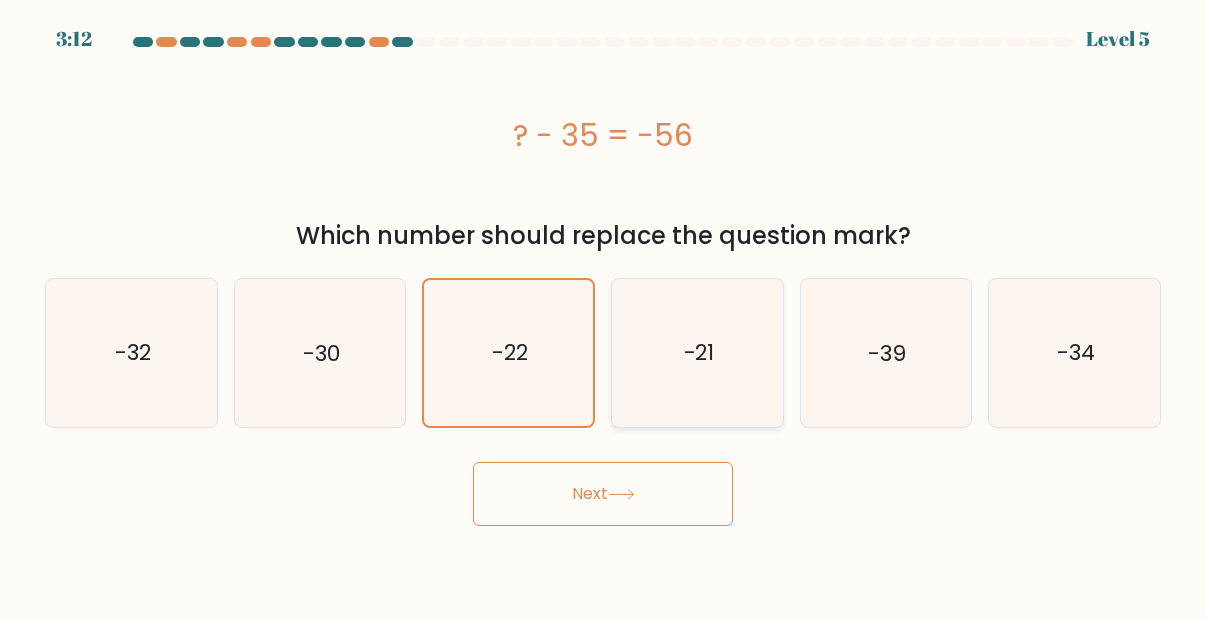 click on "-21" at bounding box center (697, 353) 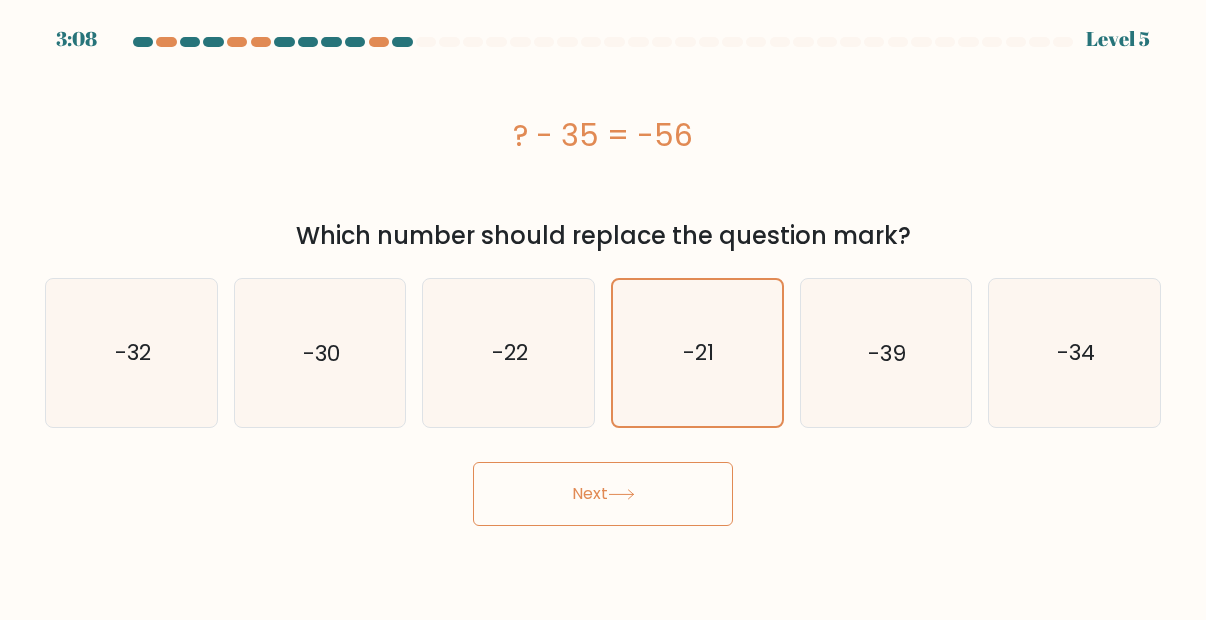 click on "Next" at bounding box center [603, 494] 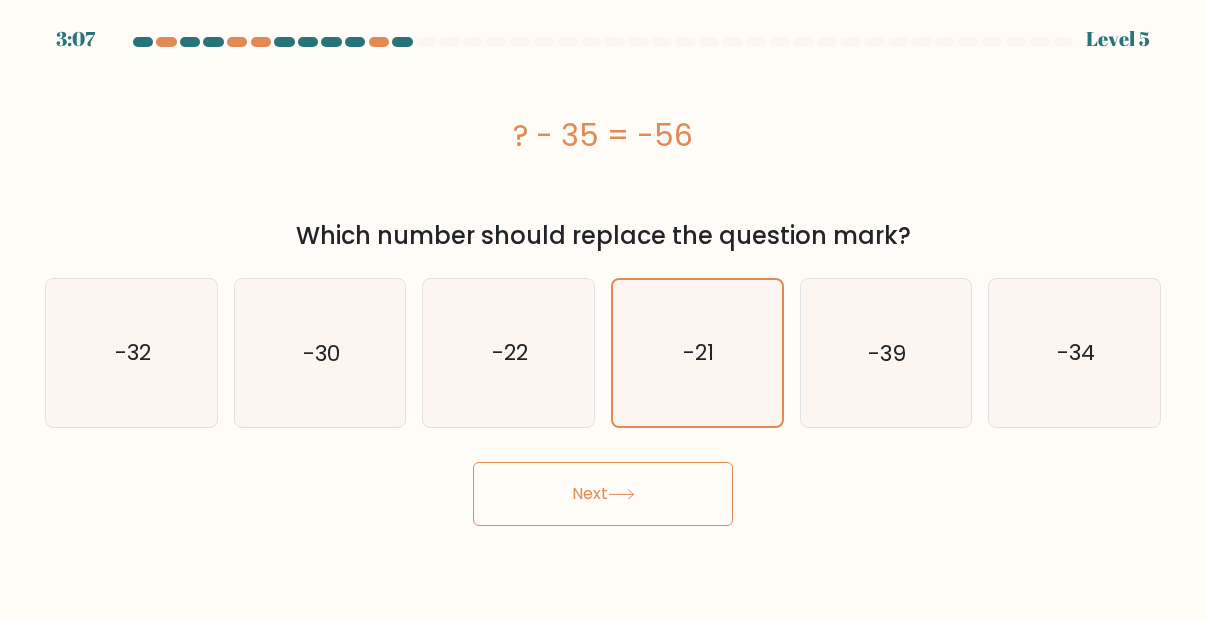 click 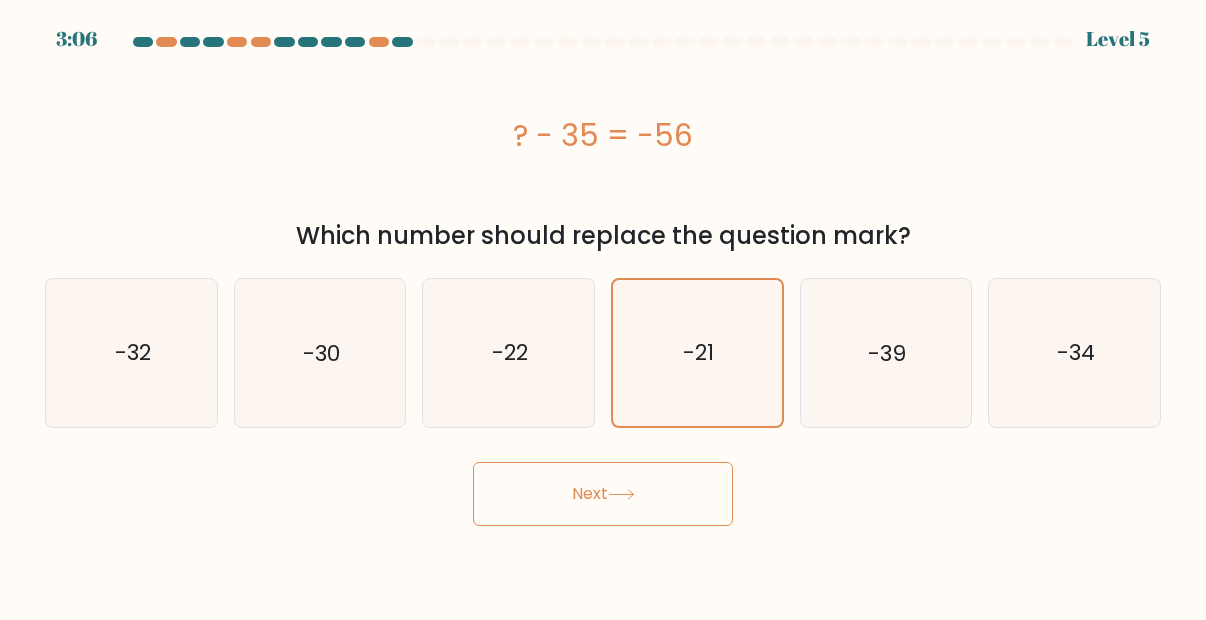 click 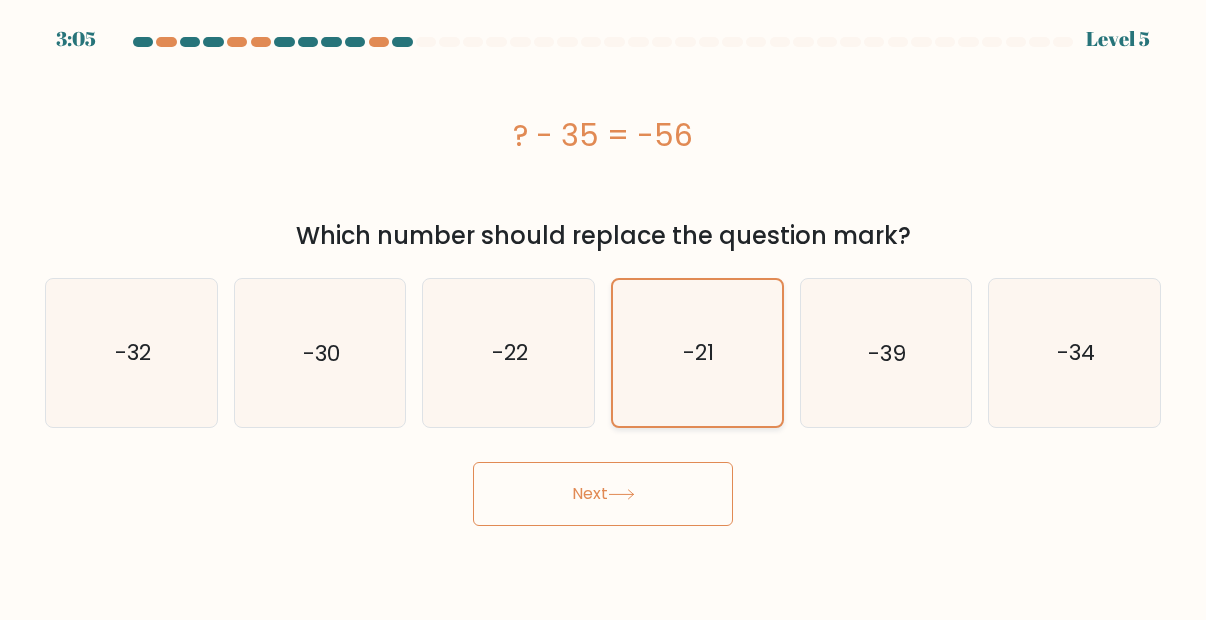 click on "-21" at bounding box center [697, 353] 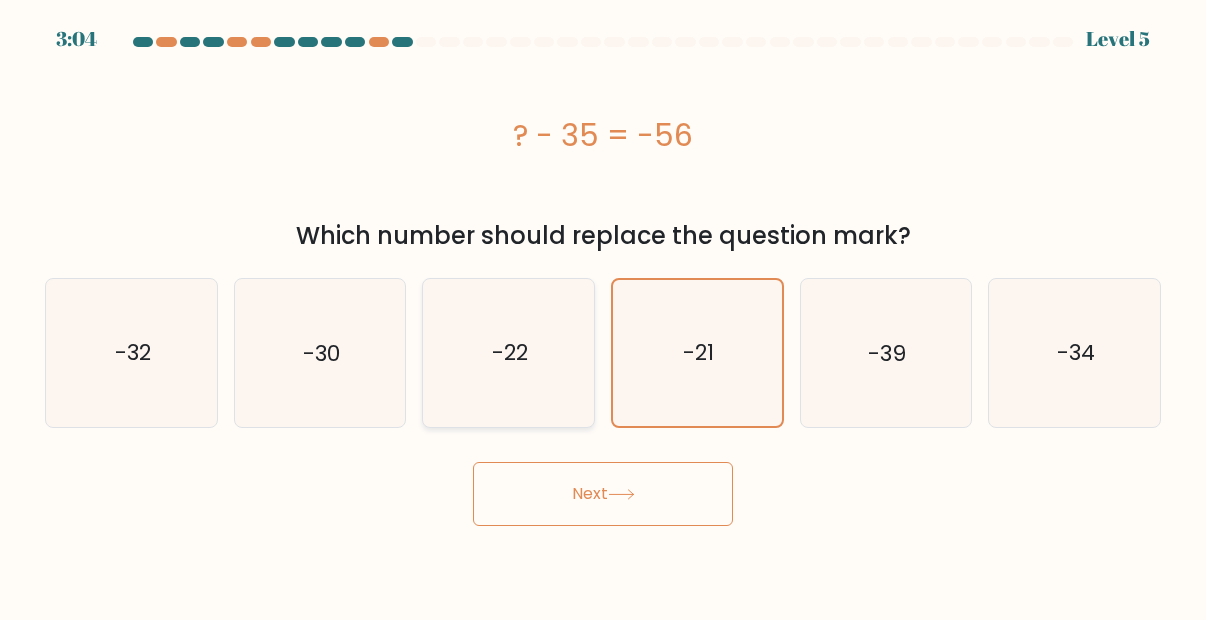 click on "-22" 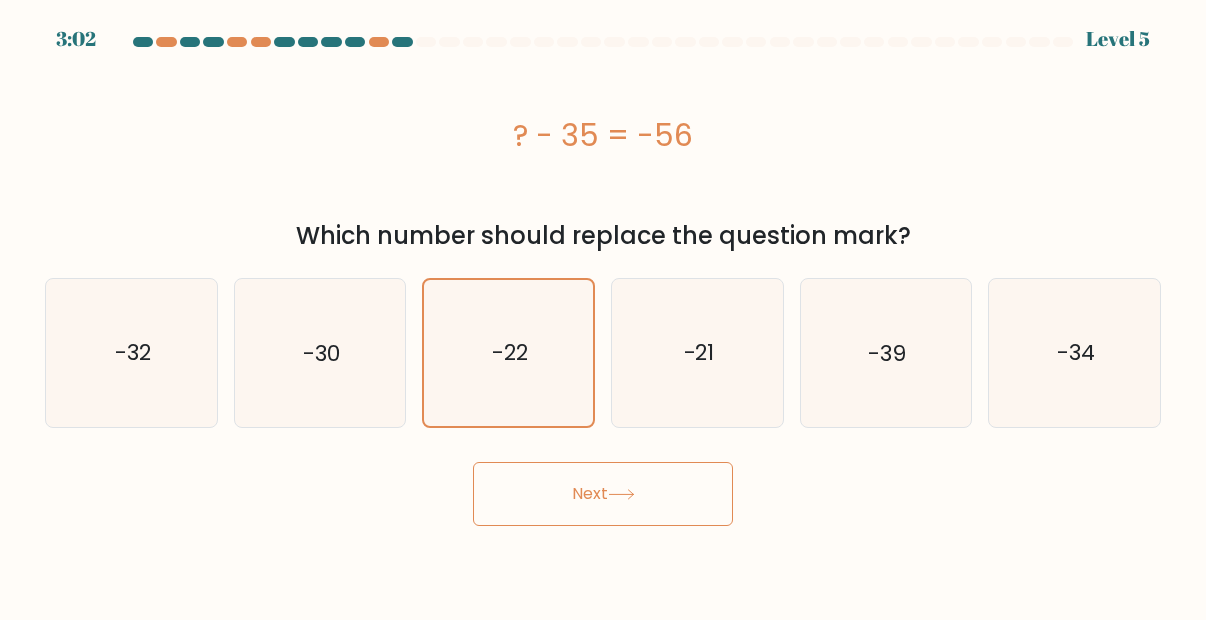 click on "Next" at bounding box center (603, 494) 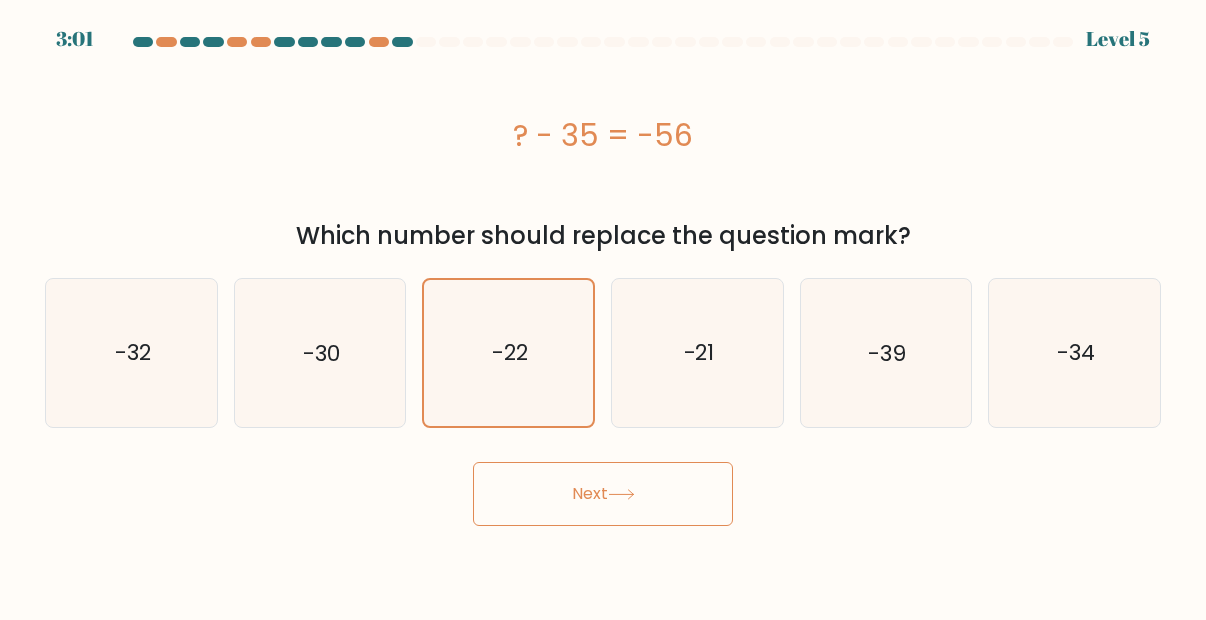 drag, startPoint x: 621, startPoint y: 495, endPoint x: 603, endPoint y: 497, distance: 18.110771 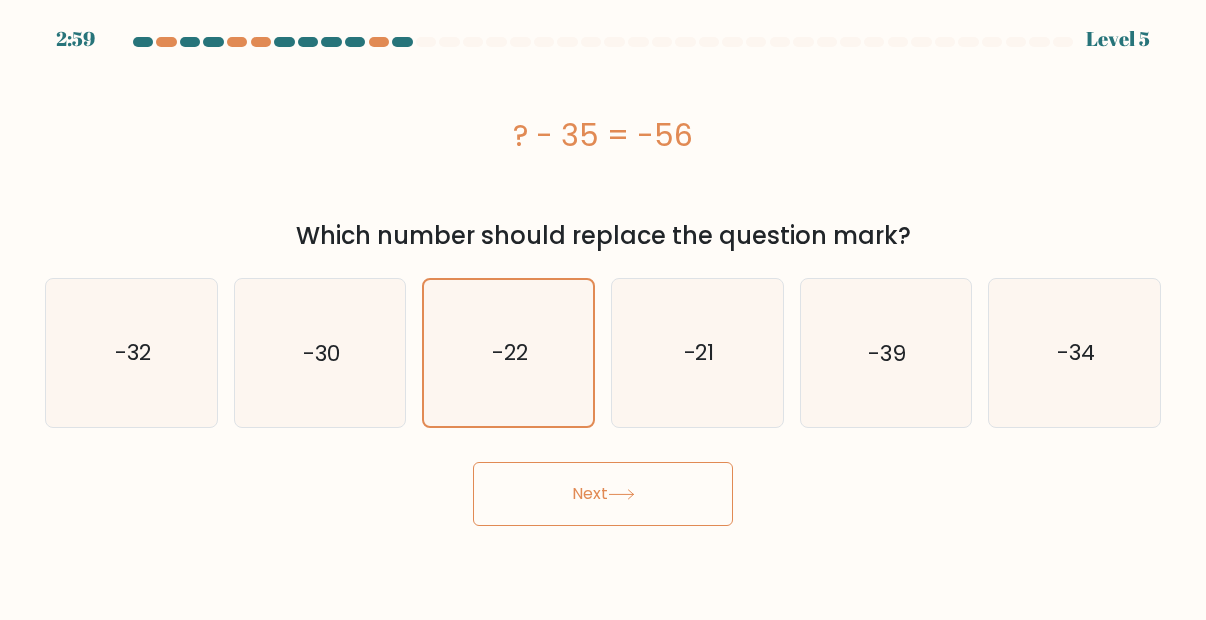 click on "Next" at bounding box center (603, 494) 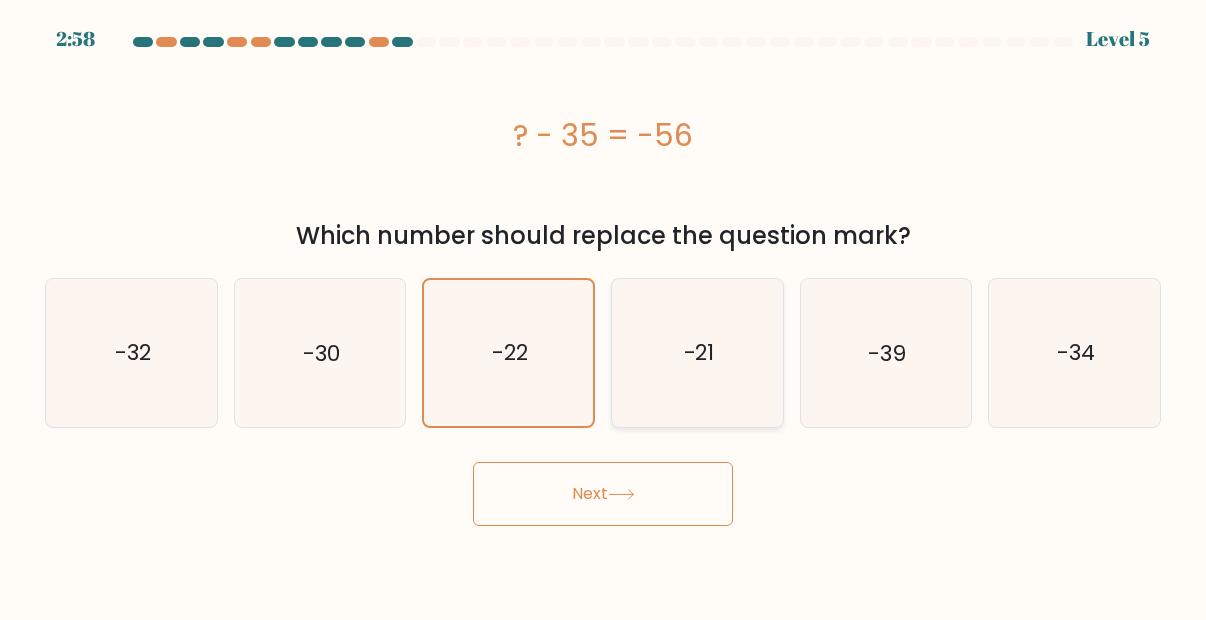 click on "-21" 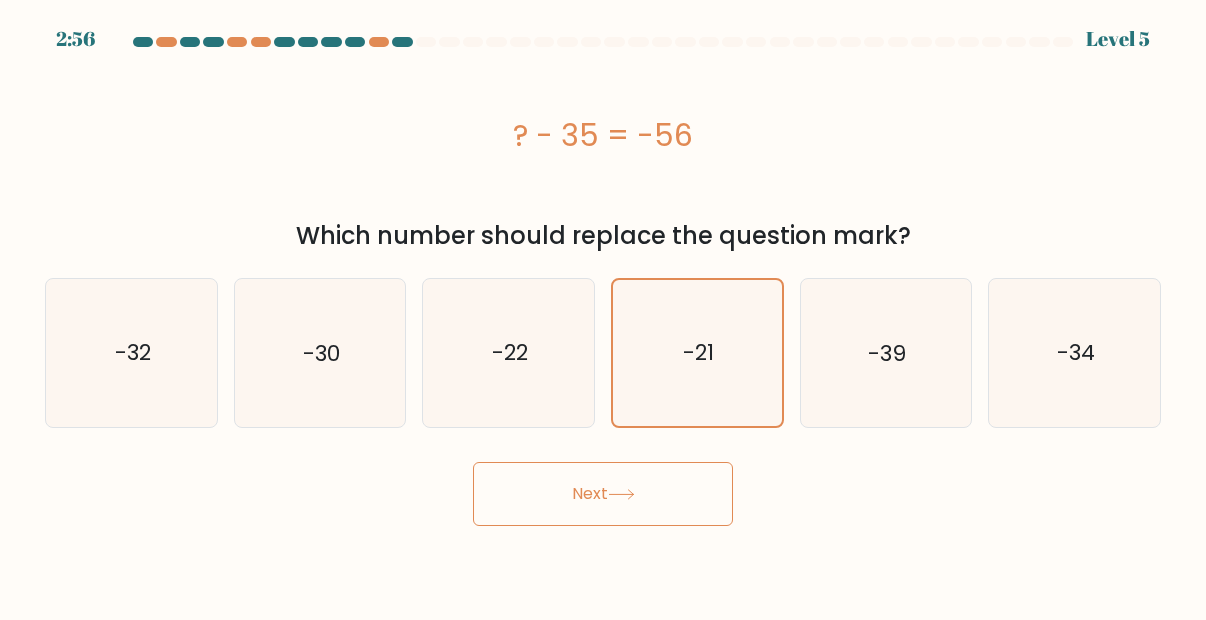 click on "Next" at bounding box center (603, 494) 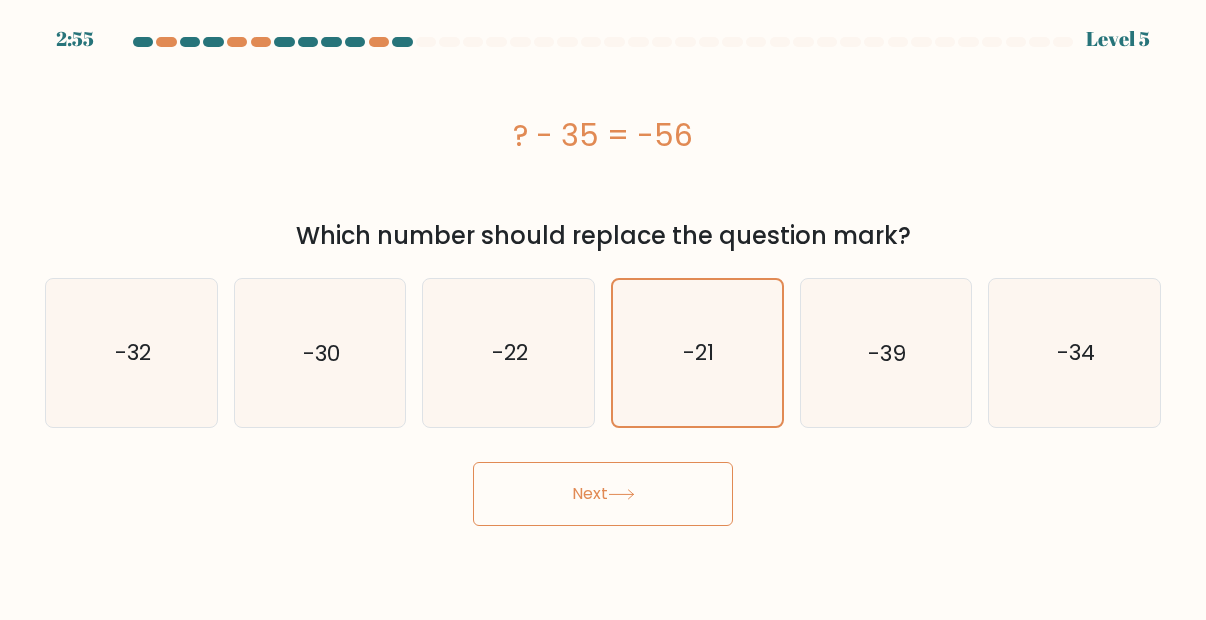 click on "Next" at bounding box center [603, 494] 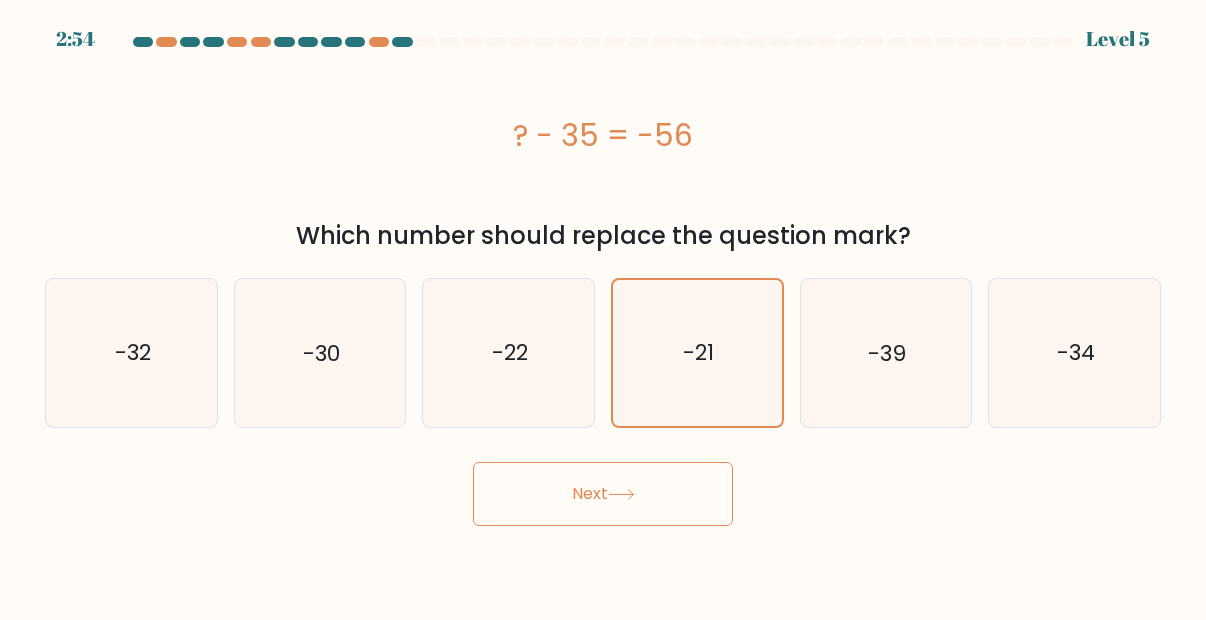 click on "Next" at bounding box center [603, 494] 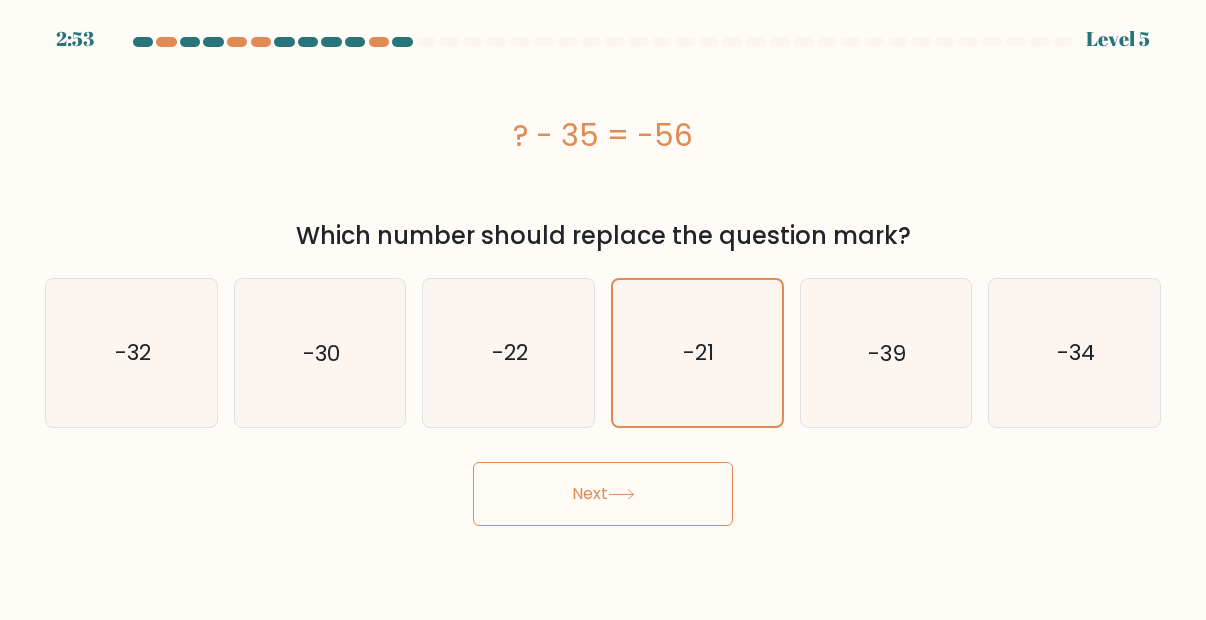 click on "Next" at bounding box center [603, 494] 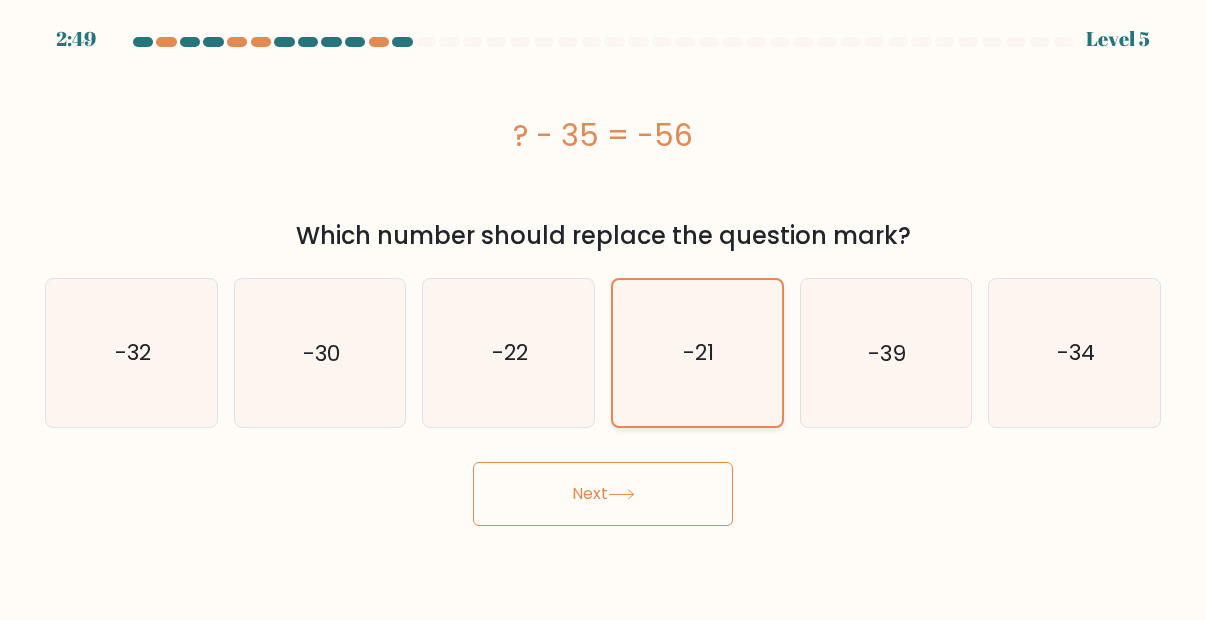 click on "-21" 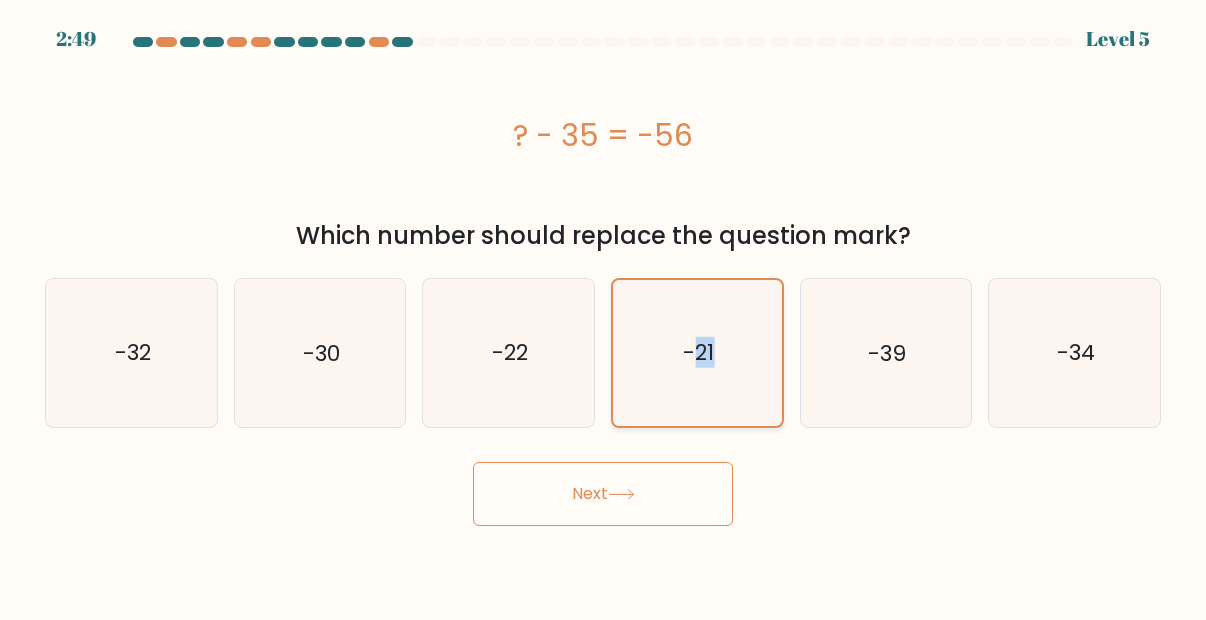 click on "-21" 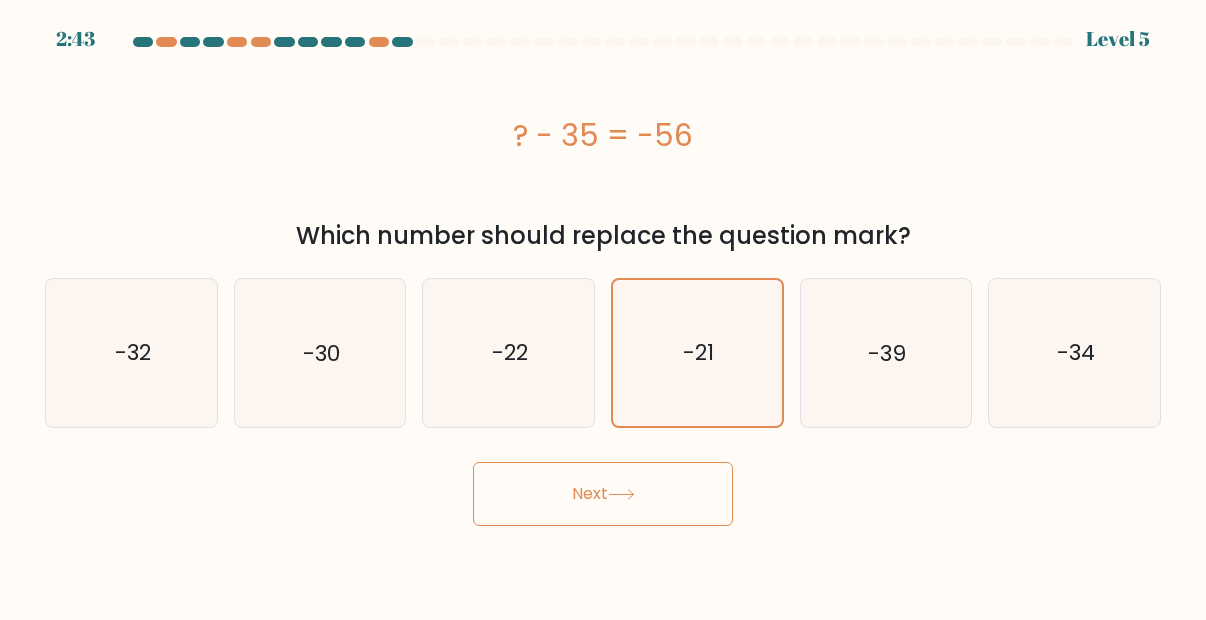 click on "Next" at bounding box center [603, 489] 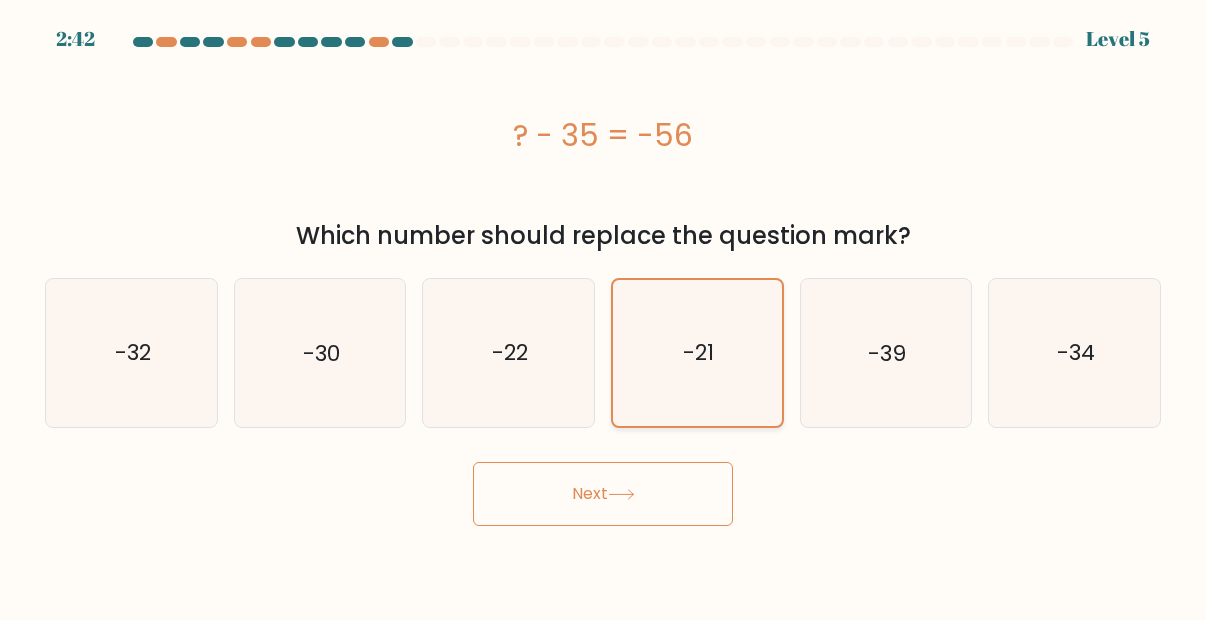 click on "-21" 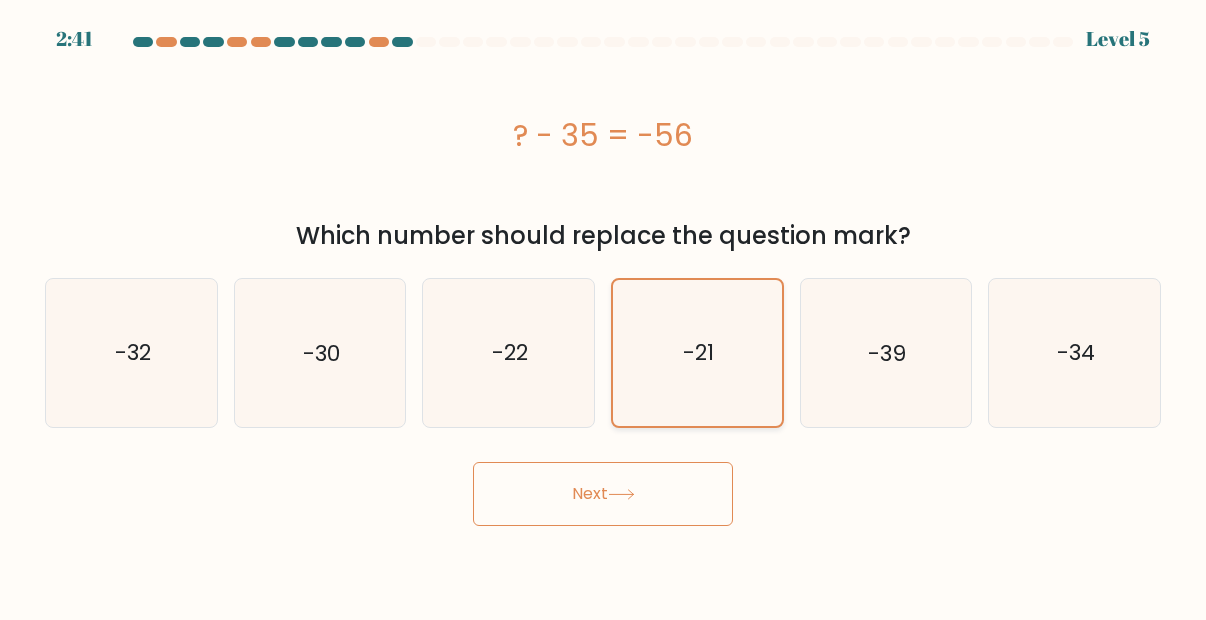click on "-21" 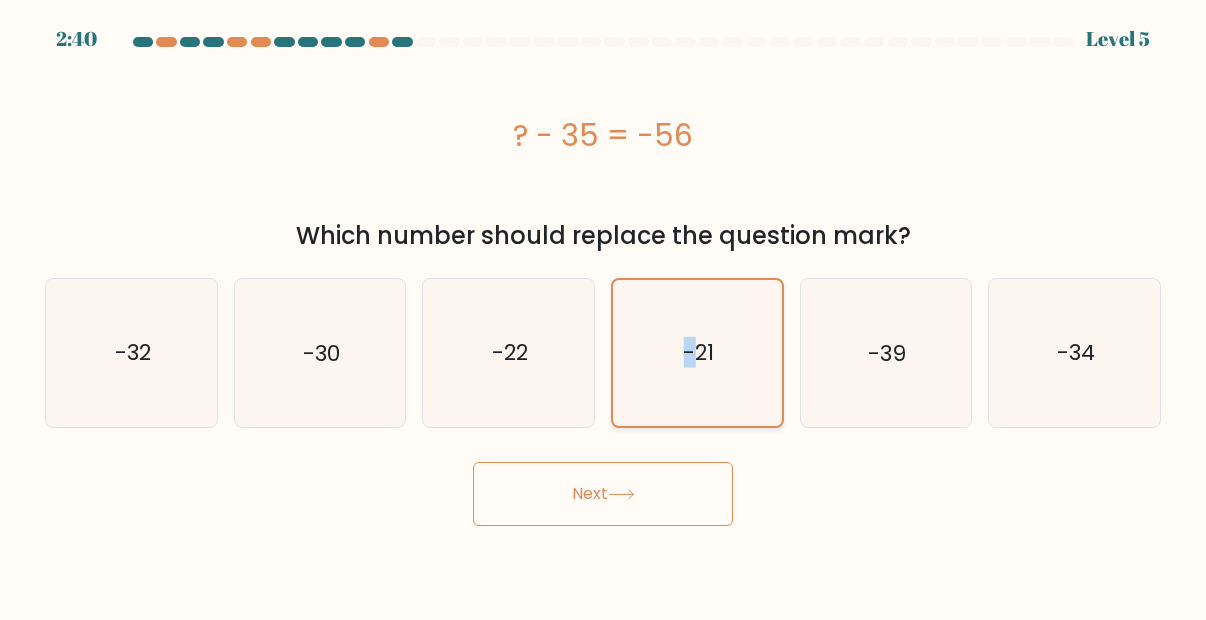 click on "-21" 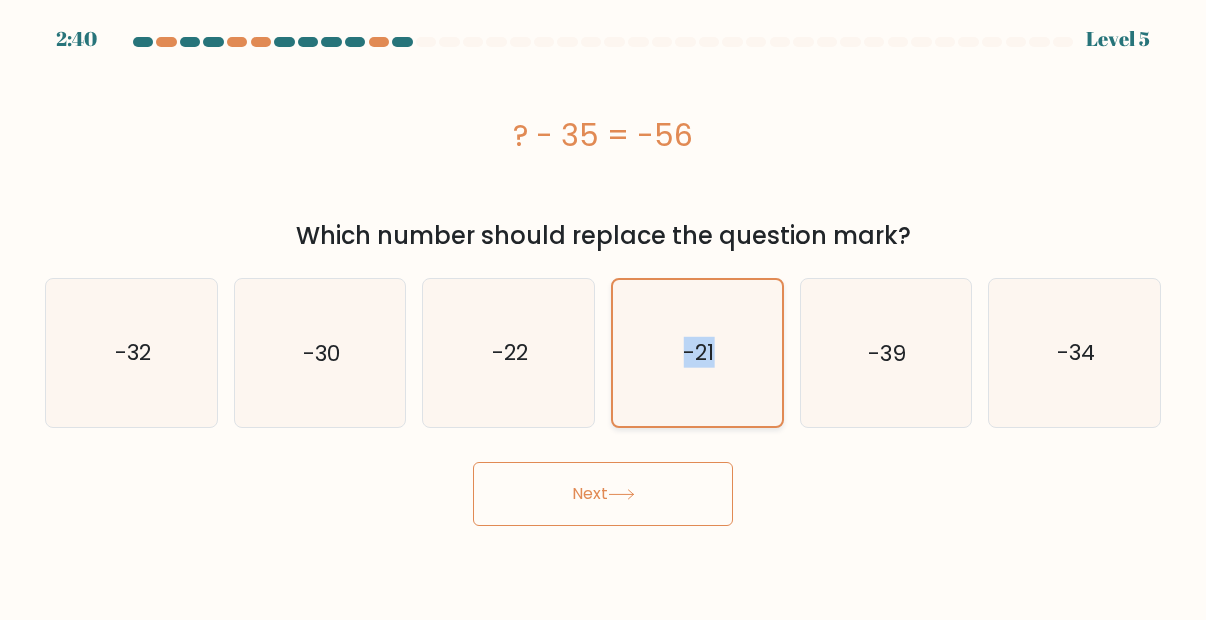 click on "-21" 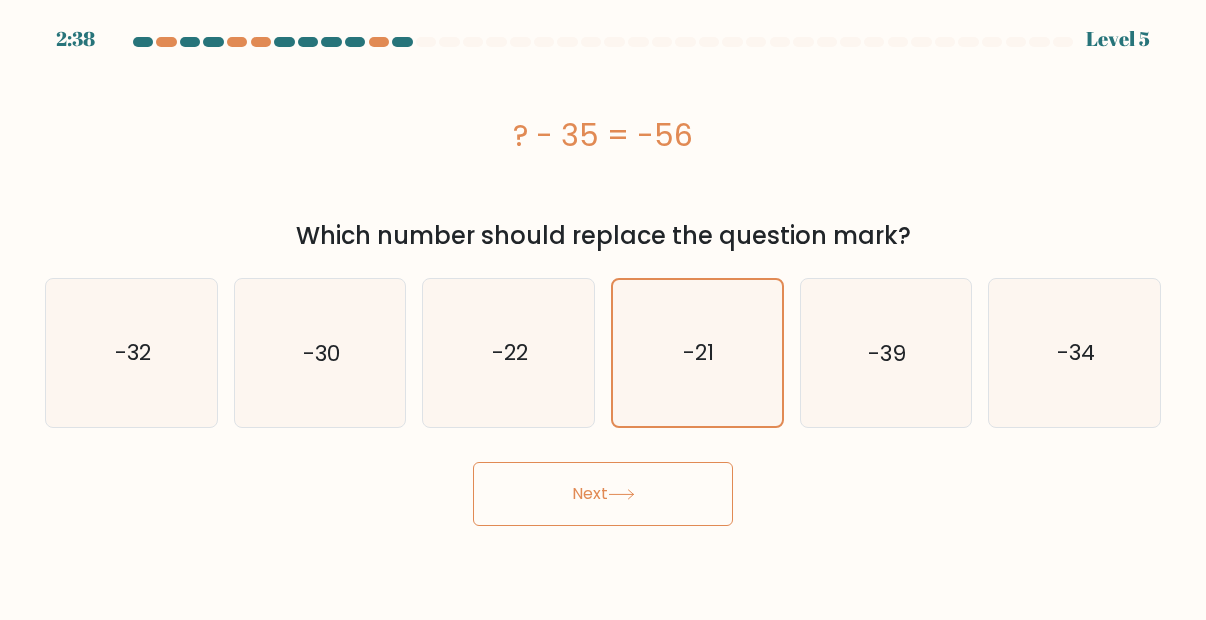 drag, startPoint x: 736, startPoint y: 493, endPoint x: 675, endPoint y: 513, distance: 64.195015 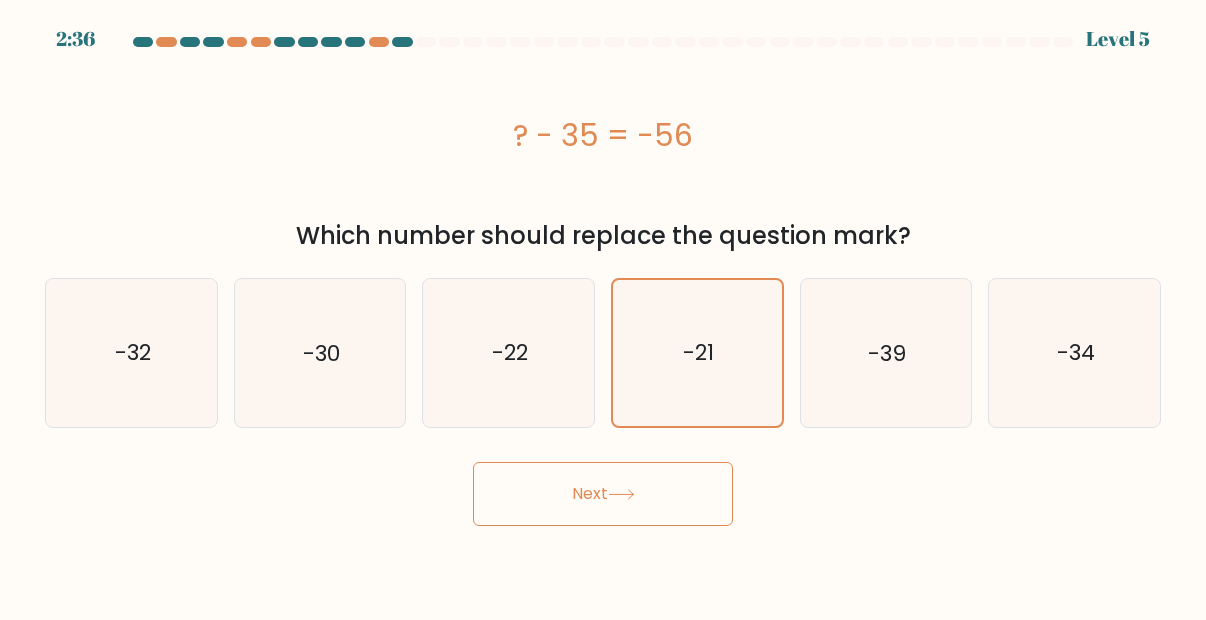 click on "Next" at bounding box center [603, 494] 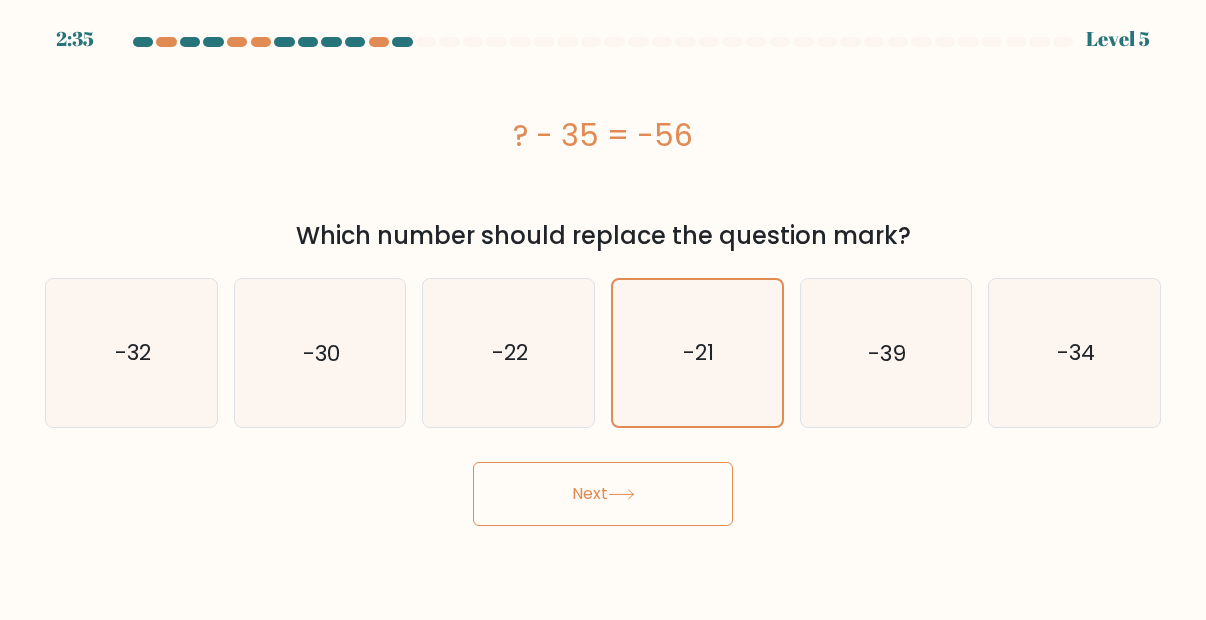click on "Next" at bounding box center [603, 494] 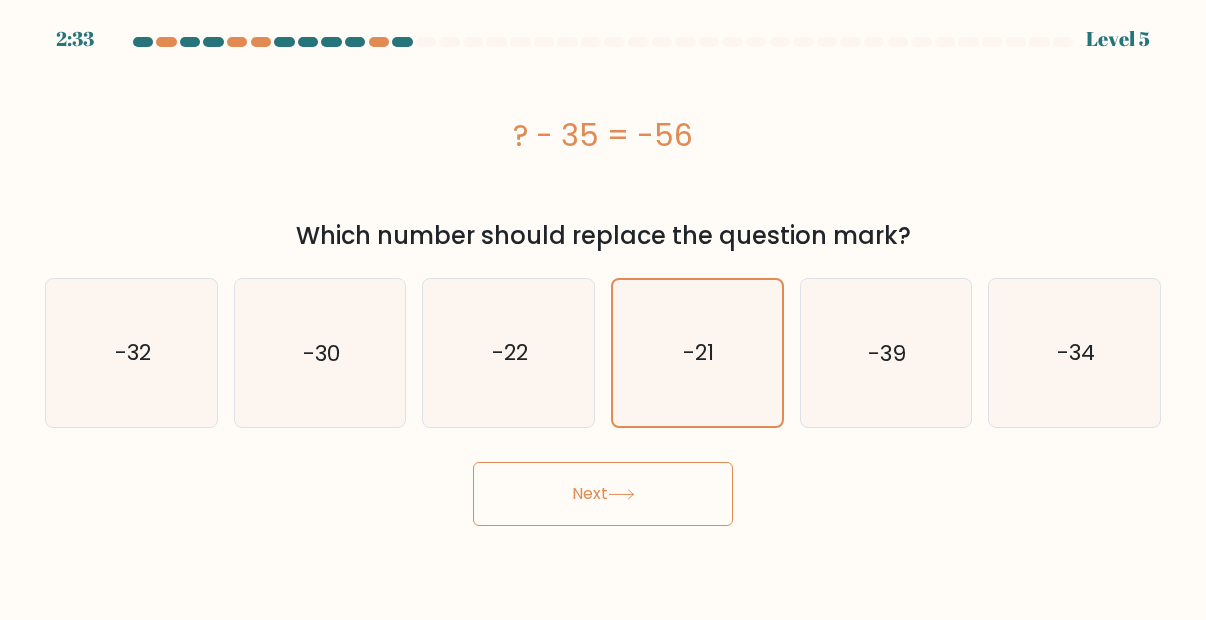 click on "Next" at bounding box center (603, 494) 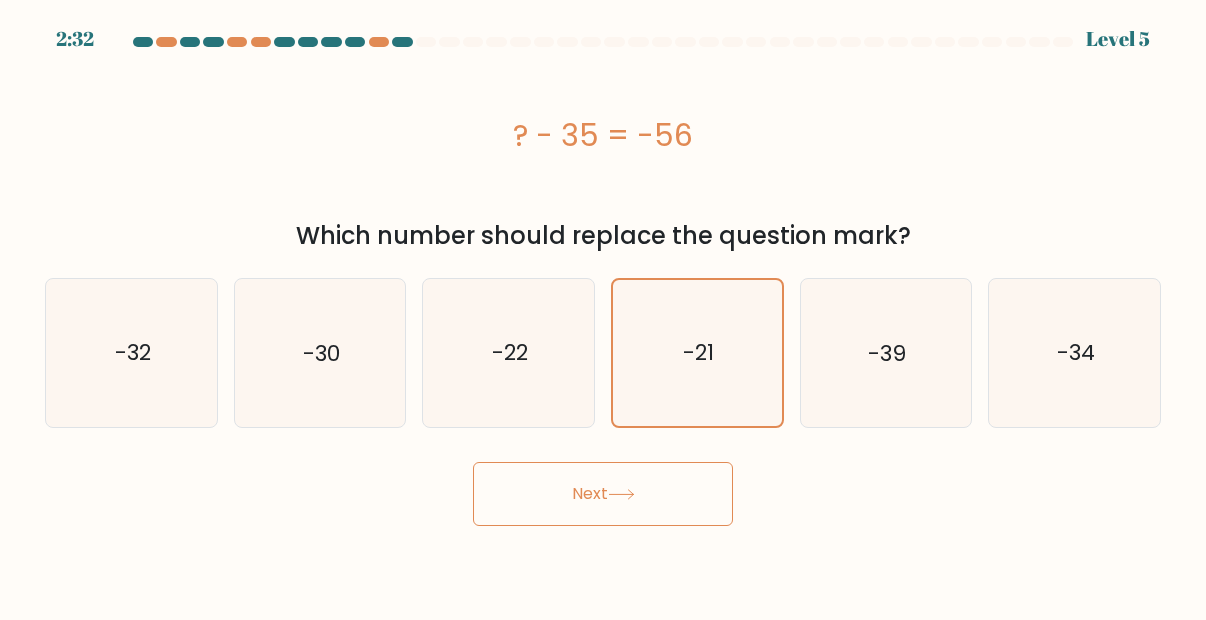 click on "Next" at bounding box center [603, 494] 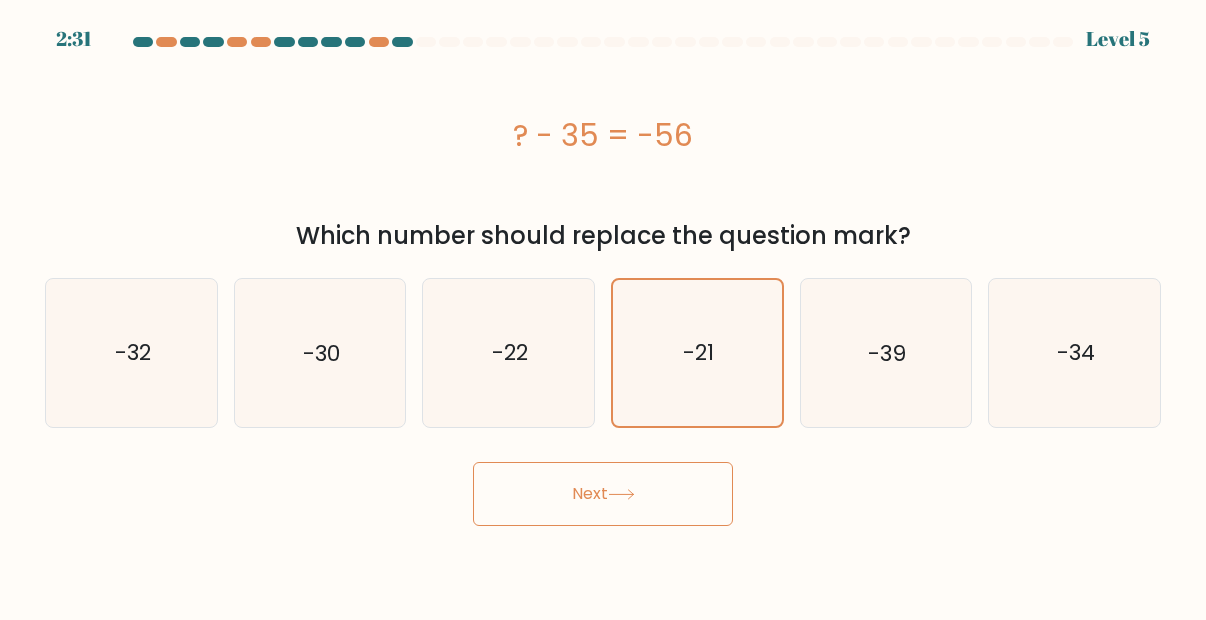 click on "Next" at bounding box center (603, 494) 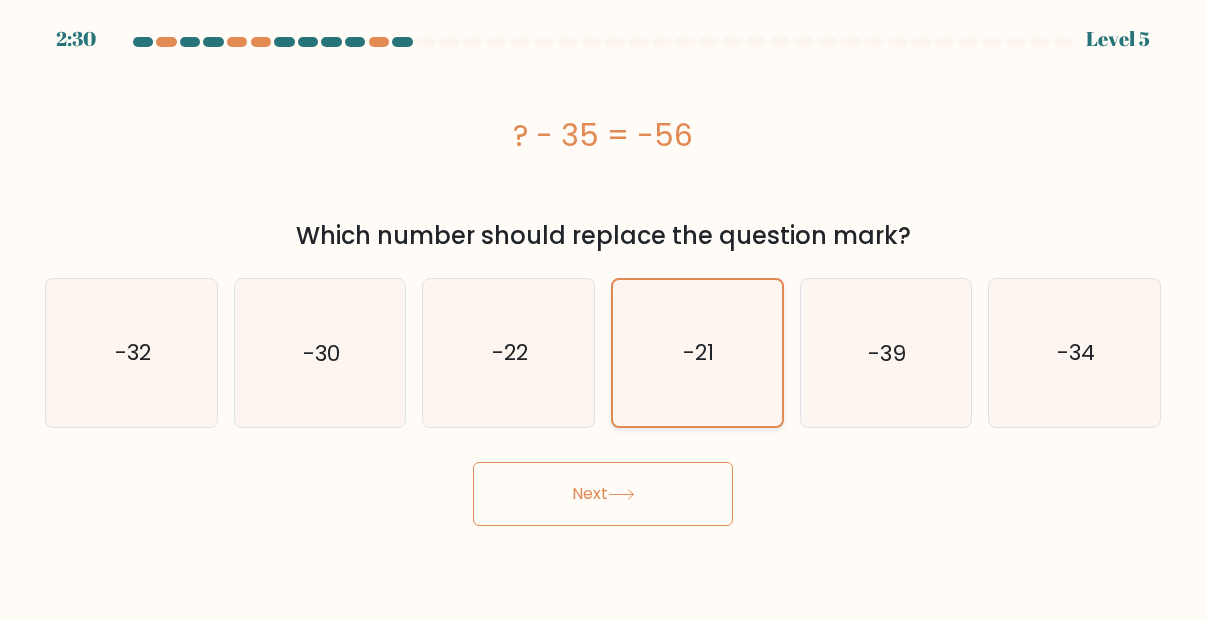 click on "-21" 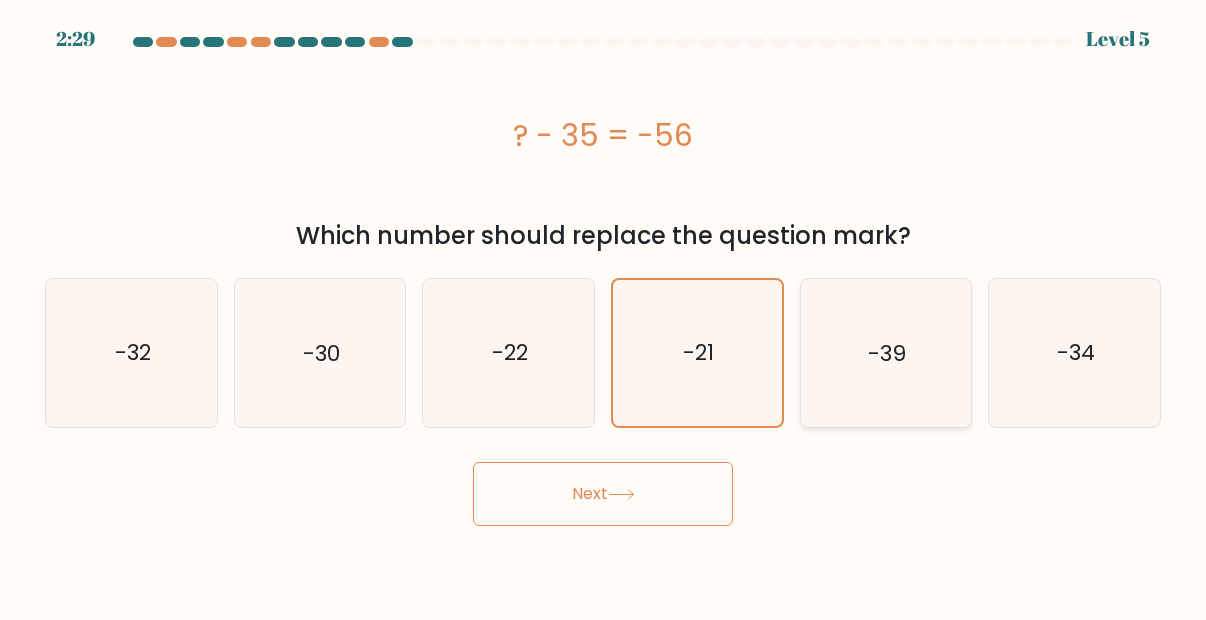 click on "-39" 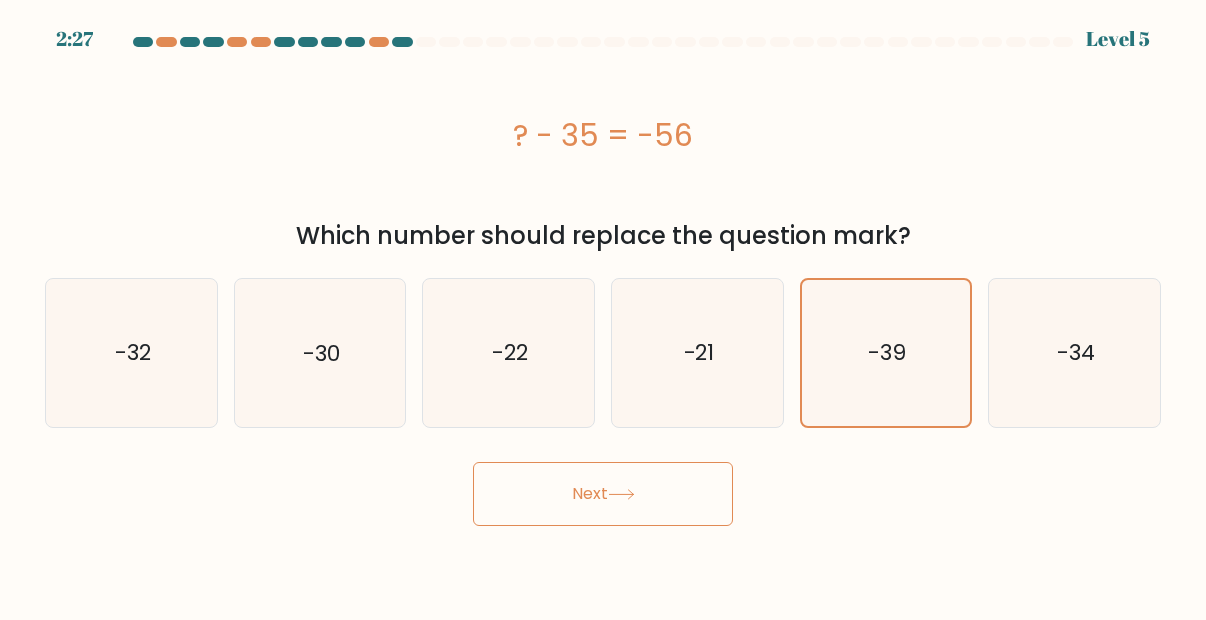 click on "Next" at bounding box center (603, 494) 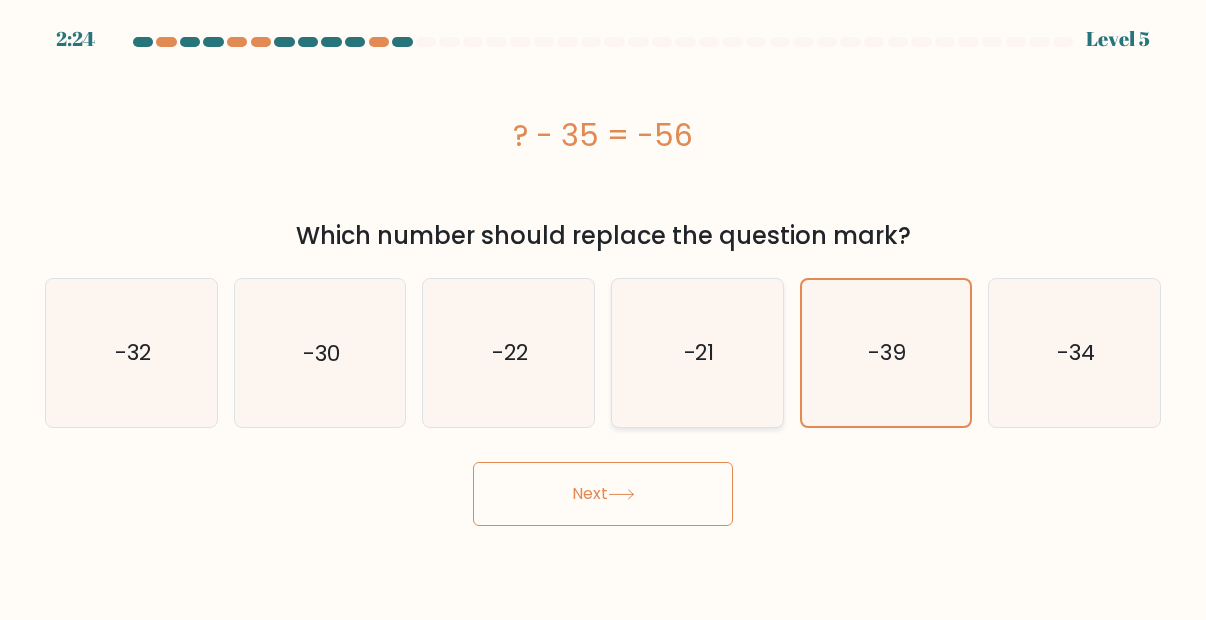 click on "-21" 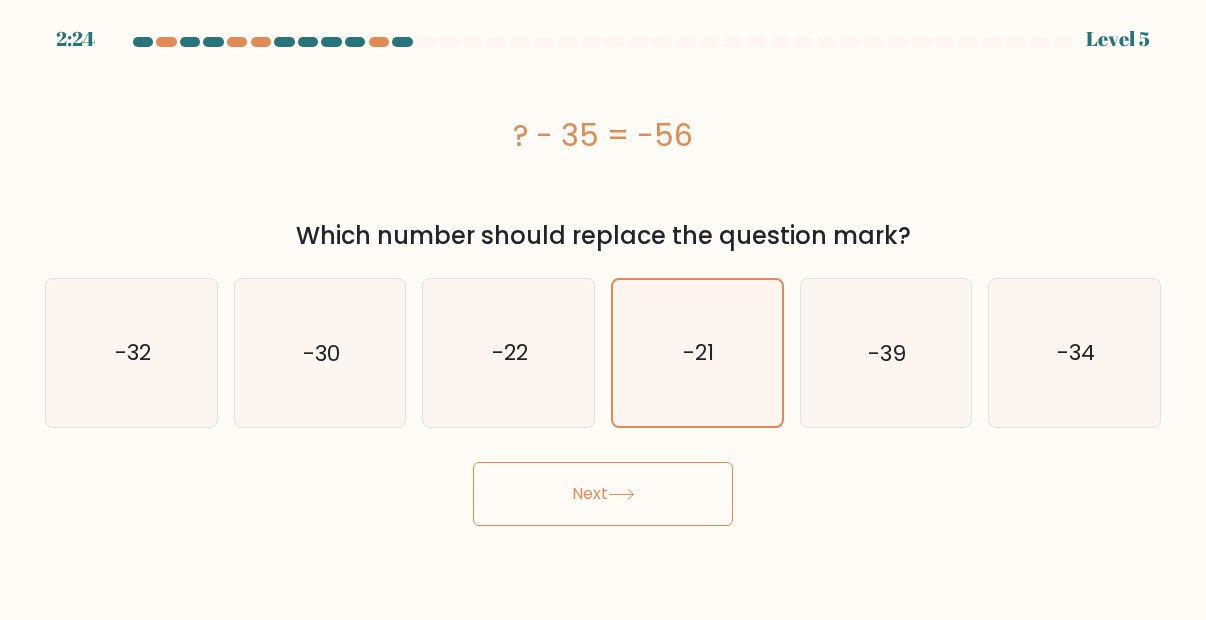 click on "Next" at bounding box center [603, 494] 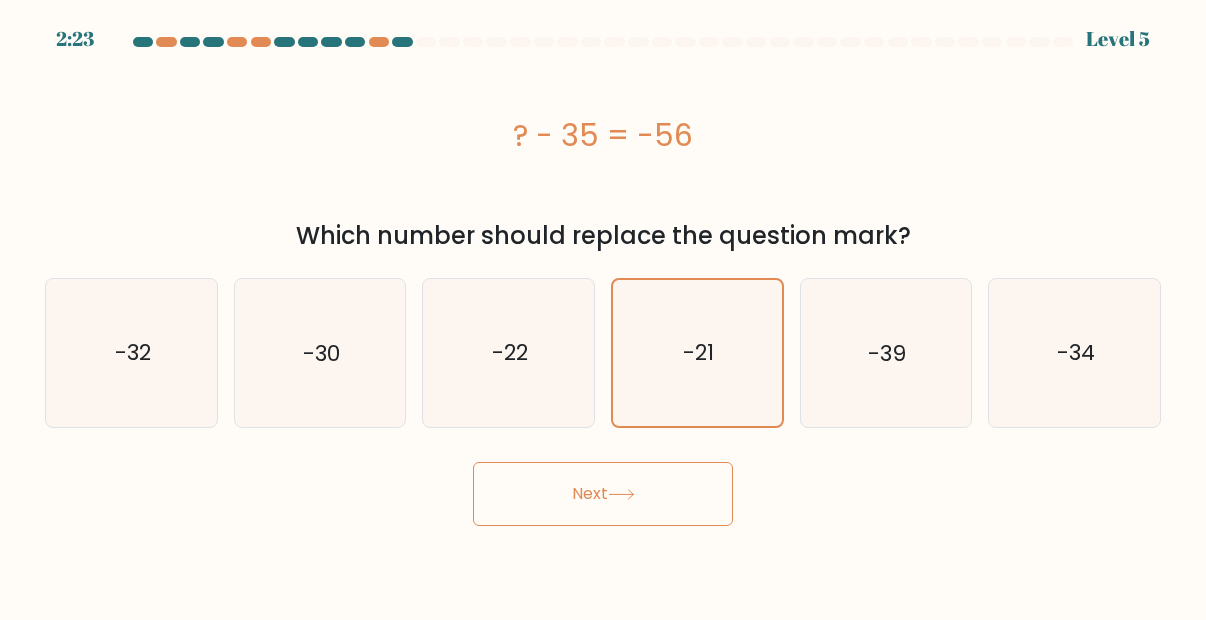 click on "Next" at bounding box center (603, 494) 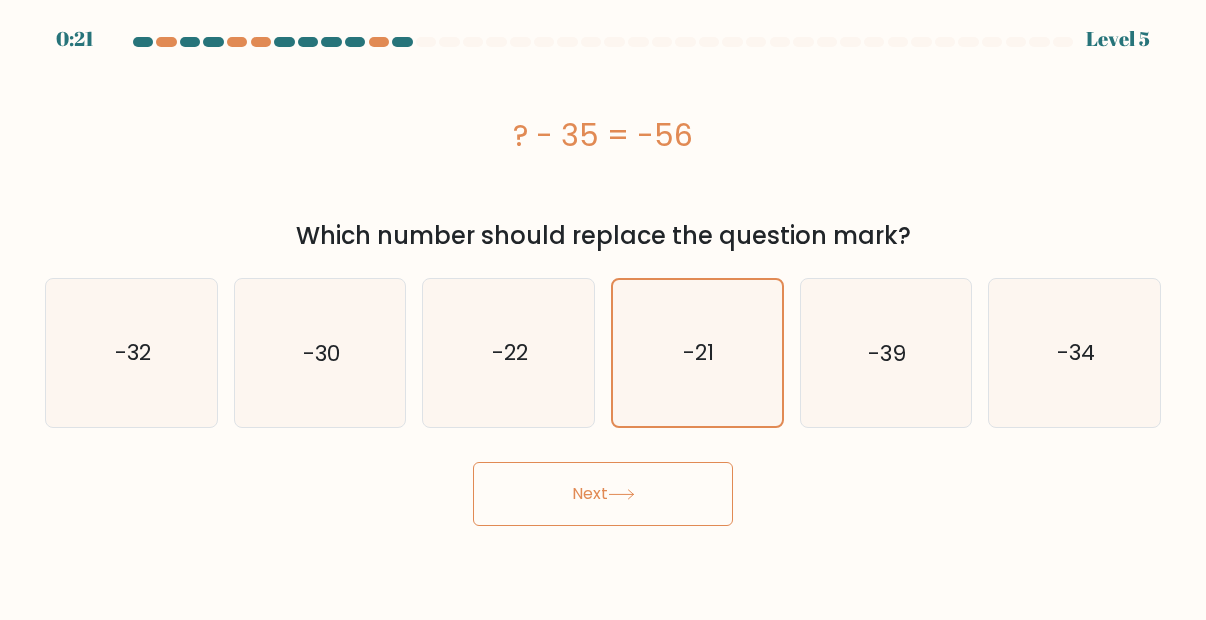 click on "-21" 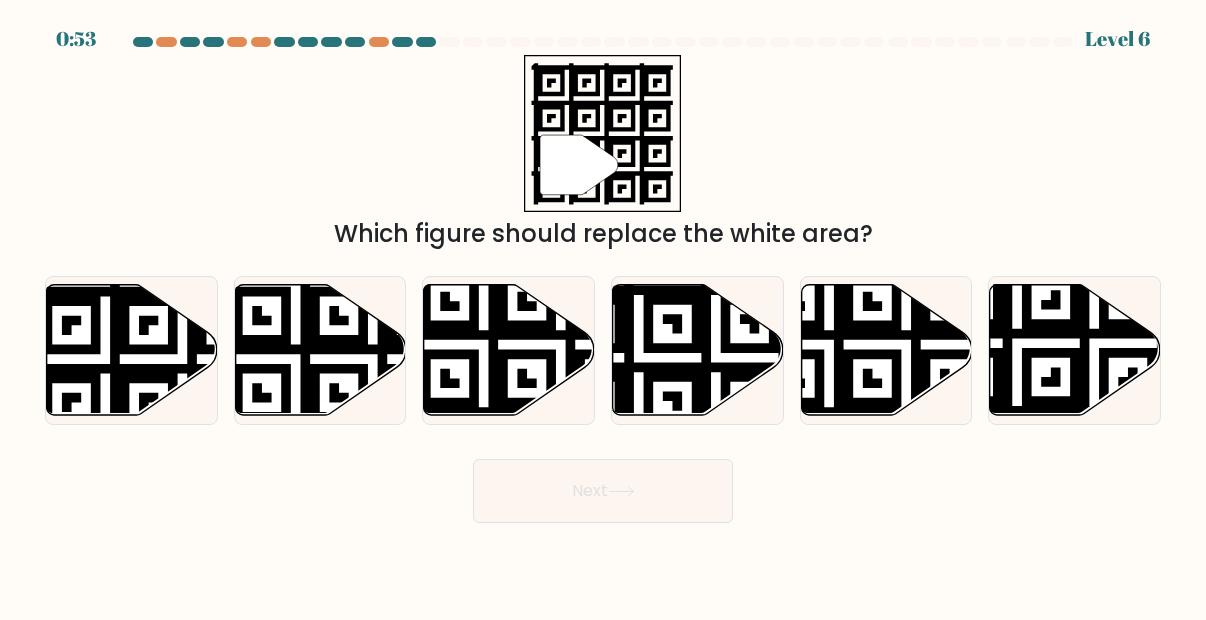 click 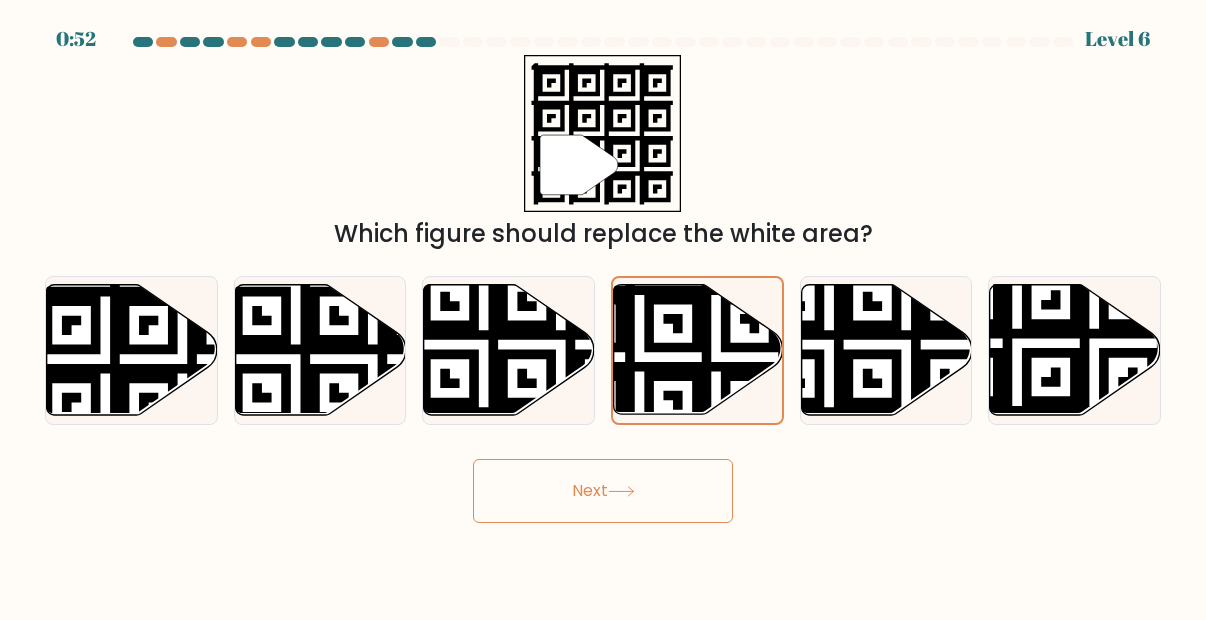 click on "Next" at bounding box center [603, 491] 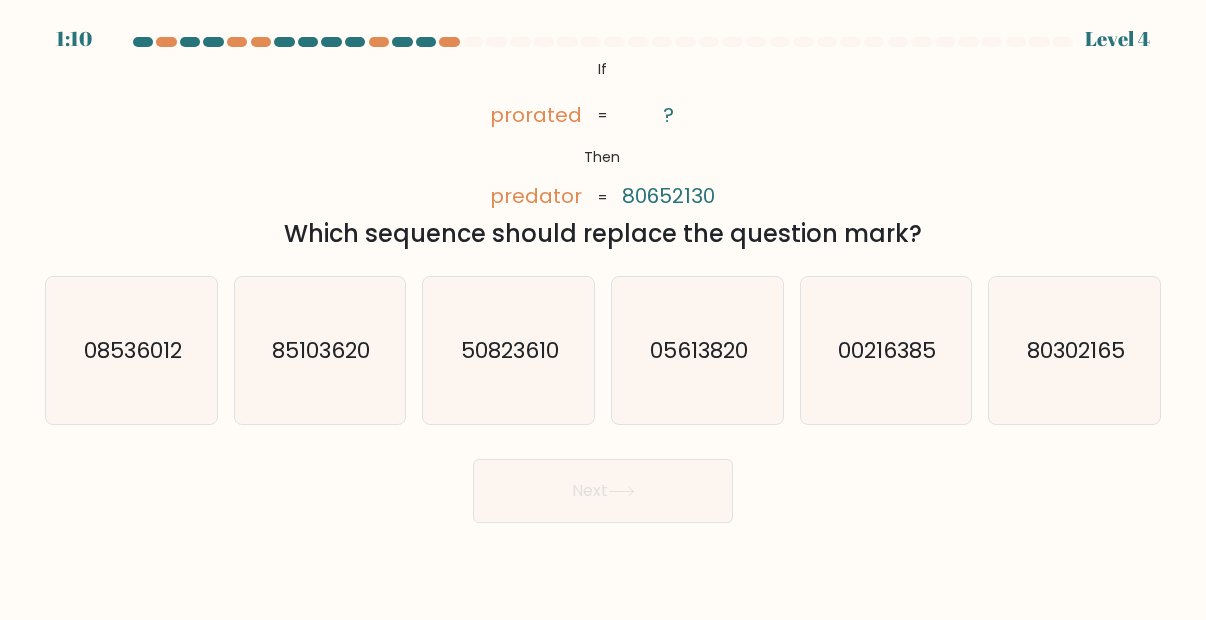 click on "80302165" 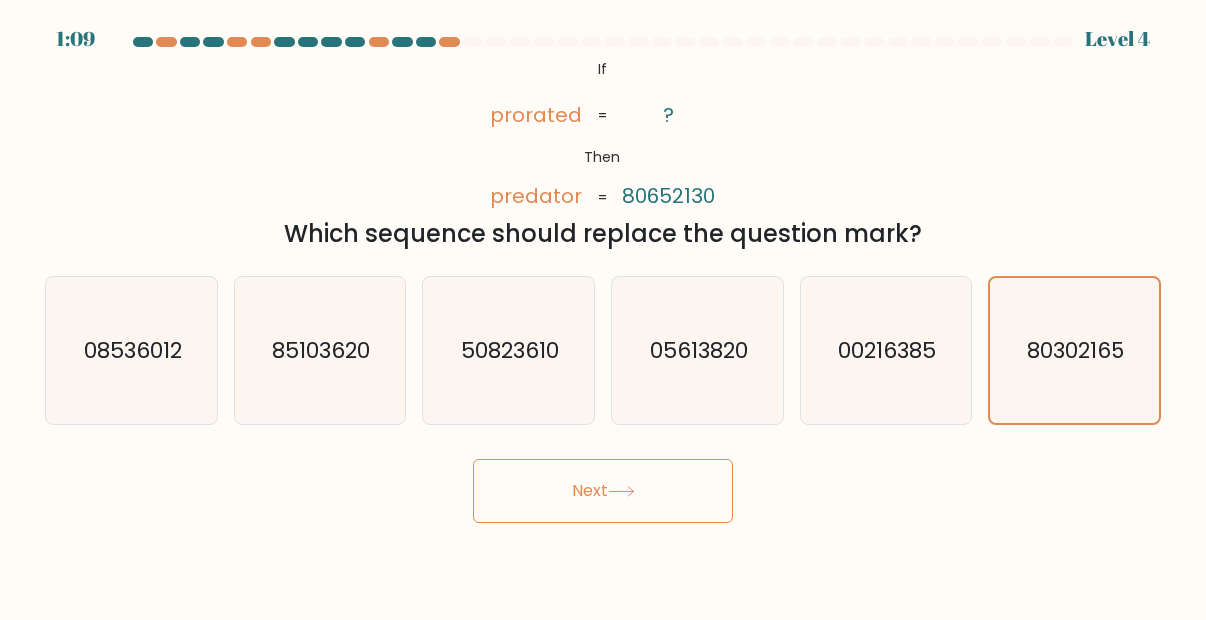click on "Next" at bounding box center (603, 491) 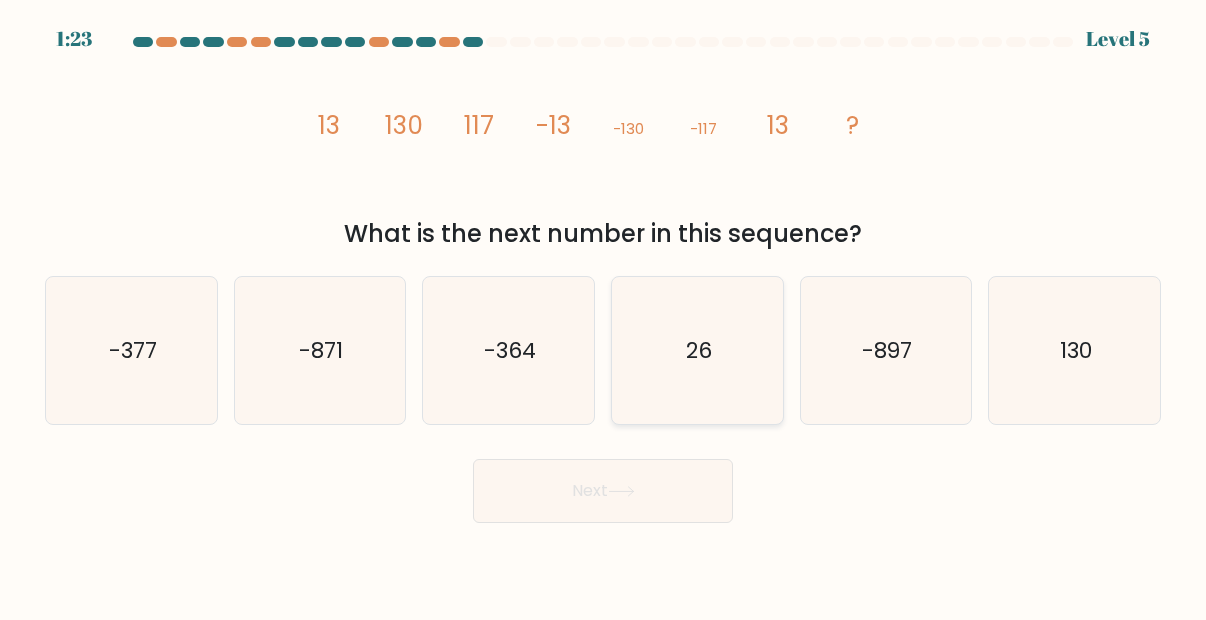 click on "26" 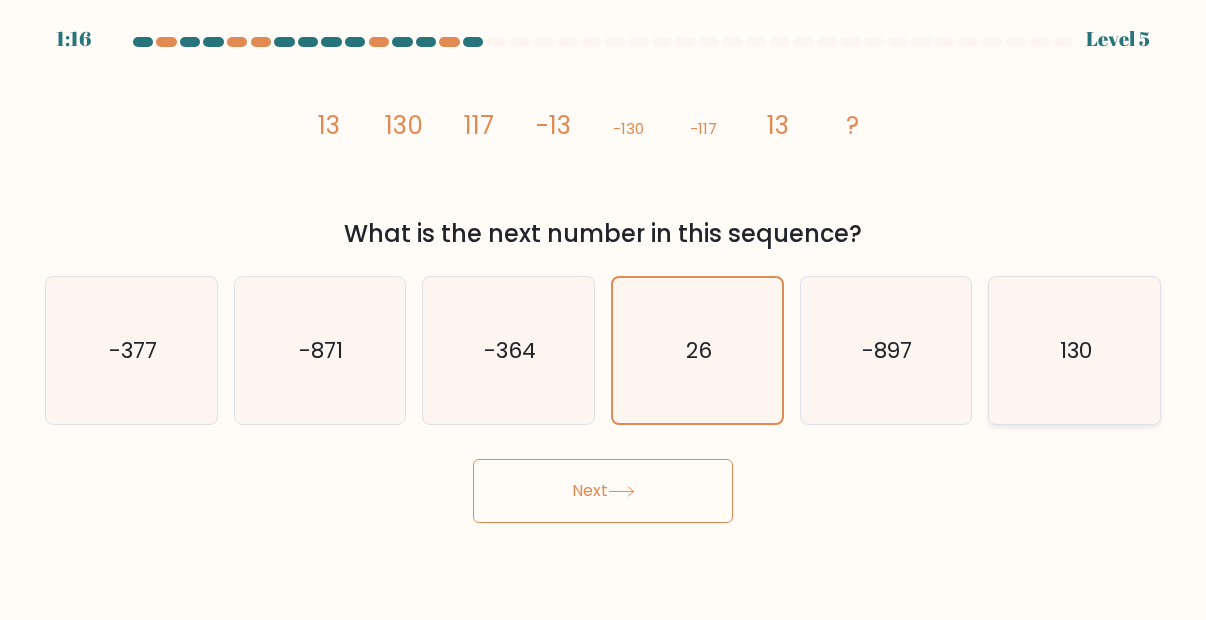 click on "130" 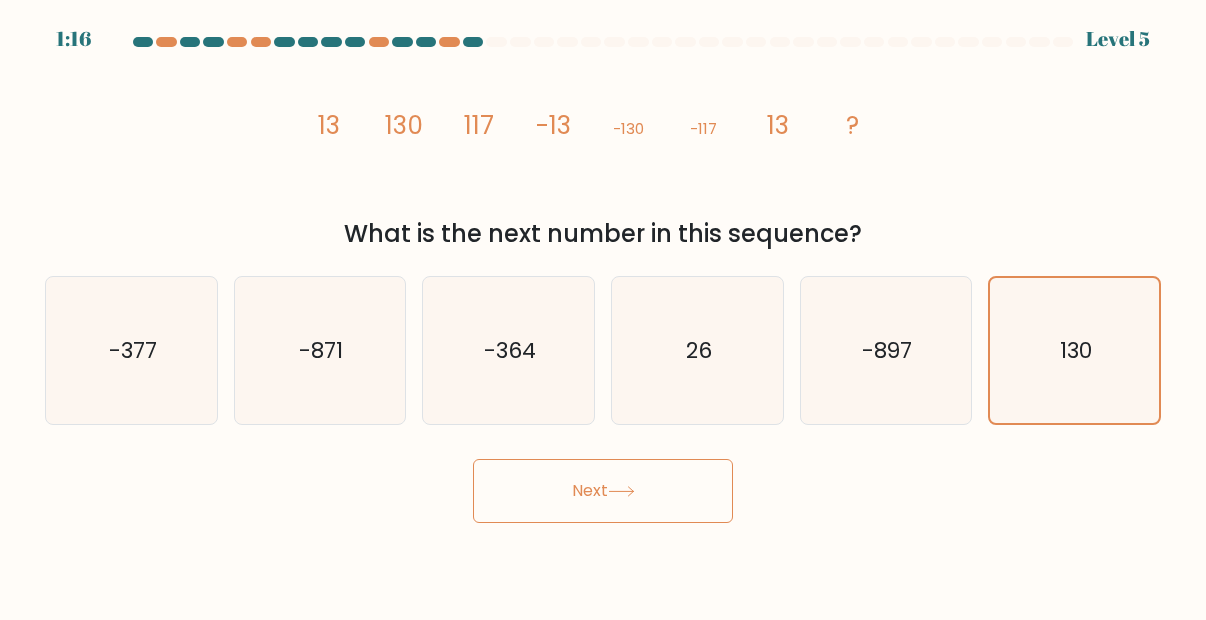 click on "Next" at bounding box center (603, 491) 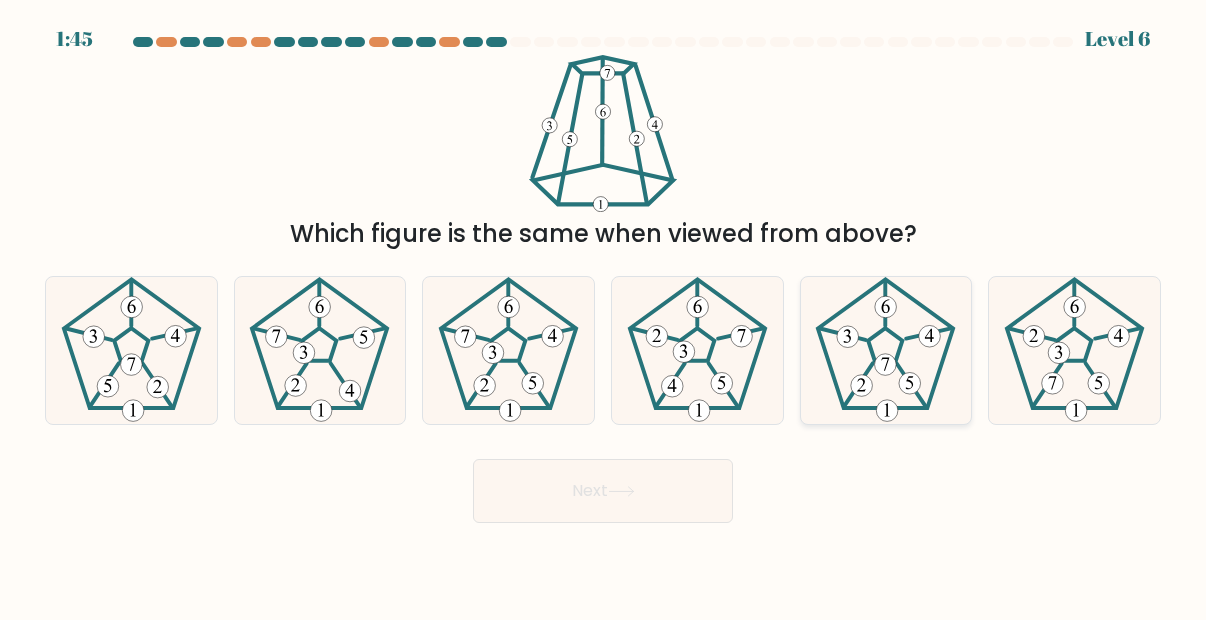 click 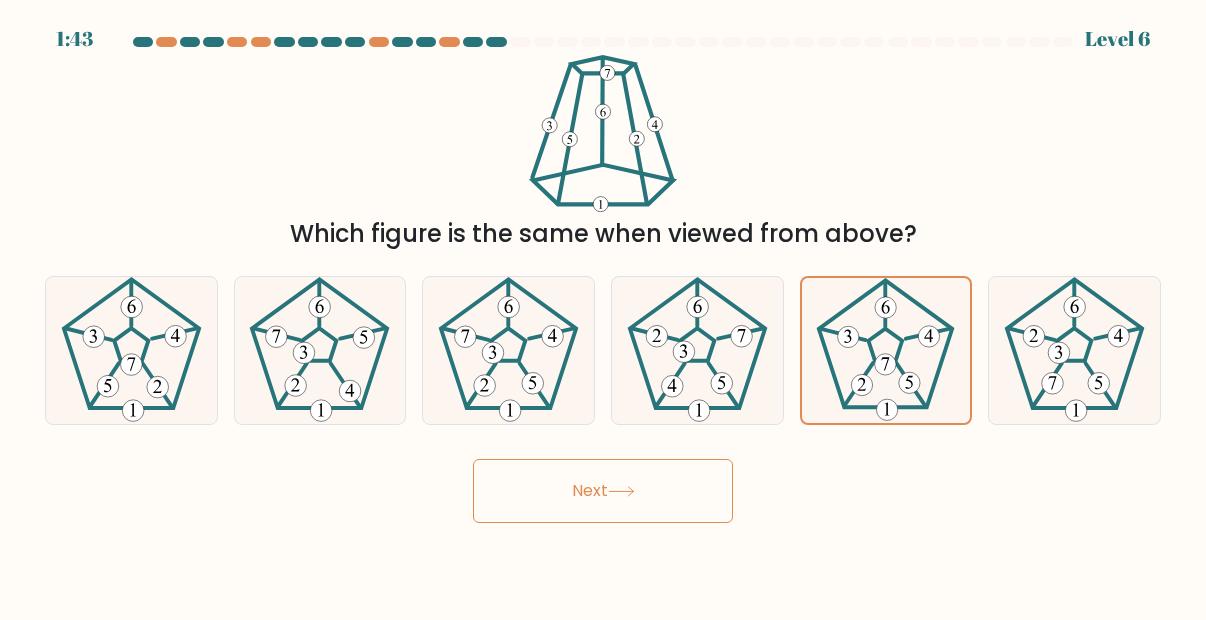 click on "Next" at bounding box center (603, 491) 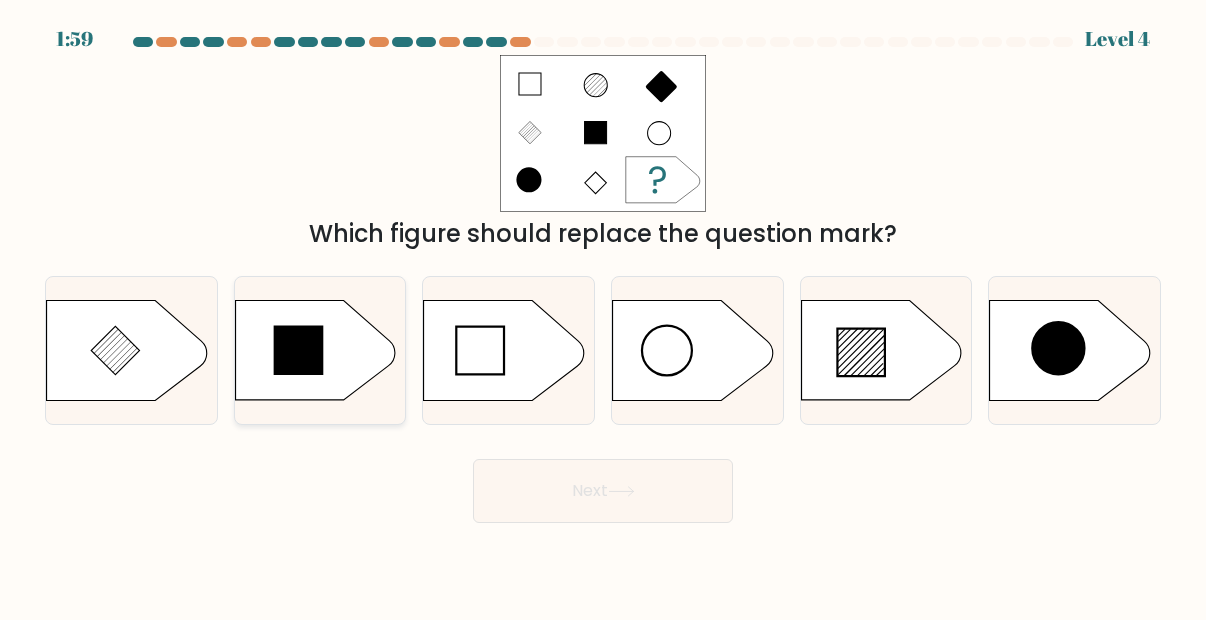 click 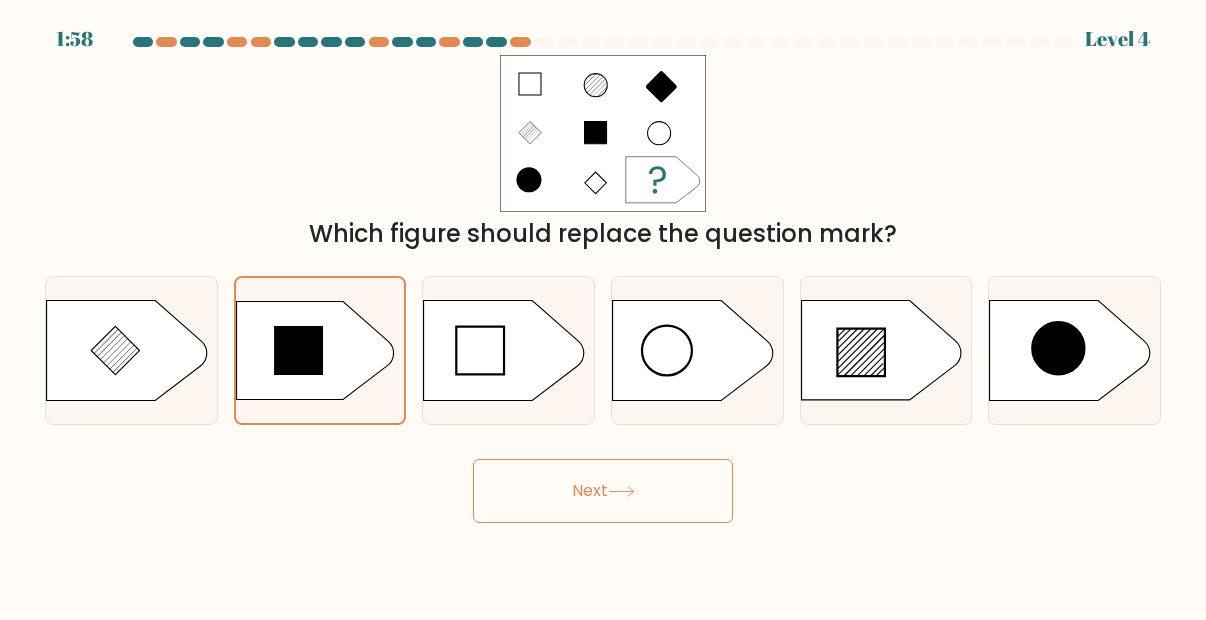 click on "Next" at bounding box center (603, 491) 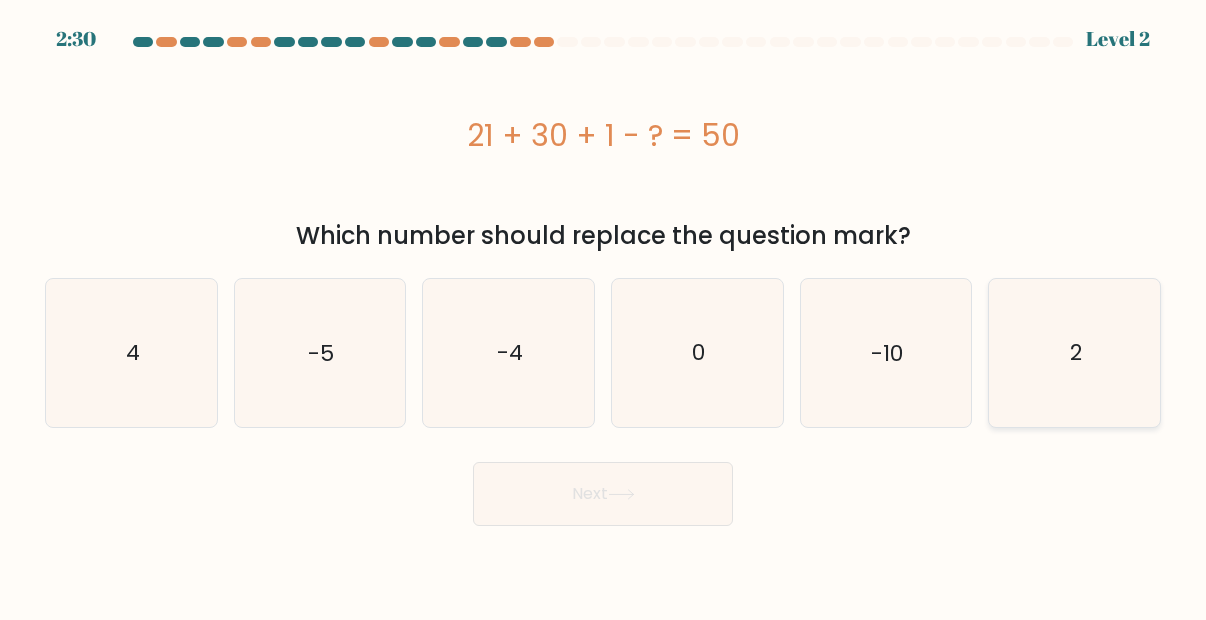 click on "2" 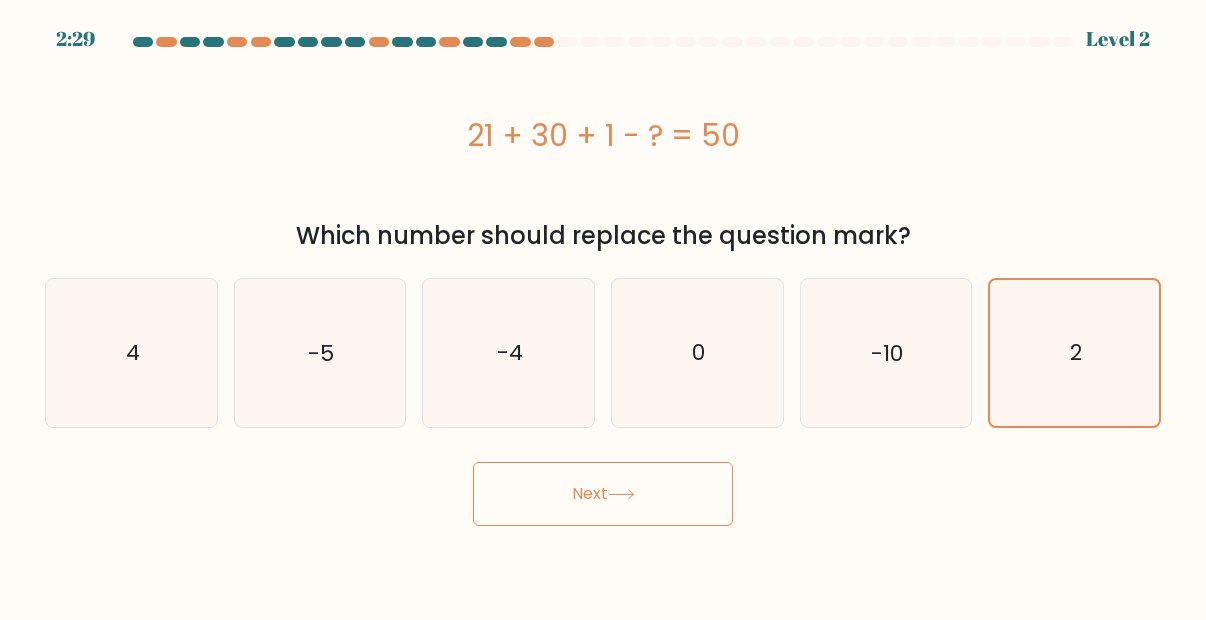 click on "Next" at bounding box center (603, 494) 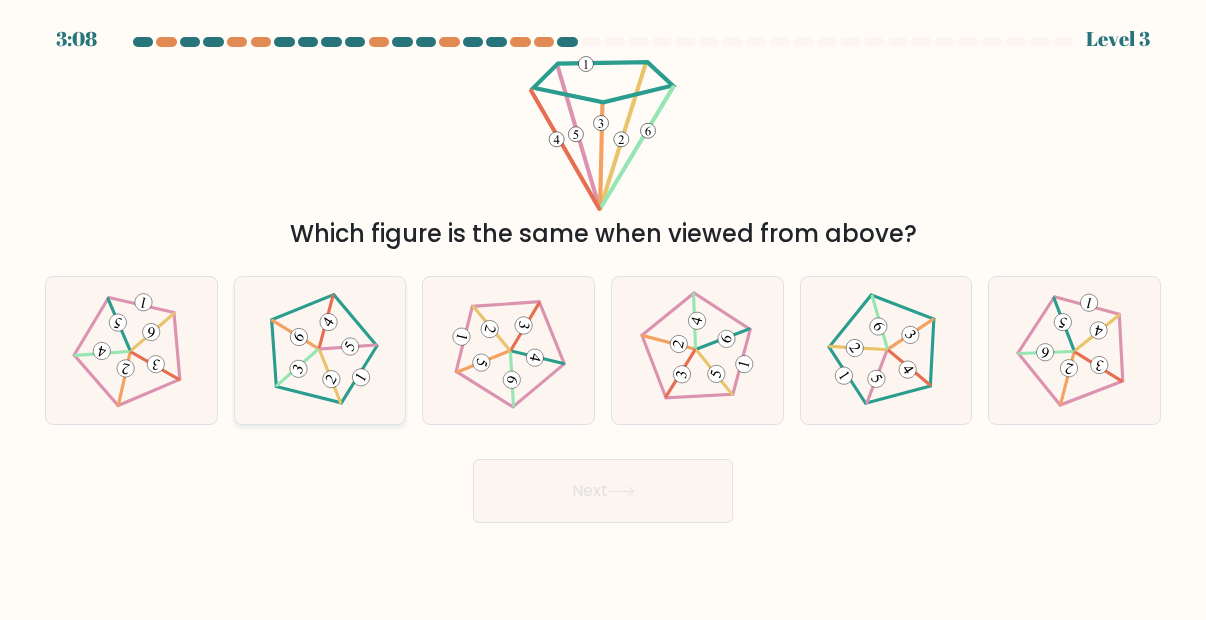 click 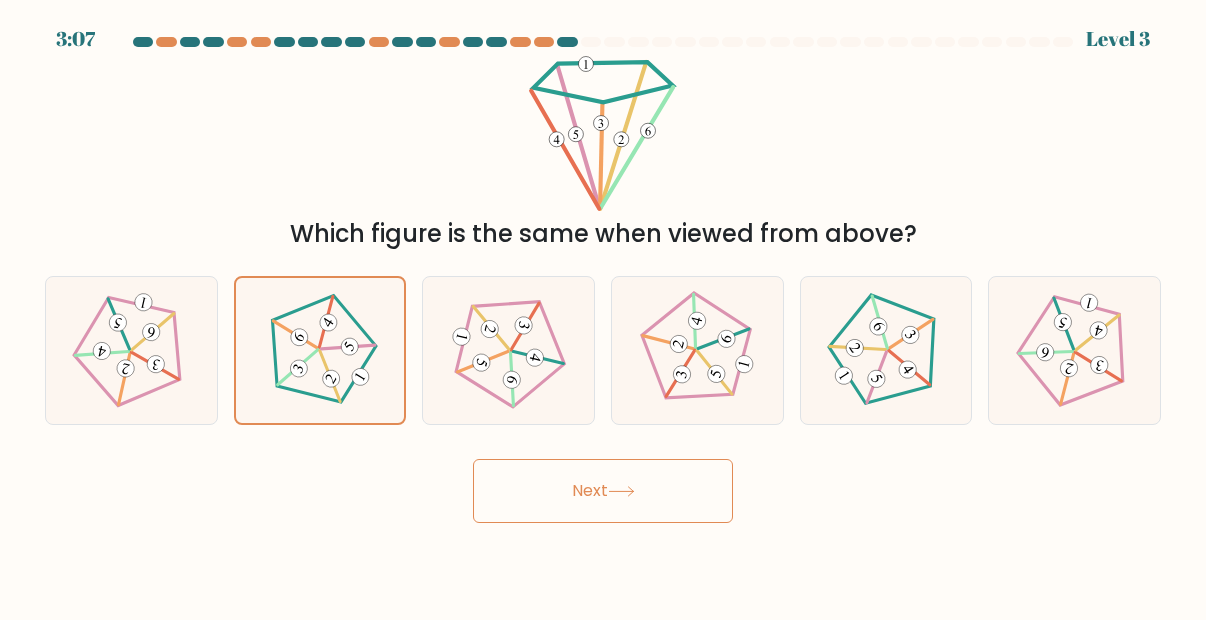 click on "Next" at bounding box center (603, 491) 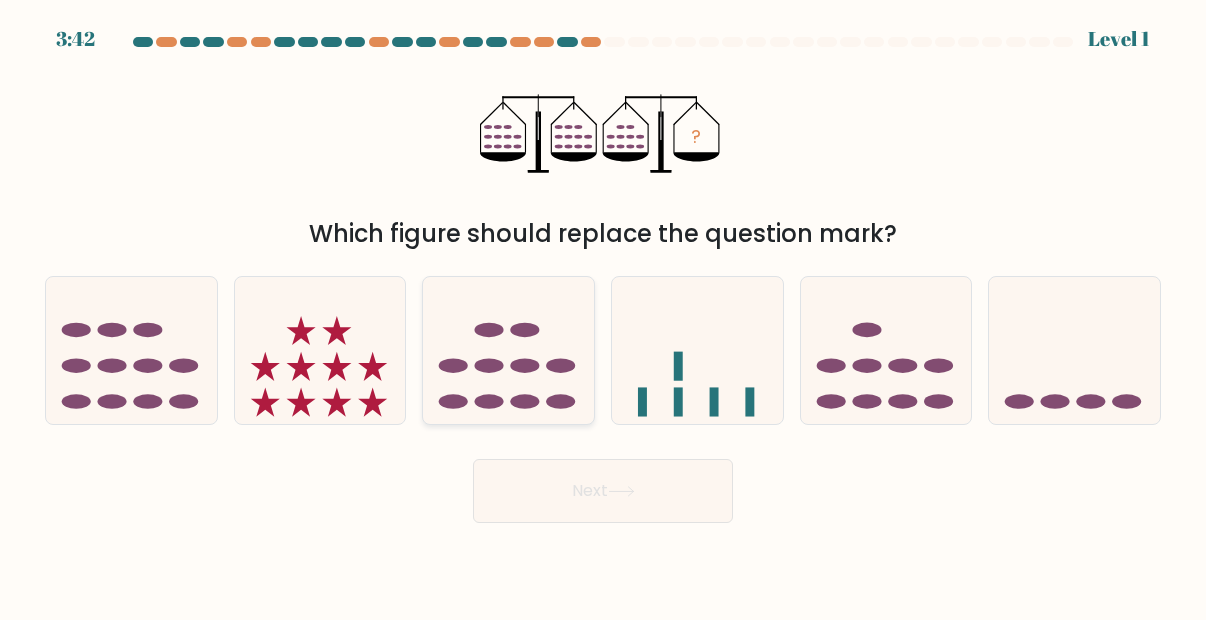 click 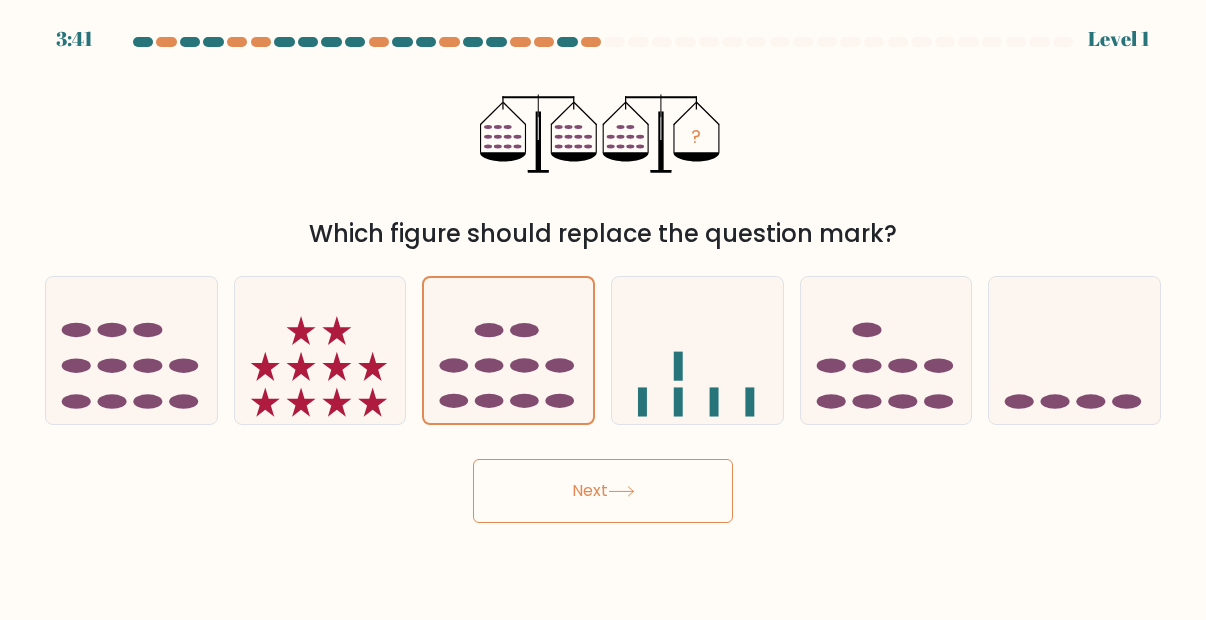 click on "Next" at bounding box center [603, 491] 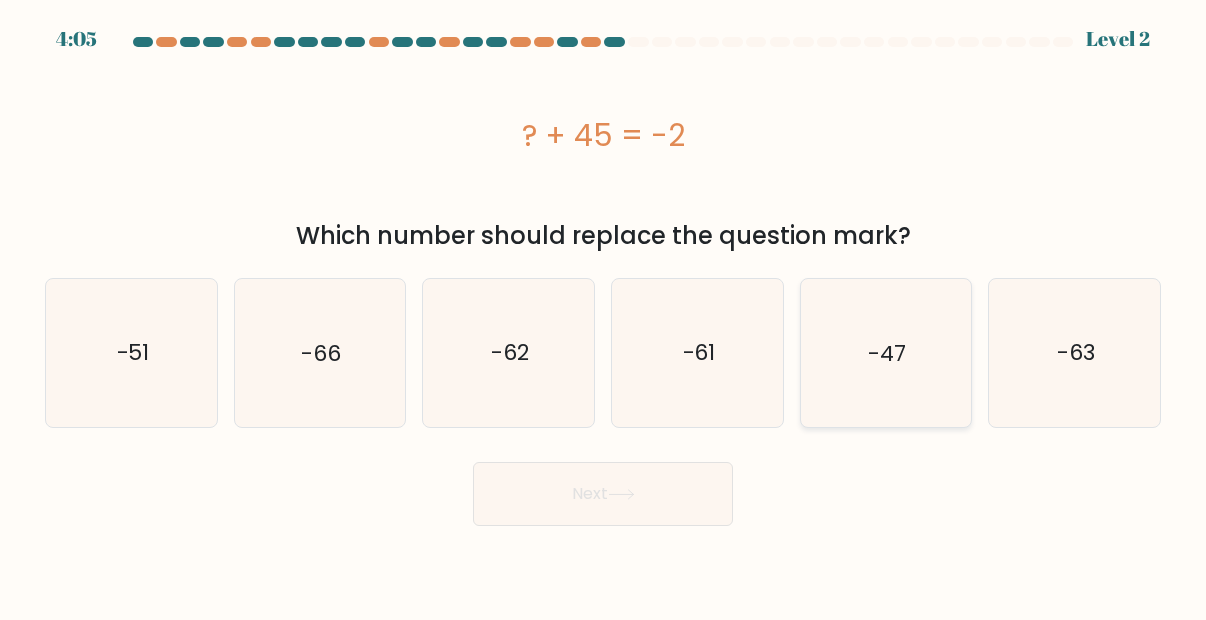 click on "-47" 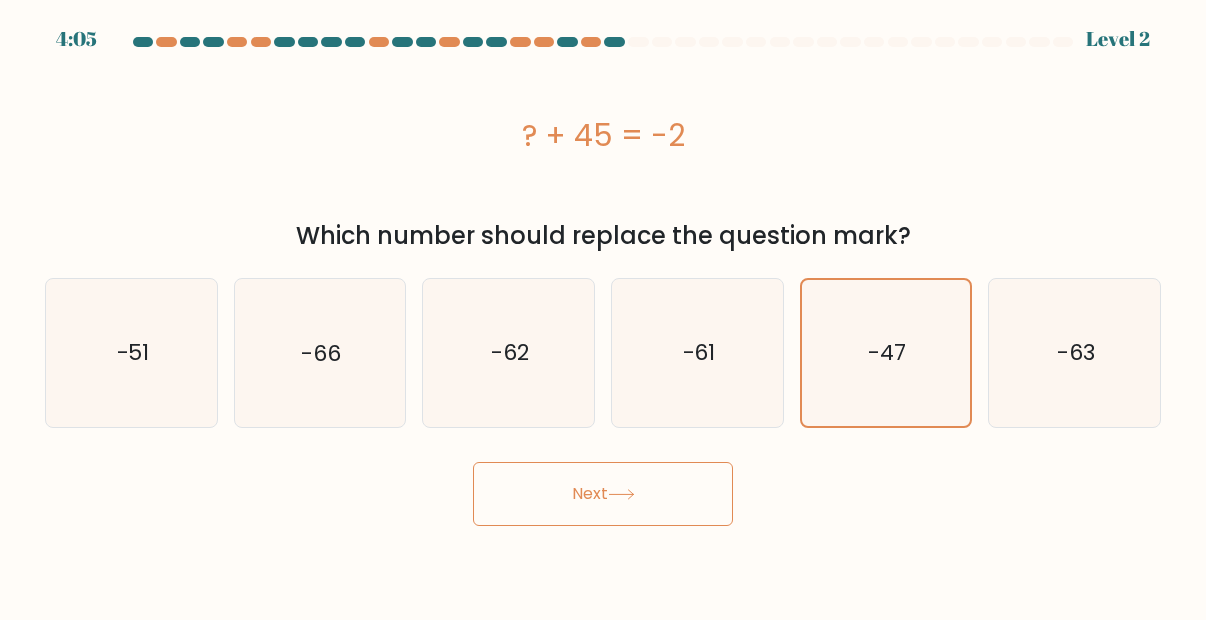 click on "Next" at bounding box center [603, 494] 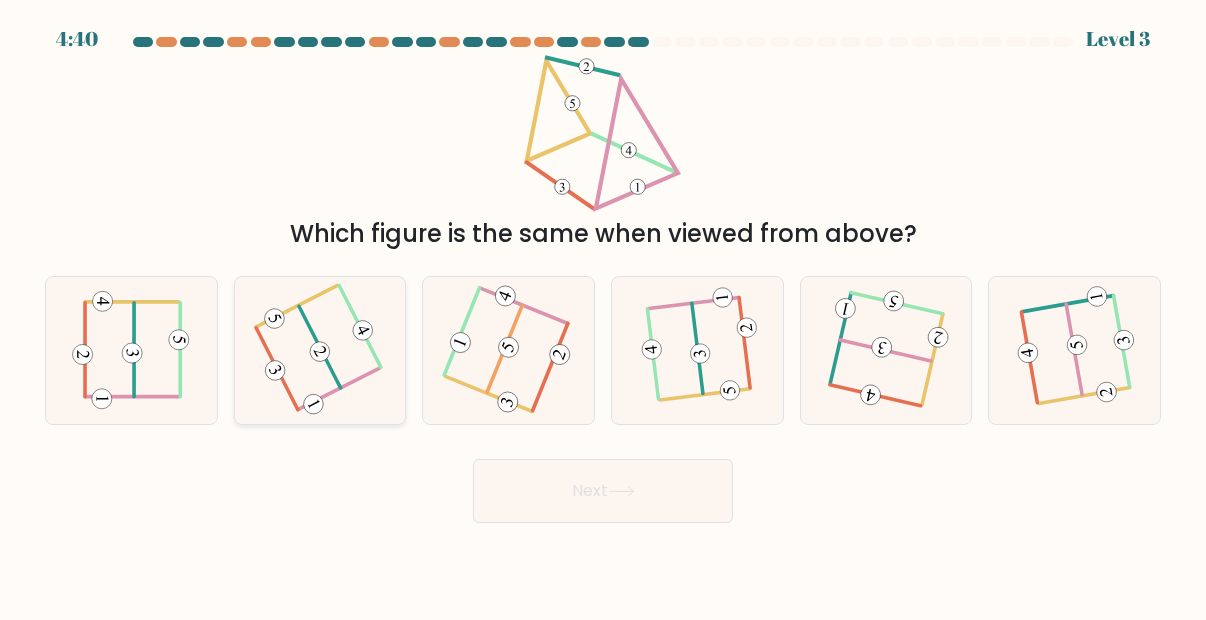 click 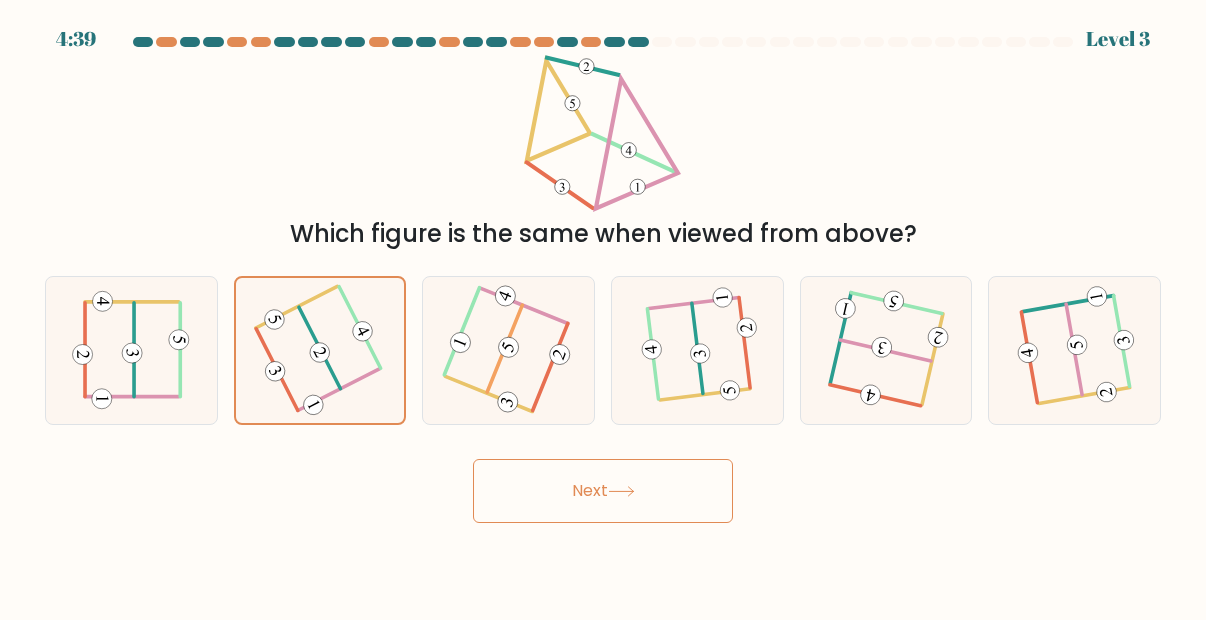 click on "Next" at bounding box center (603, 491) 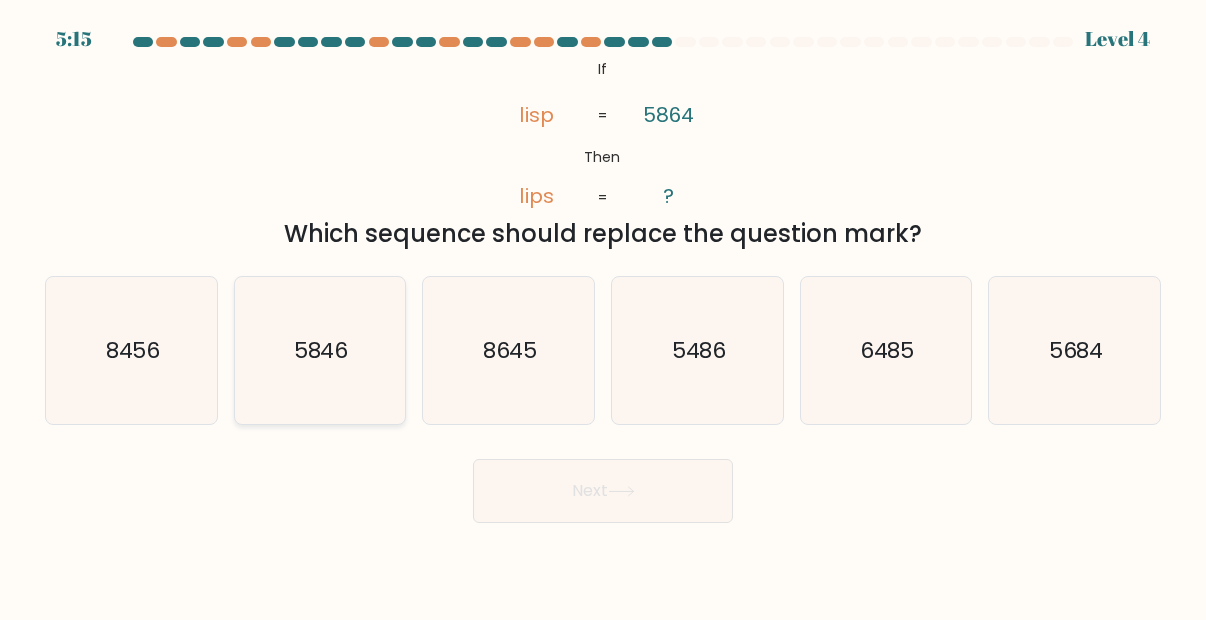 click on "5846" 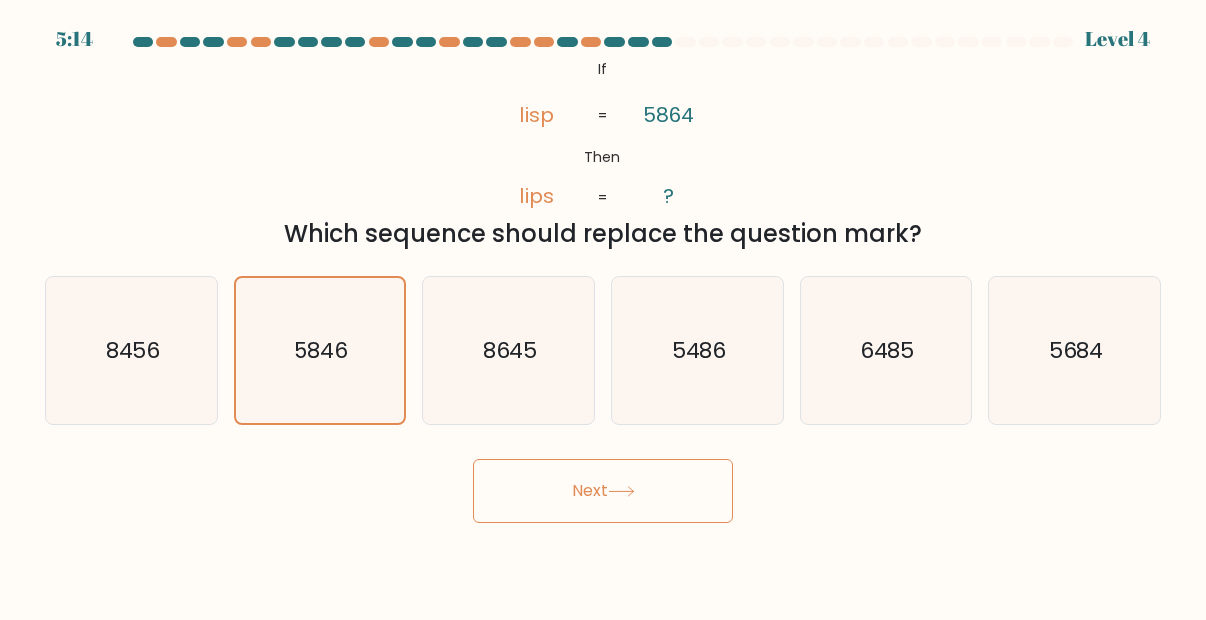 click on "Next" at bounding box center (603, 491) 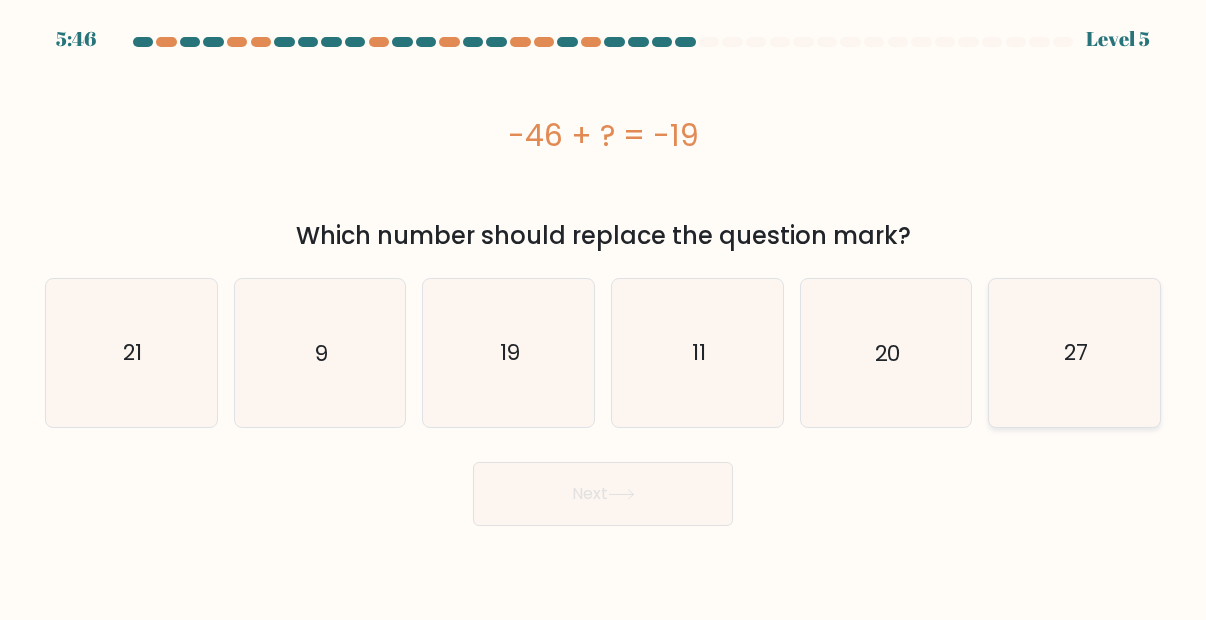 click on "27" 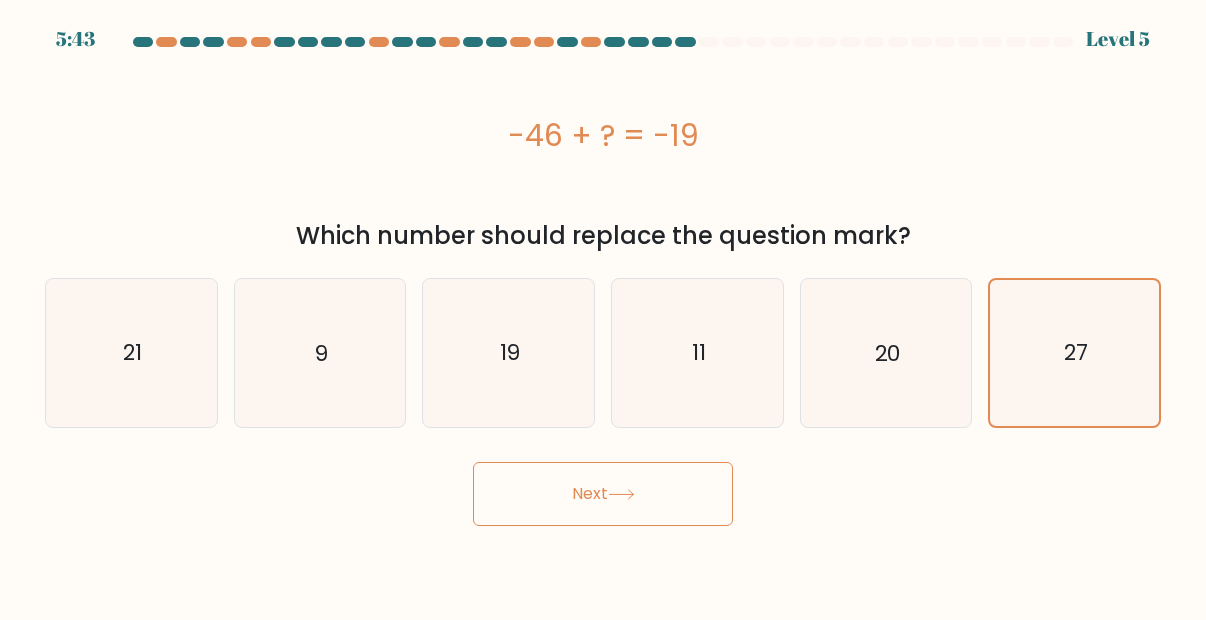 click on "Next" at bounding box center (603, 494) 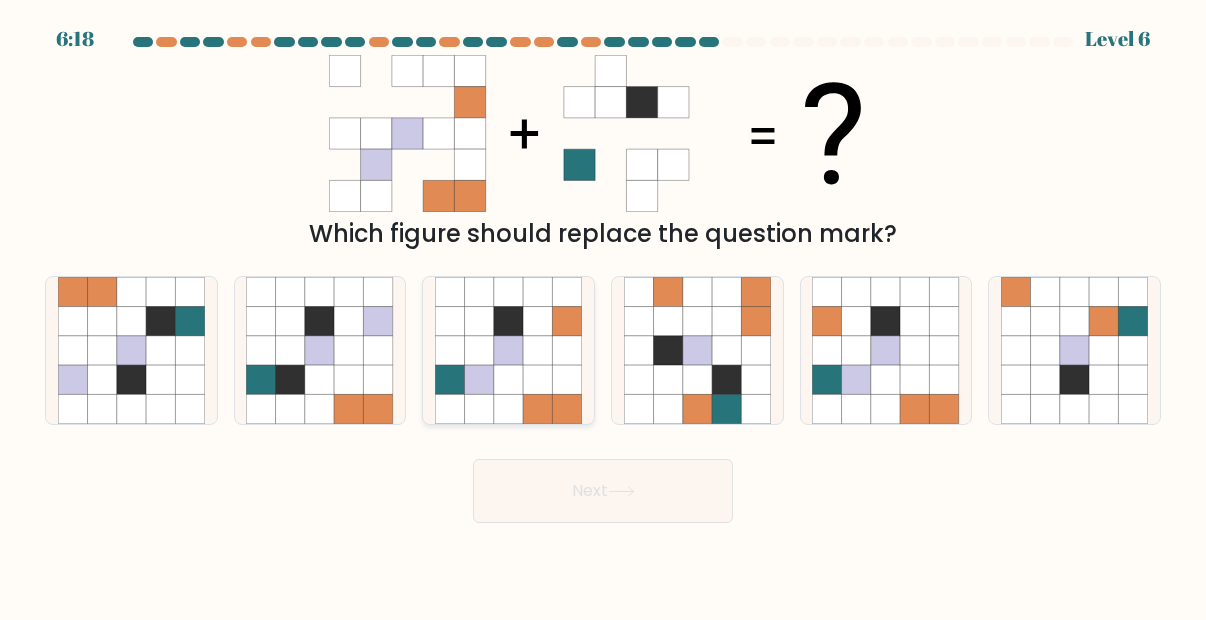 click 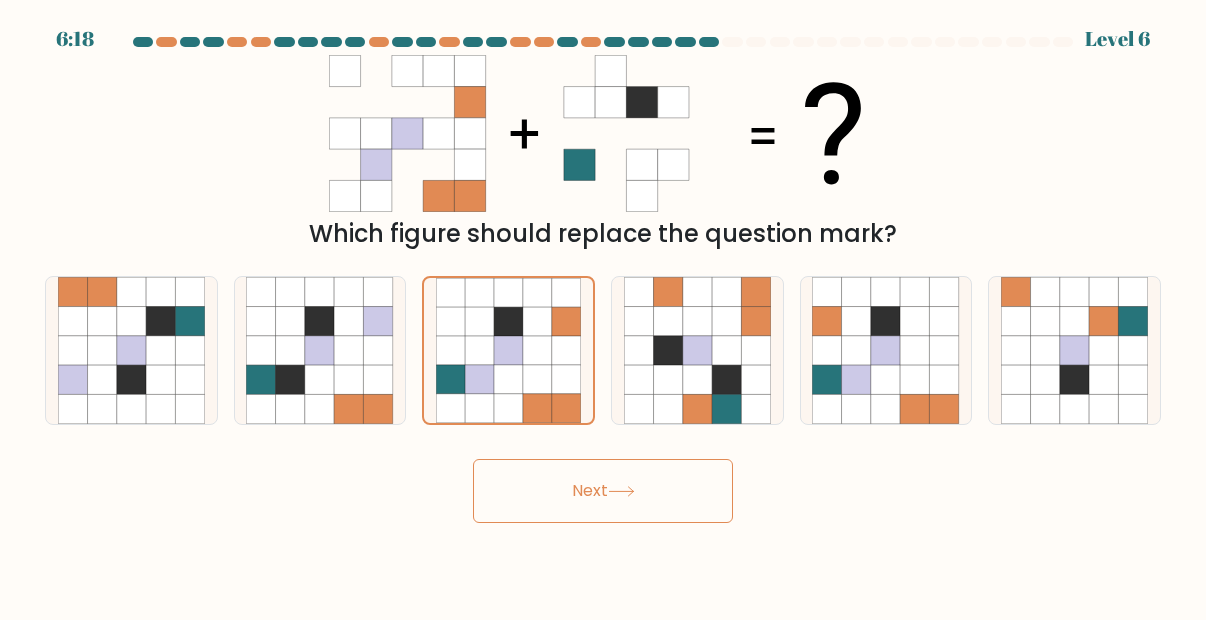 click on "Next" at bounding box center (603, 491) 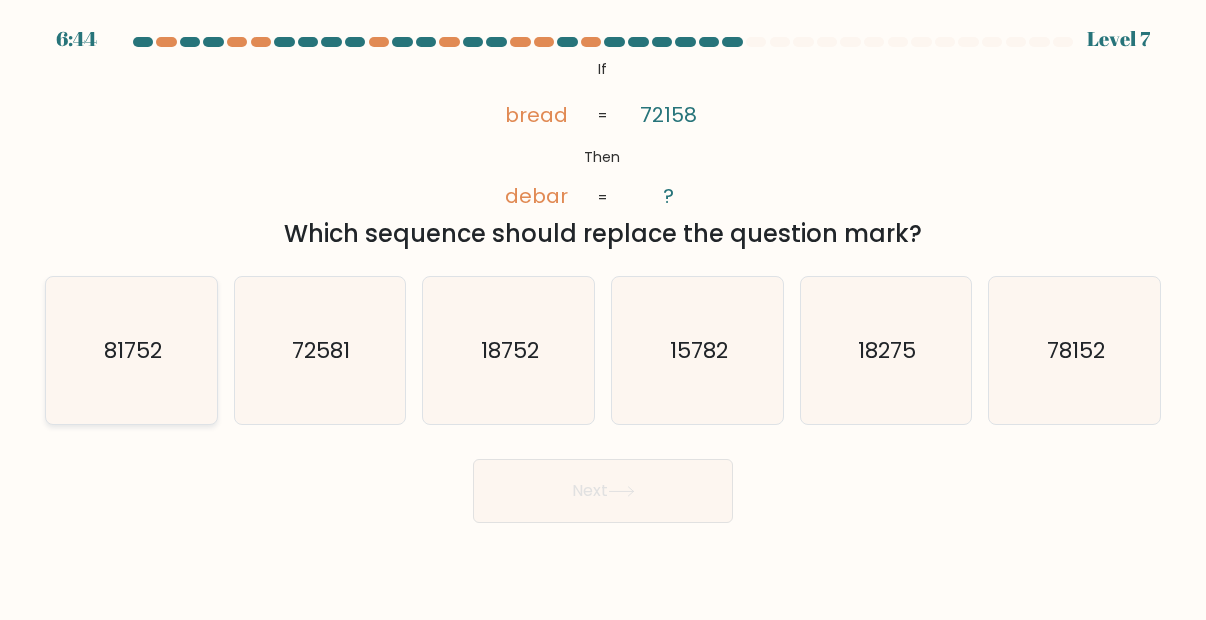 click on "81752" 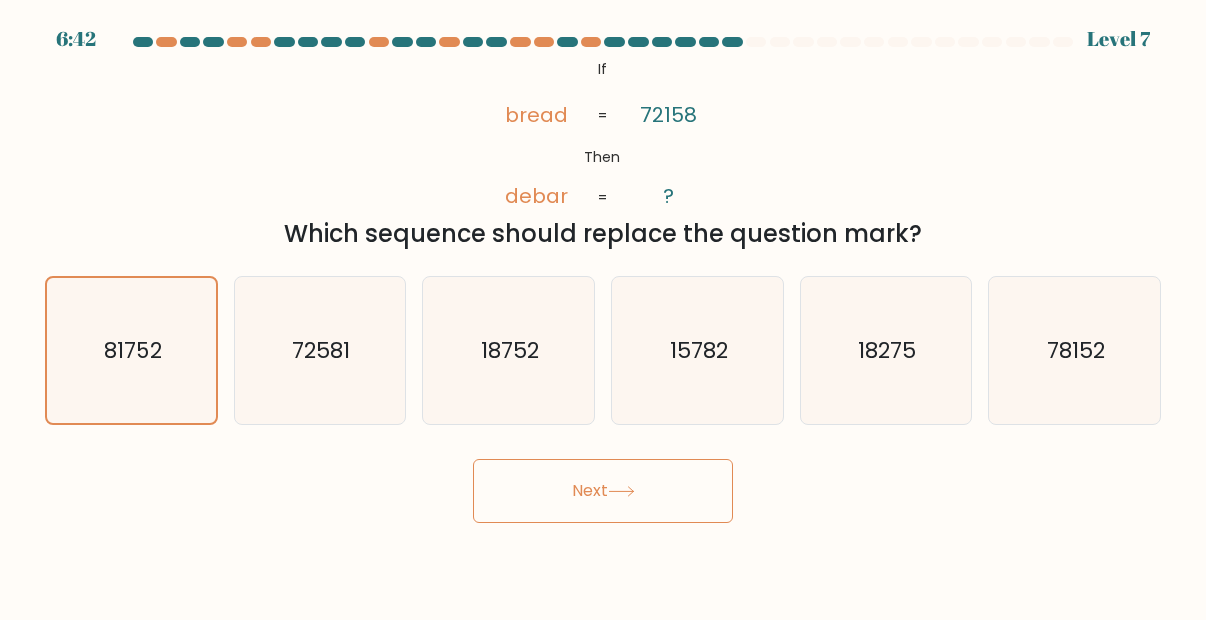 click on "Next" at bounding box center [603, 491] 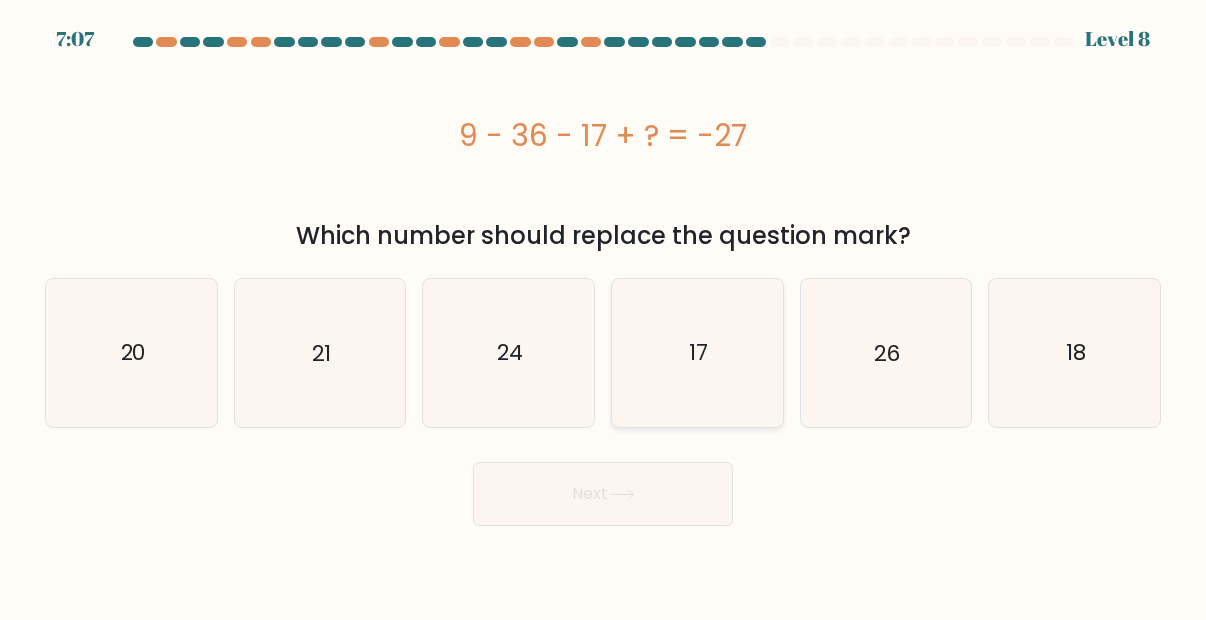 click on "17" 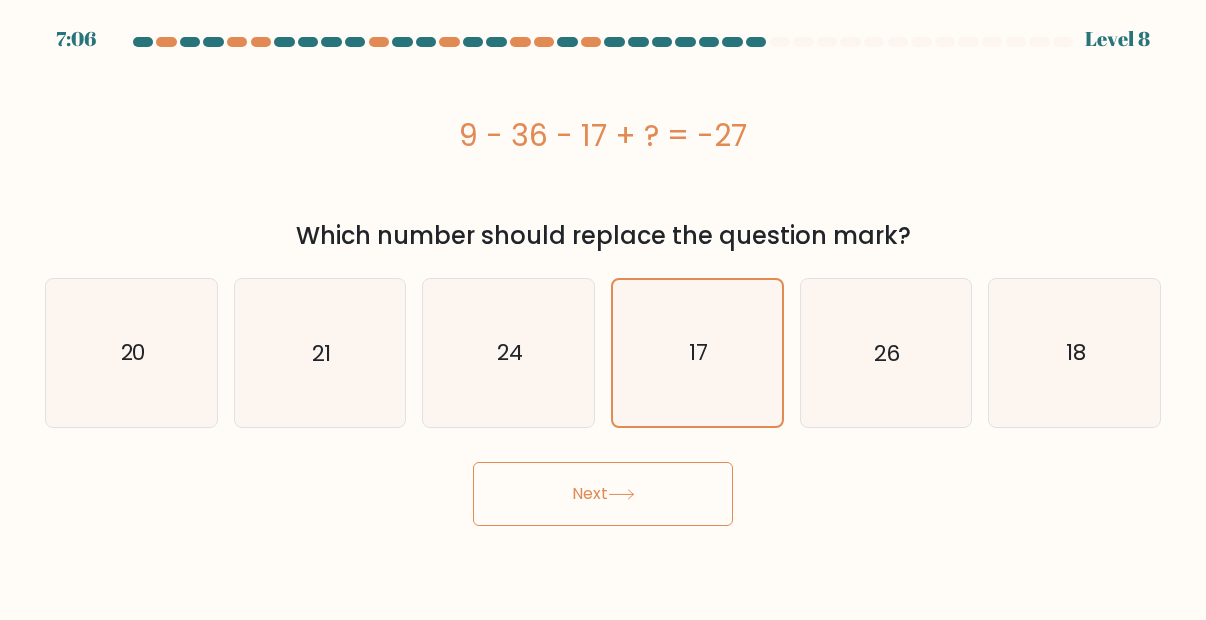 click on "Next" at bounding box center [603, 494] 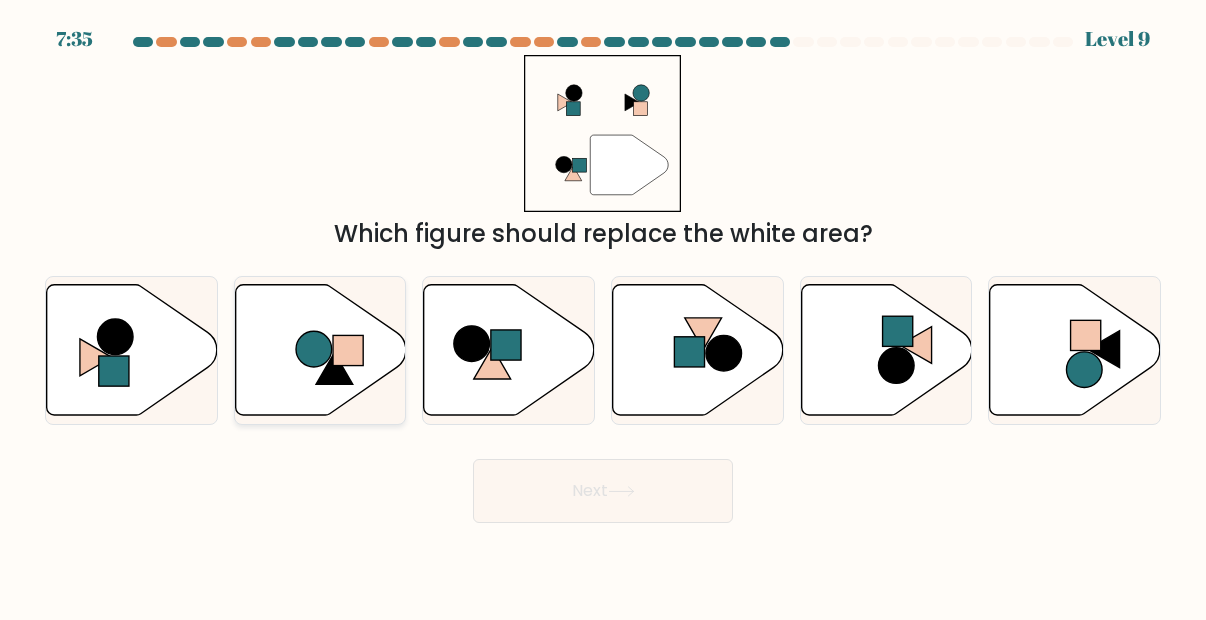 click 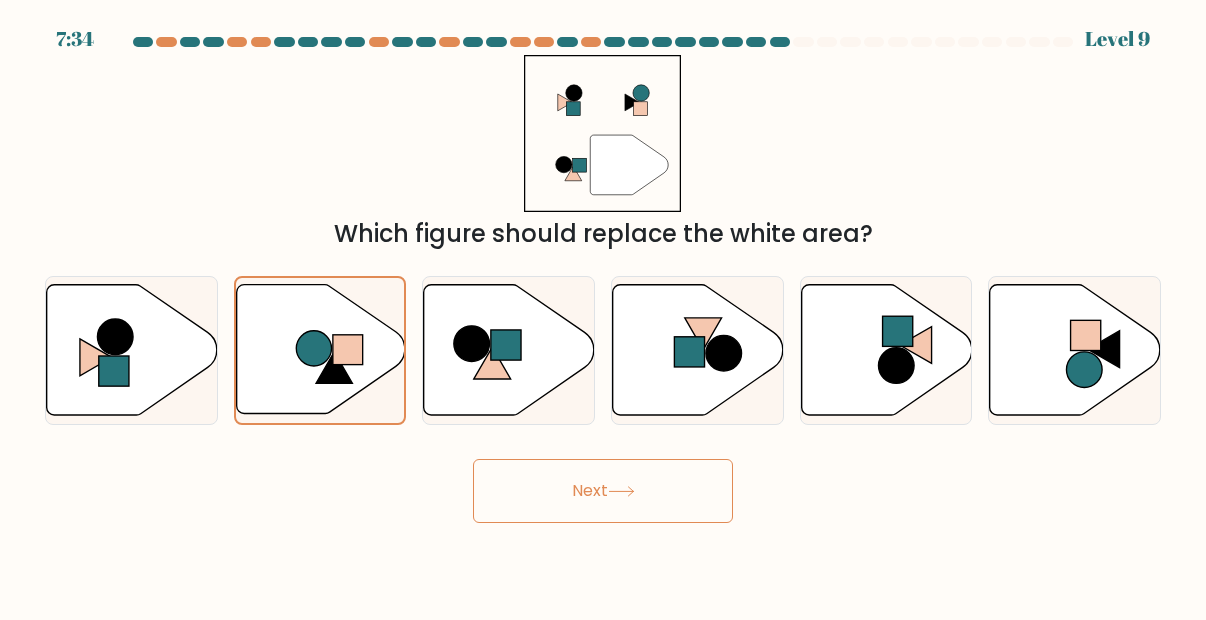 click on "Next" at bounding box center [603, 491] 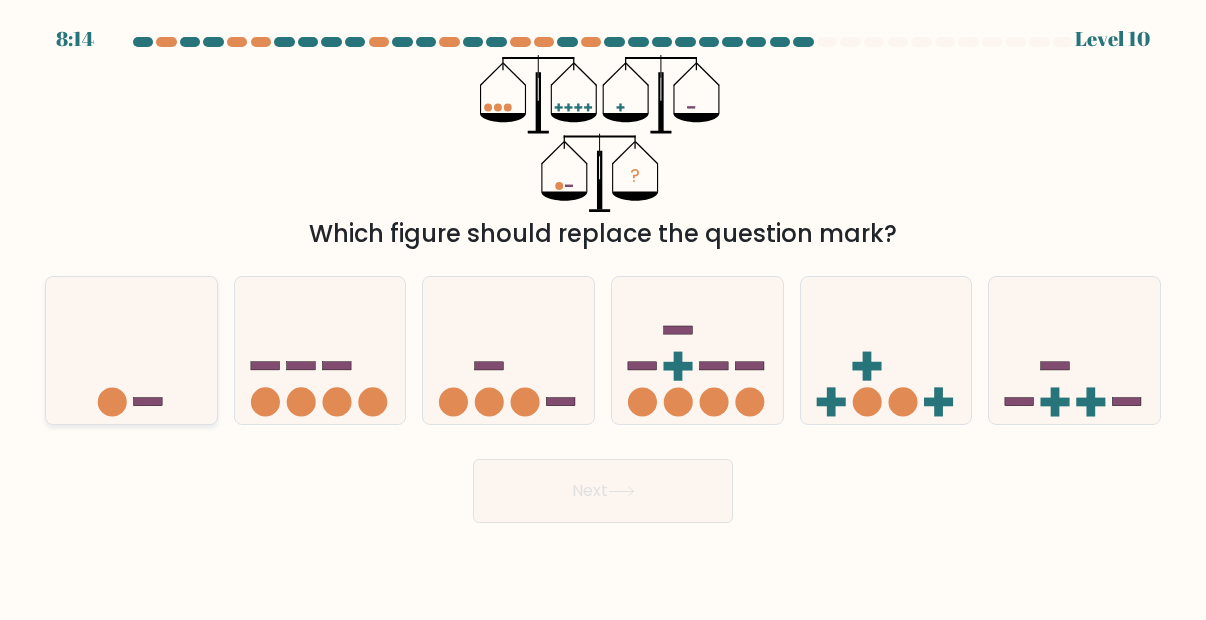 click 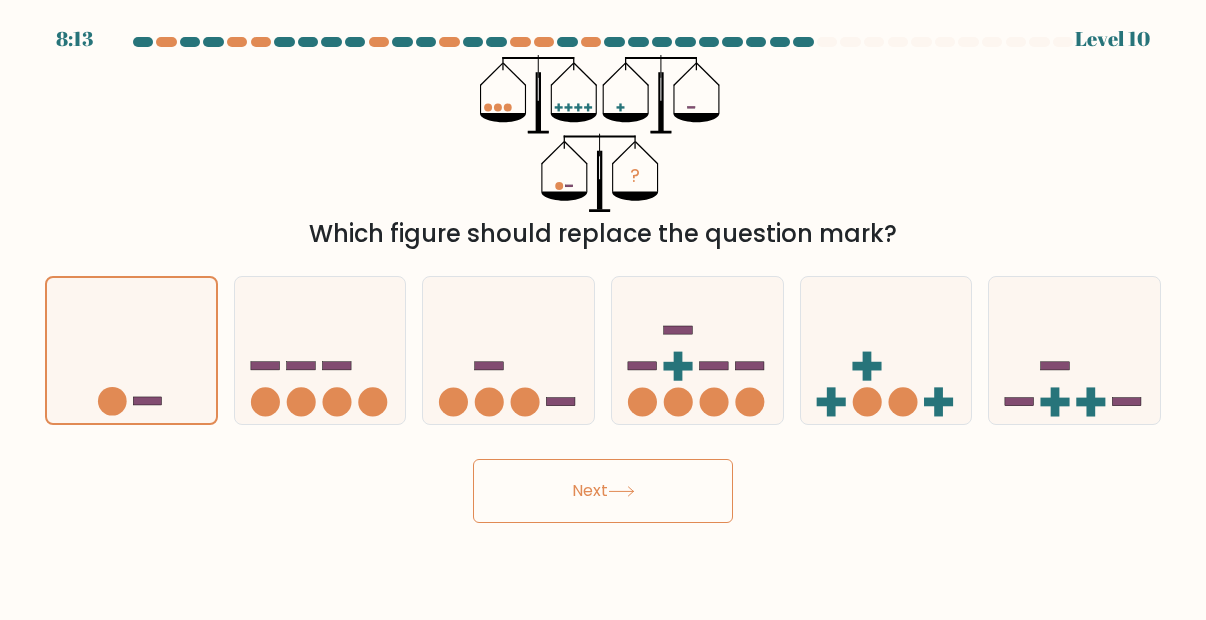 click on "Next" at bounding box center [603, 491] 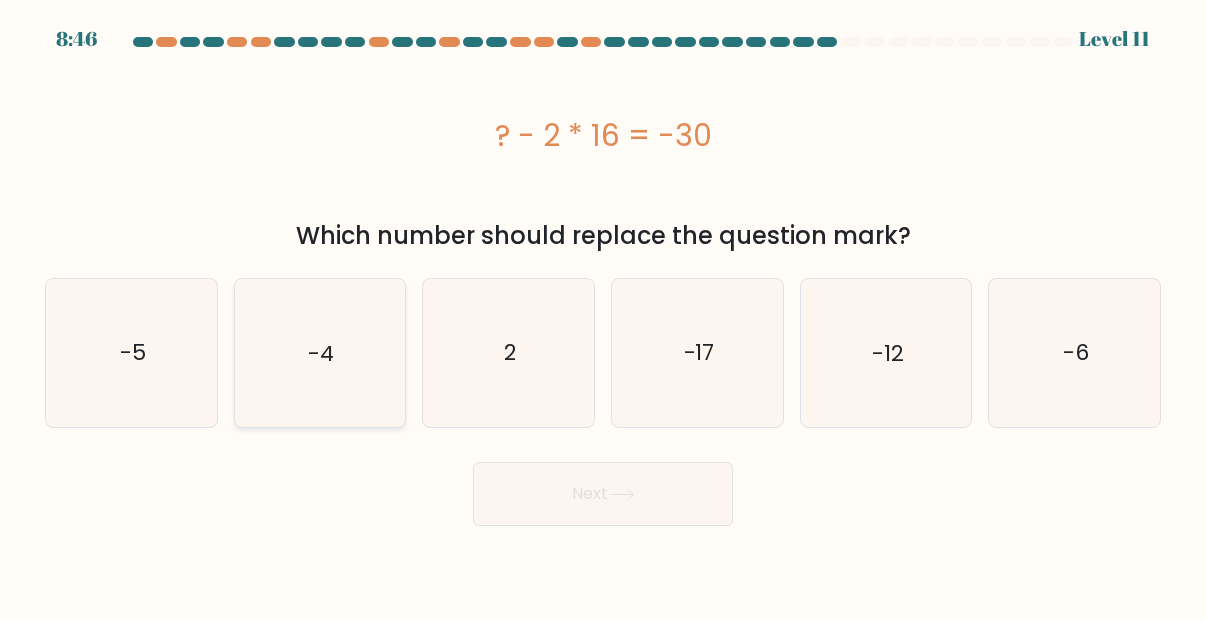 click on "-4" 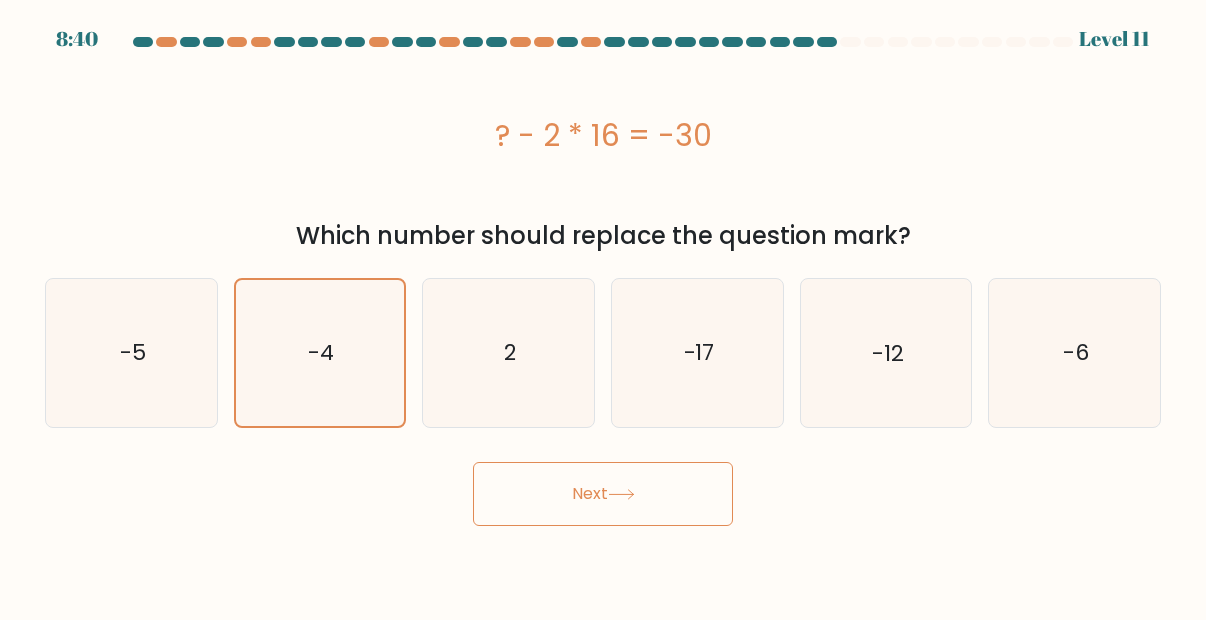 click on "Next" at bounding box center (603, 494) 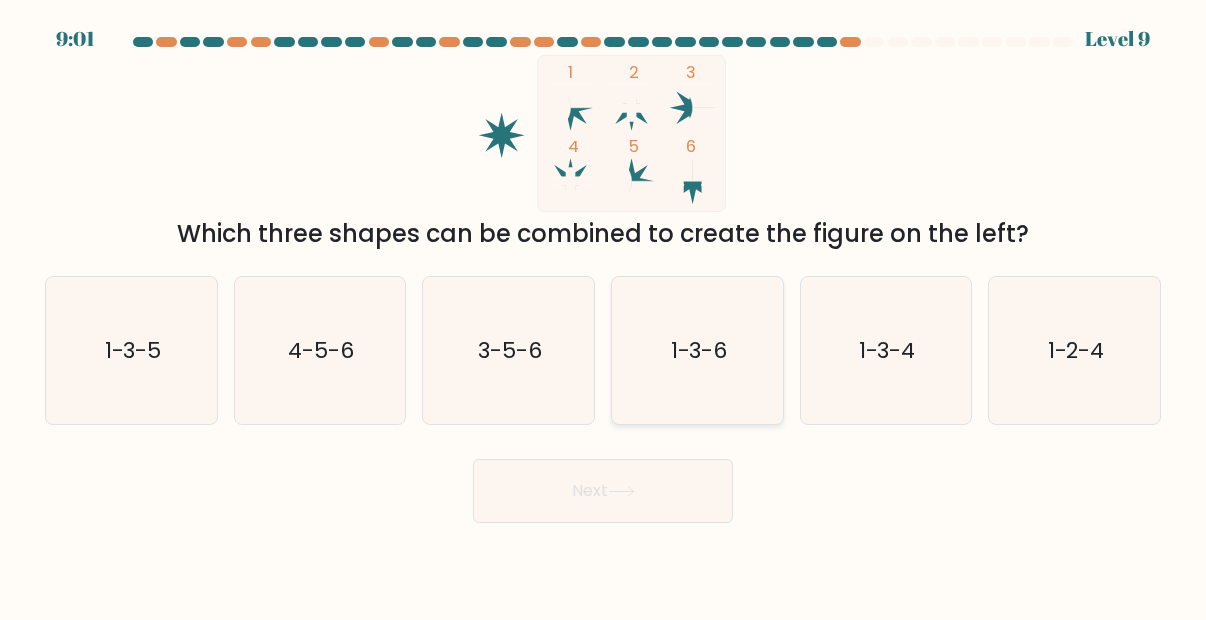click on "1-3-6" 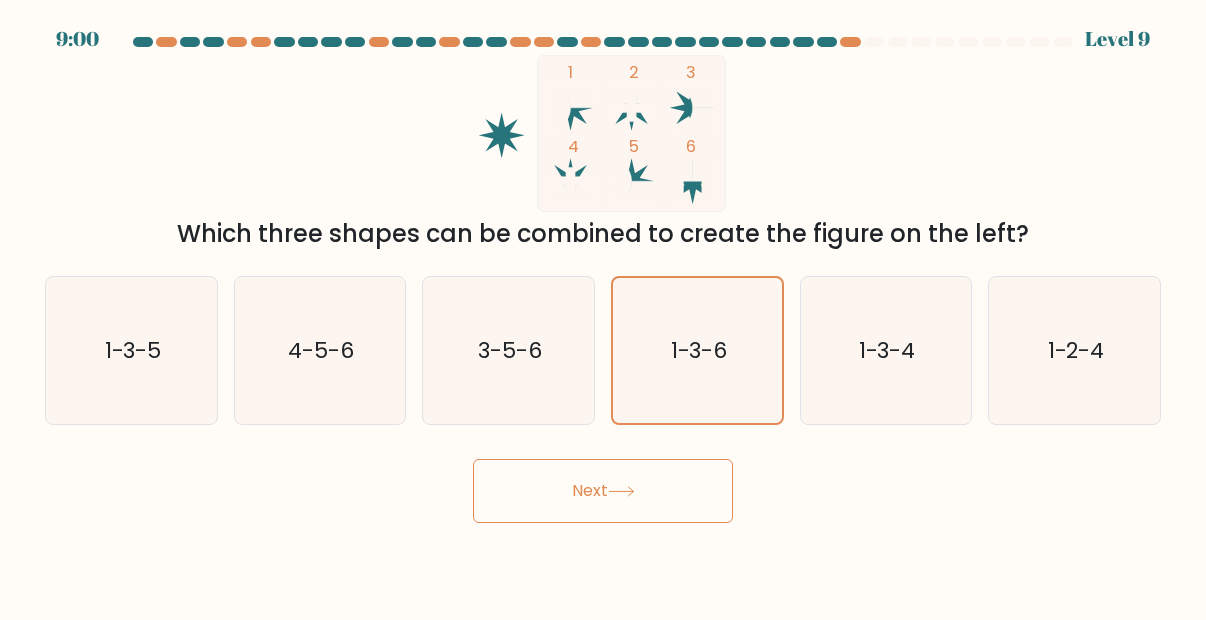 click on "Next" at bounding box center [603, 491] 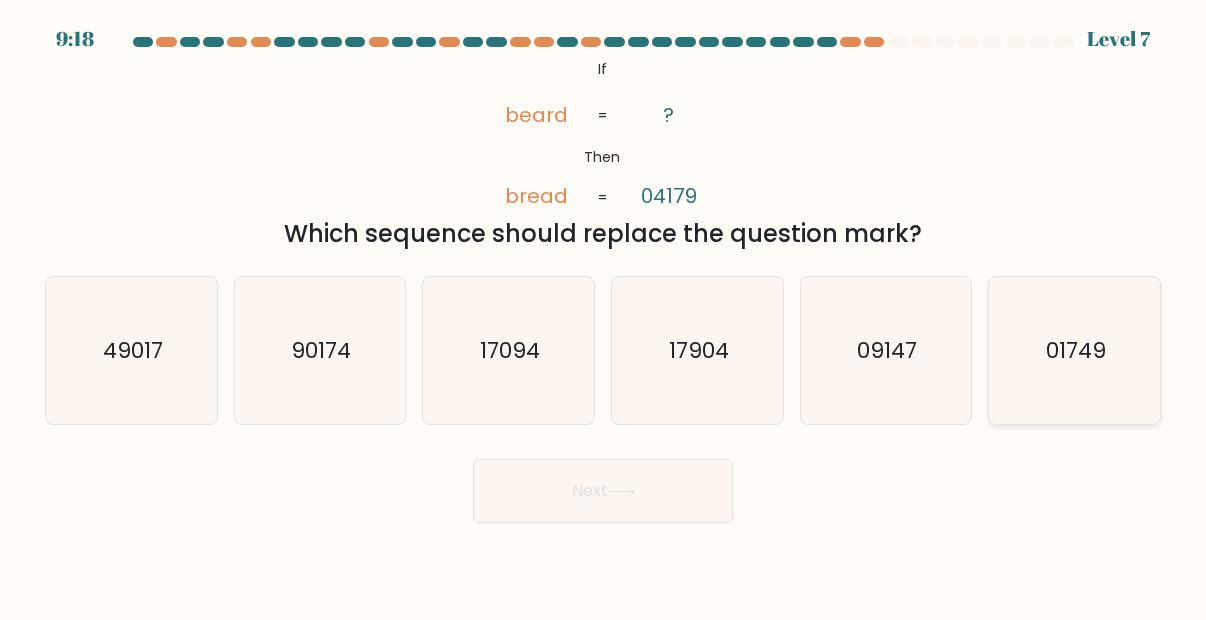 click on "01749" 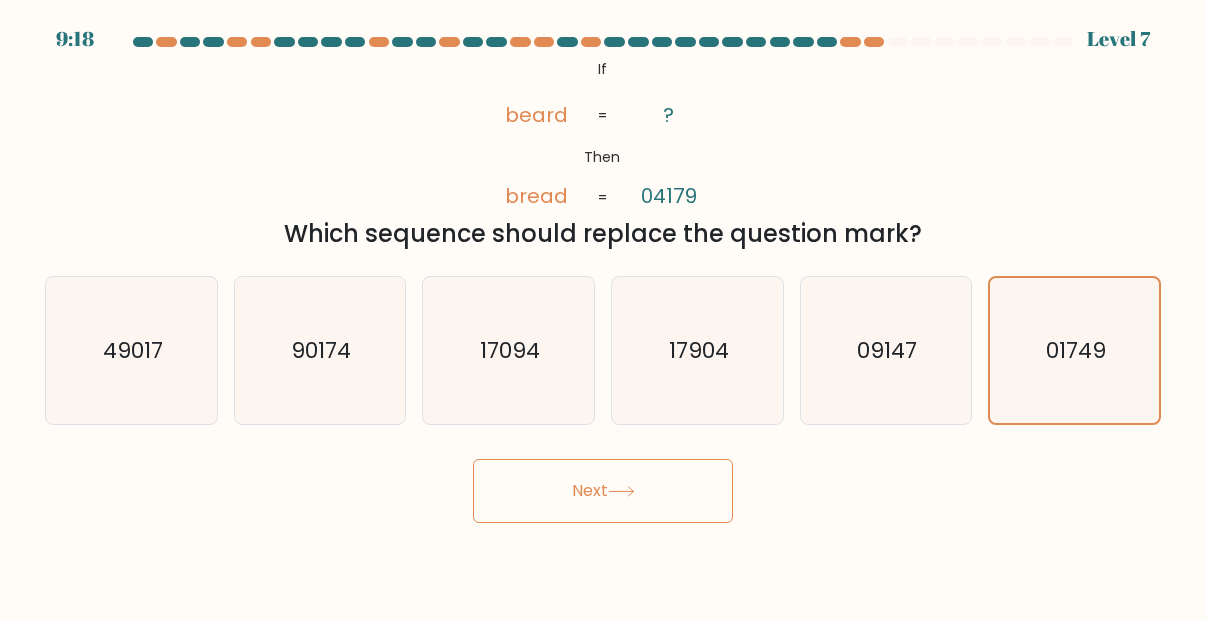 click on "Next" at bounding box center [603, 491] 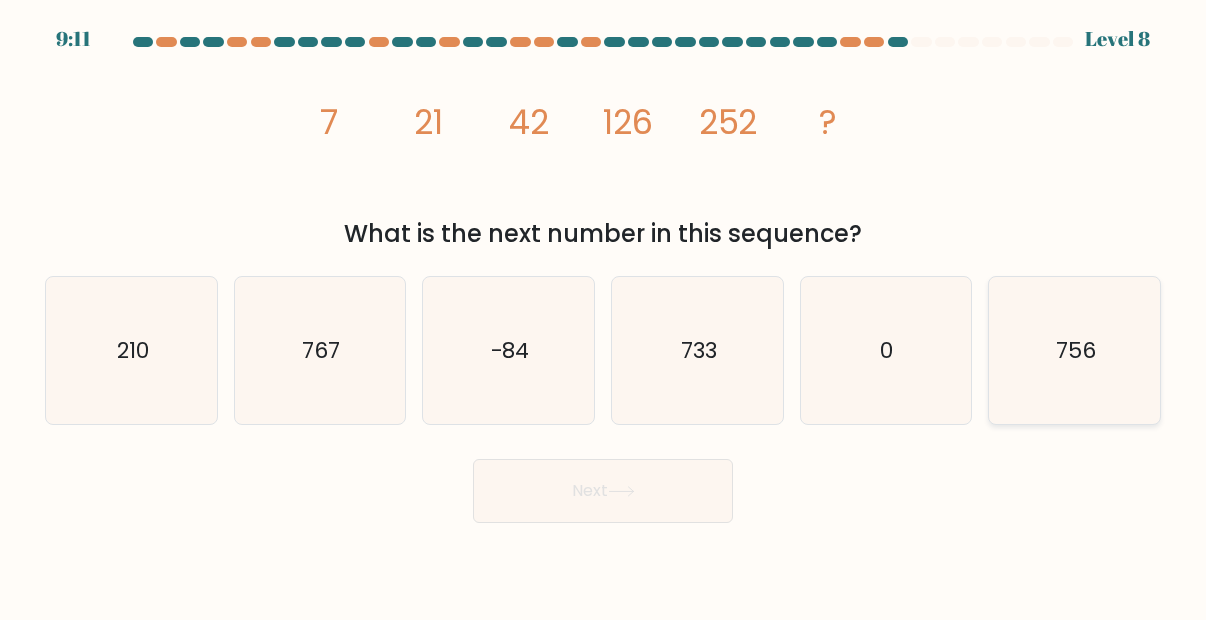 click on "756" 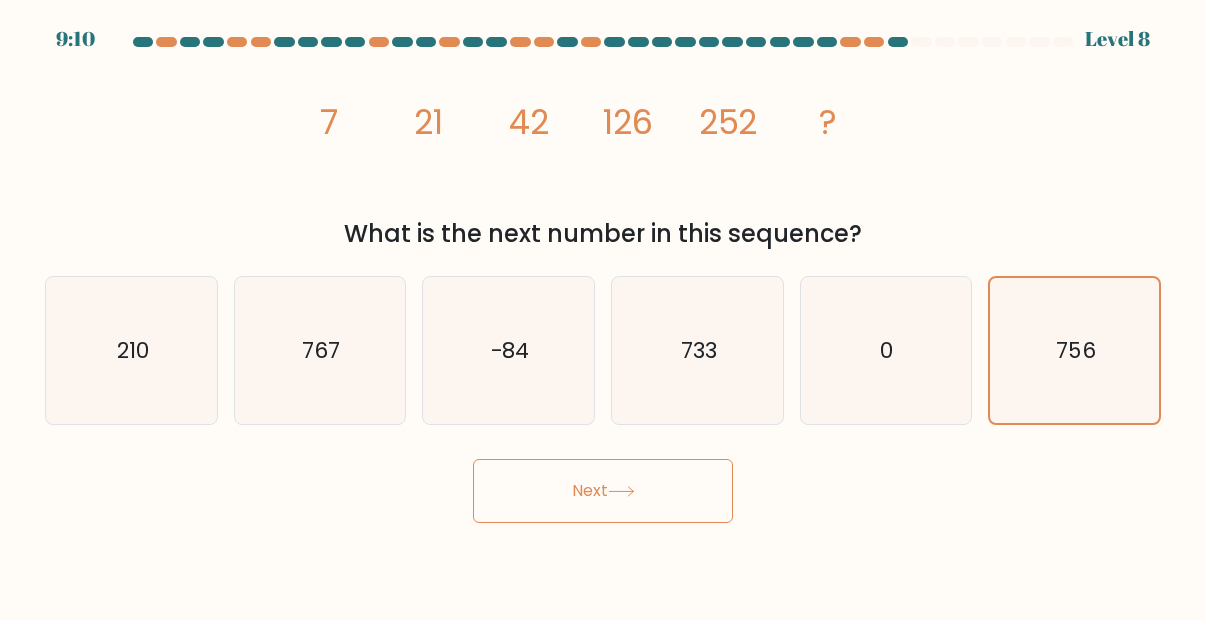 click on "Next" at bounding box center (603, 491) 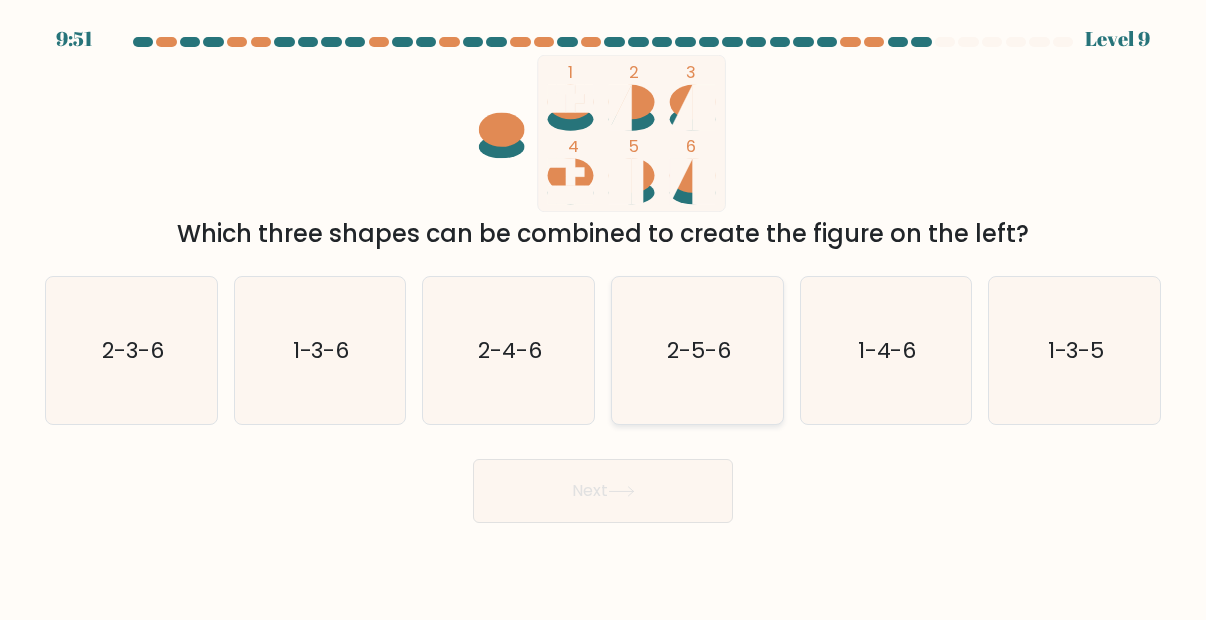 click on "2-5-6" 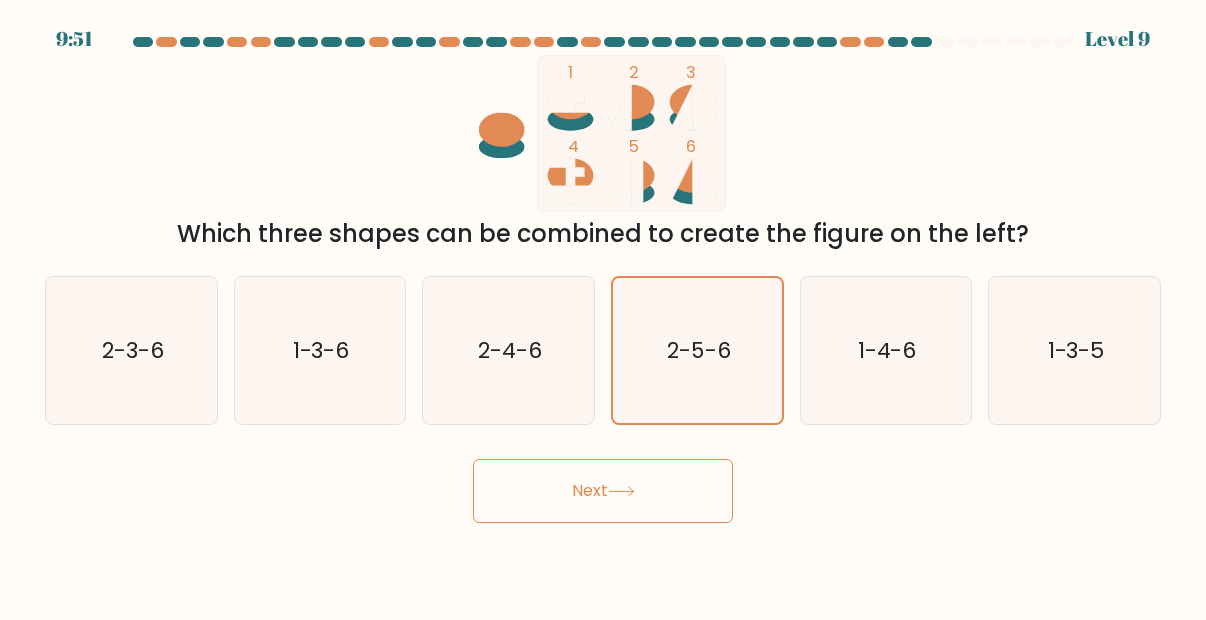 click on "Next" at bounding box center [603, 491] 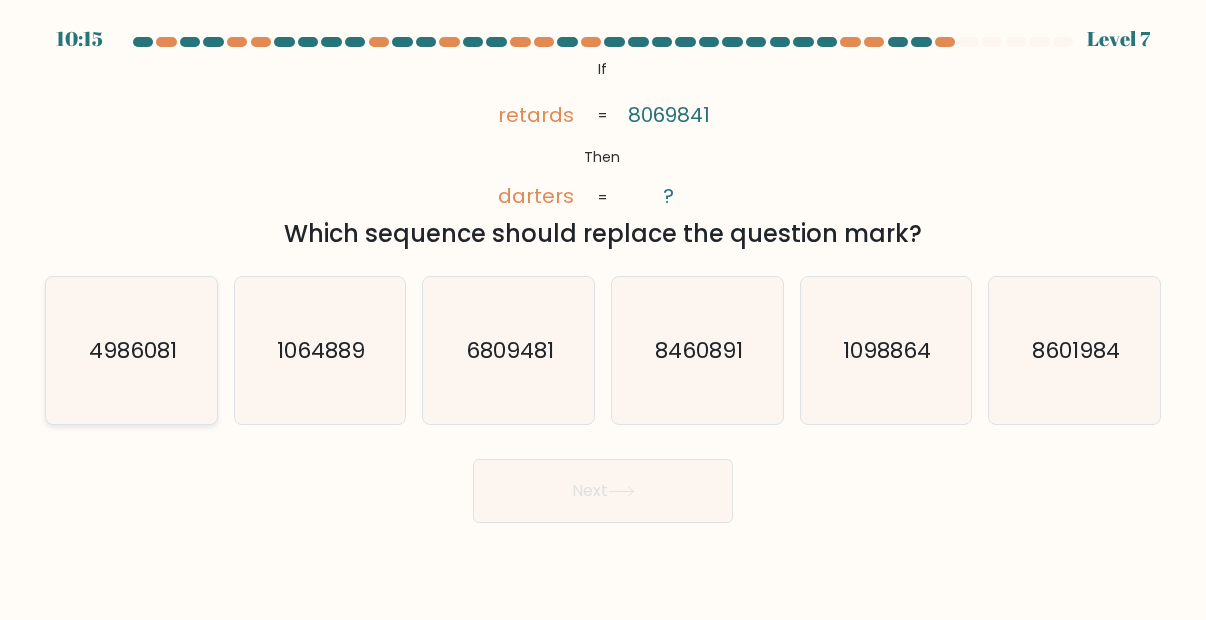 click on "4986081" 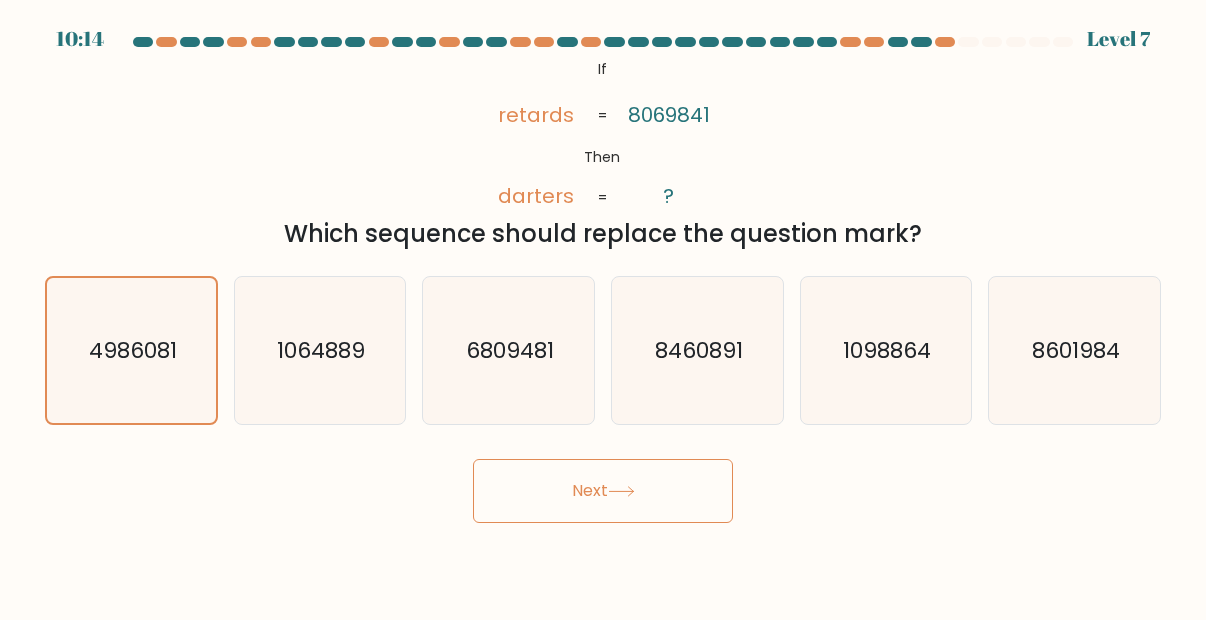click on "Next" at bounding box center [603, 491] 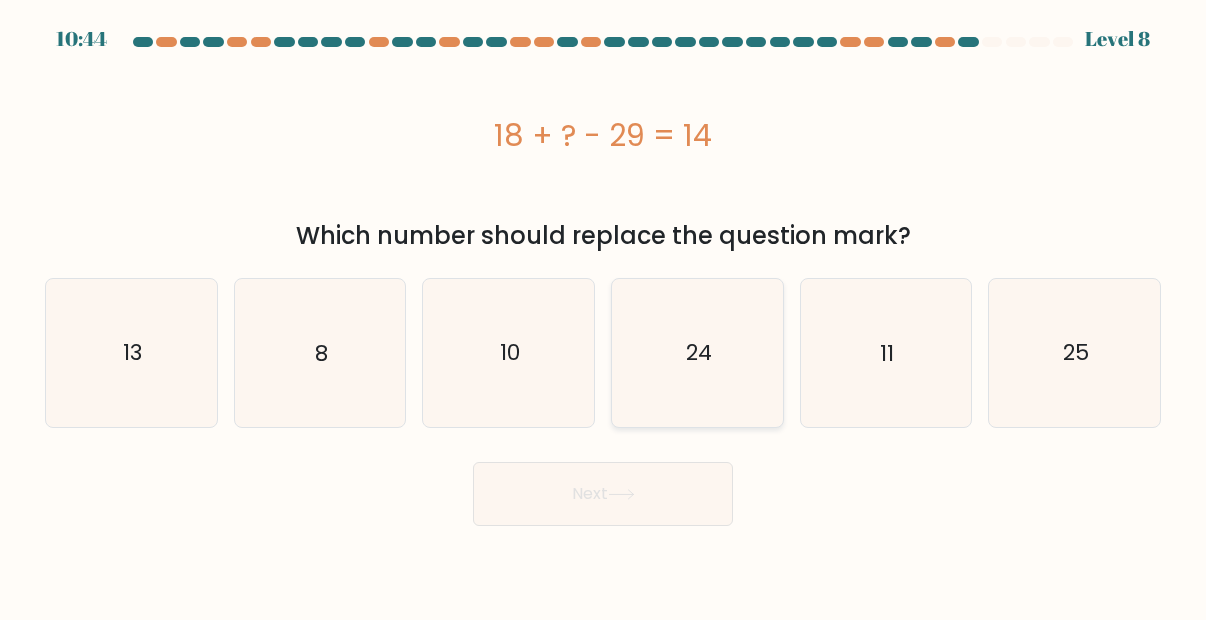 click on "24" 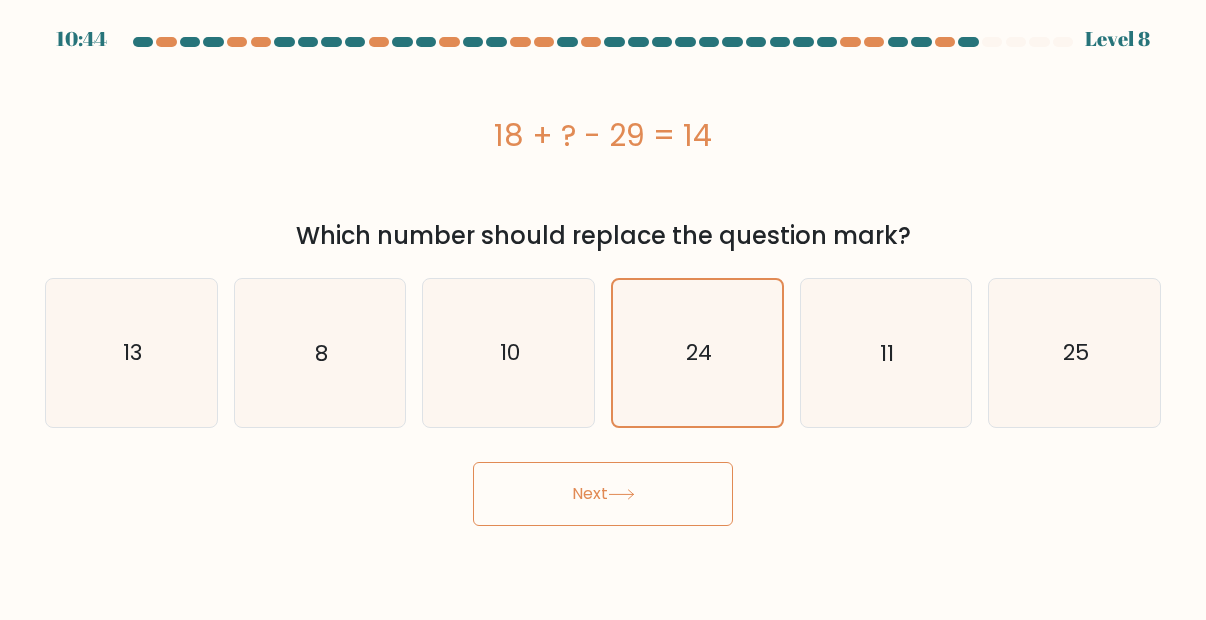 click on "Next" at bounding box center [603, 494] 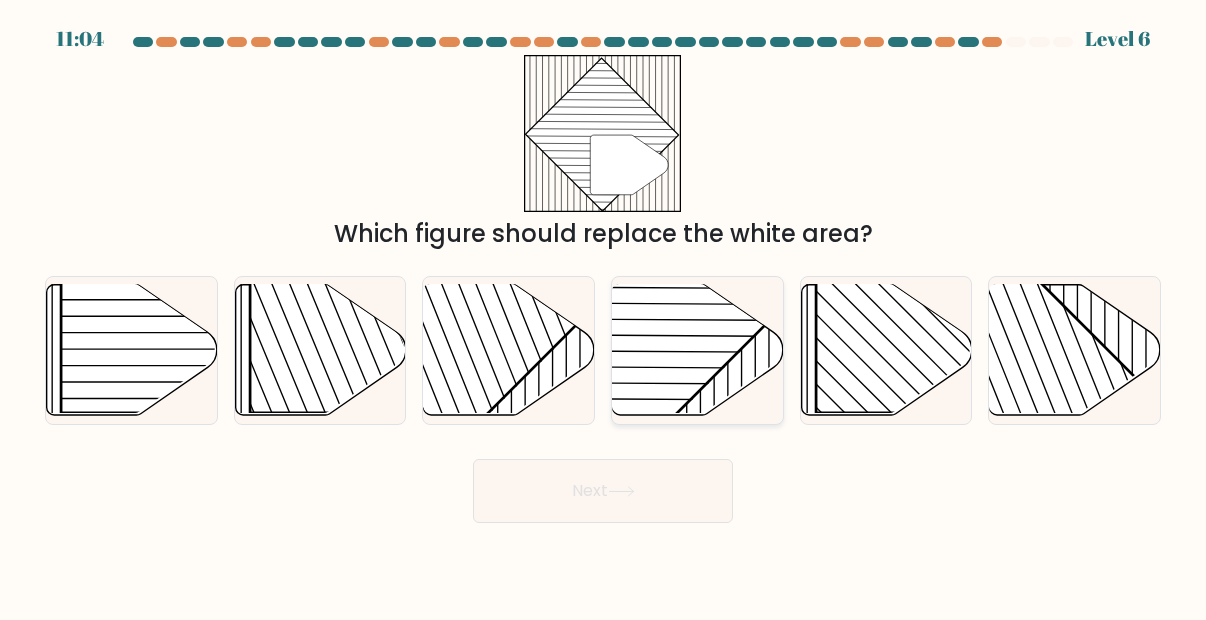 click 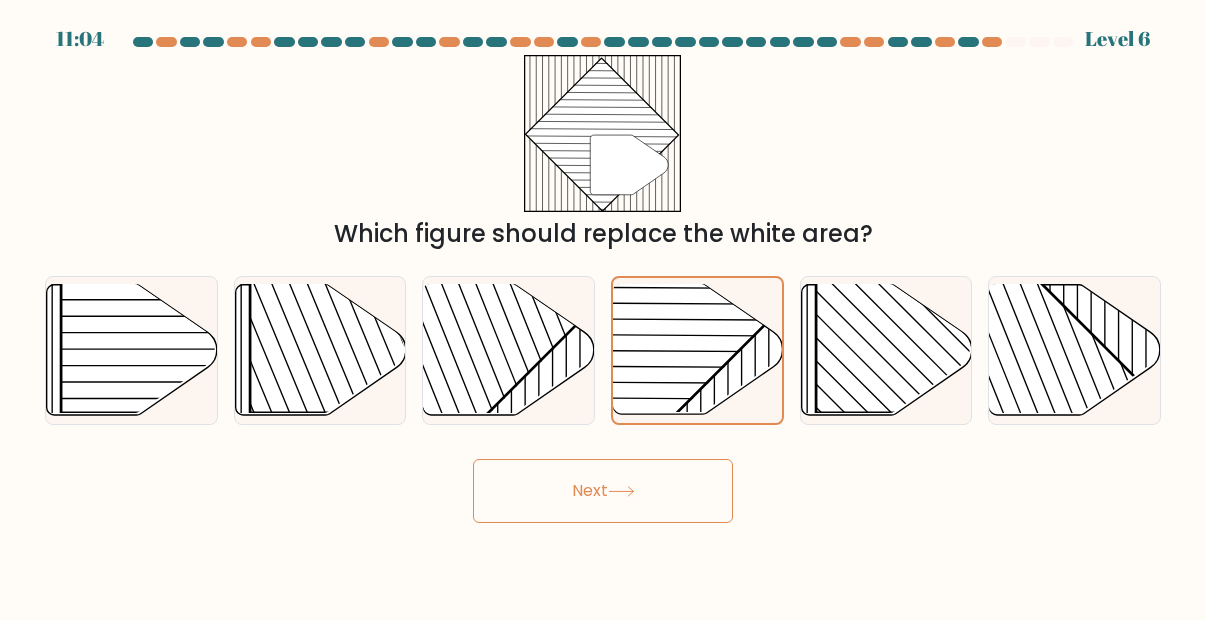 click on "11:04
Level 6" at bounding box center (603, 310) 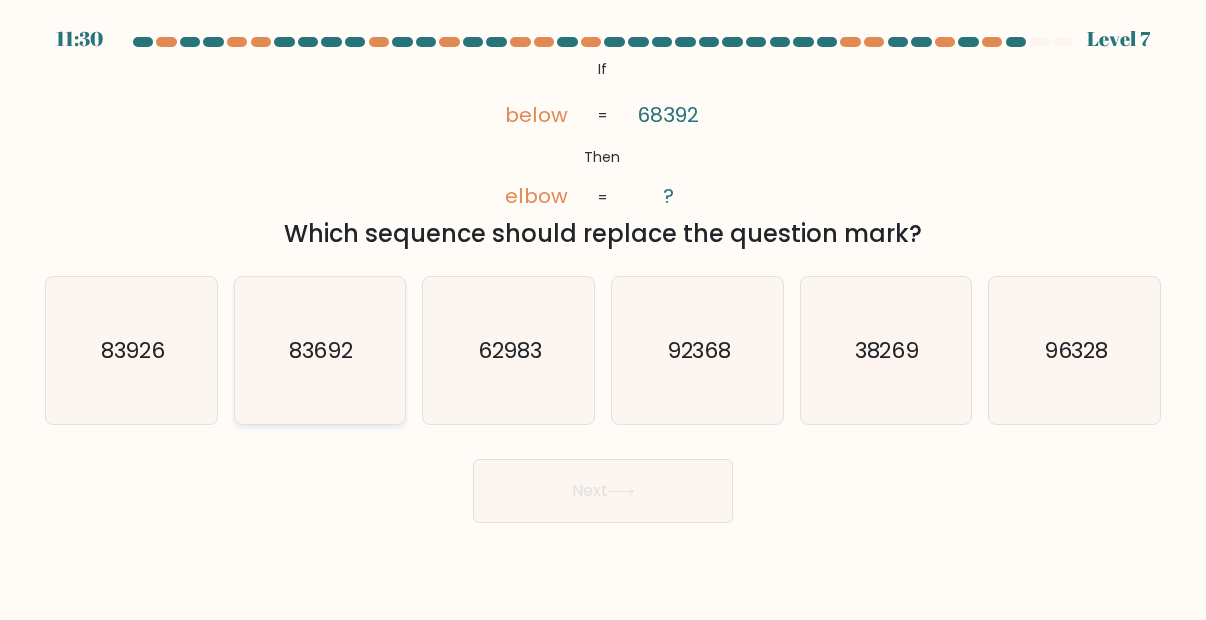 click on "83692" 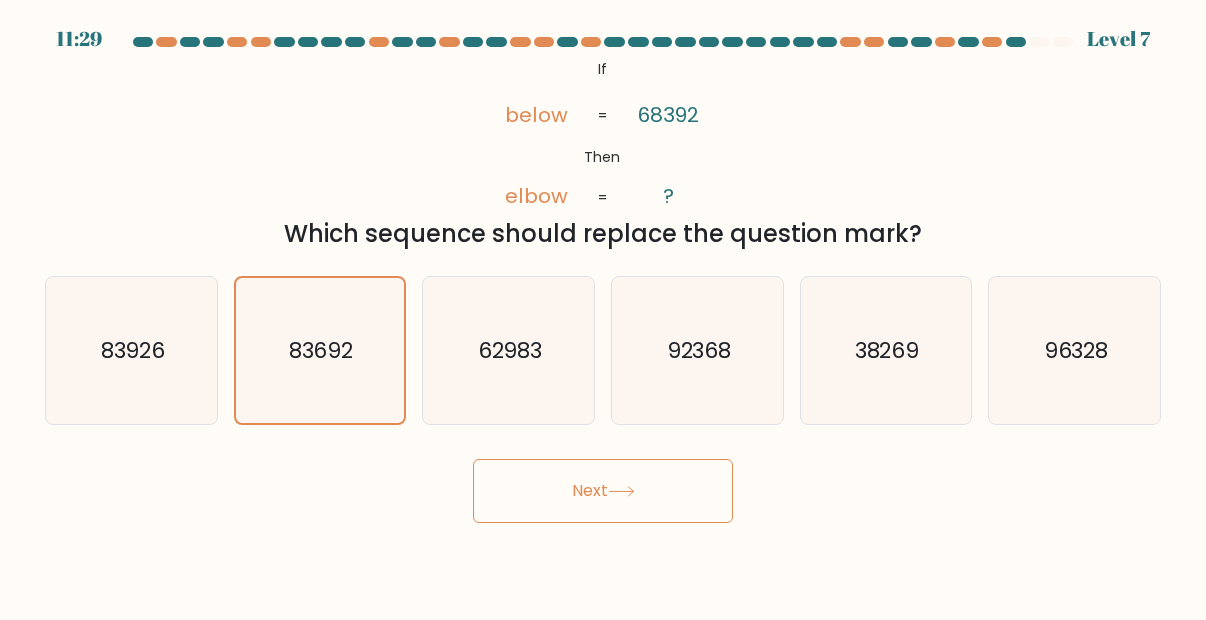 click on "Next" at bounding box center [603, 491] 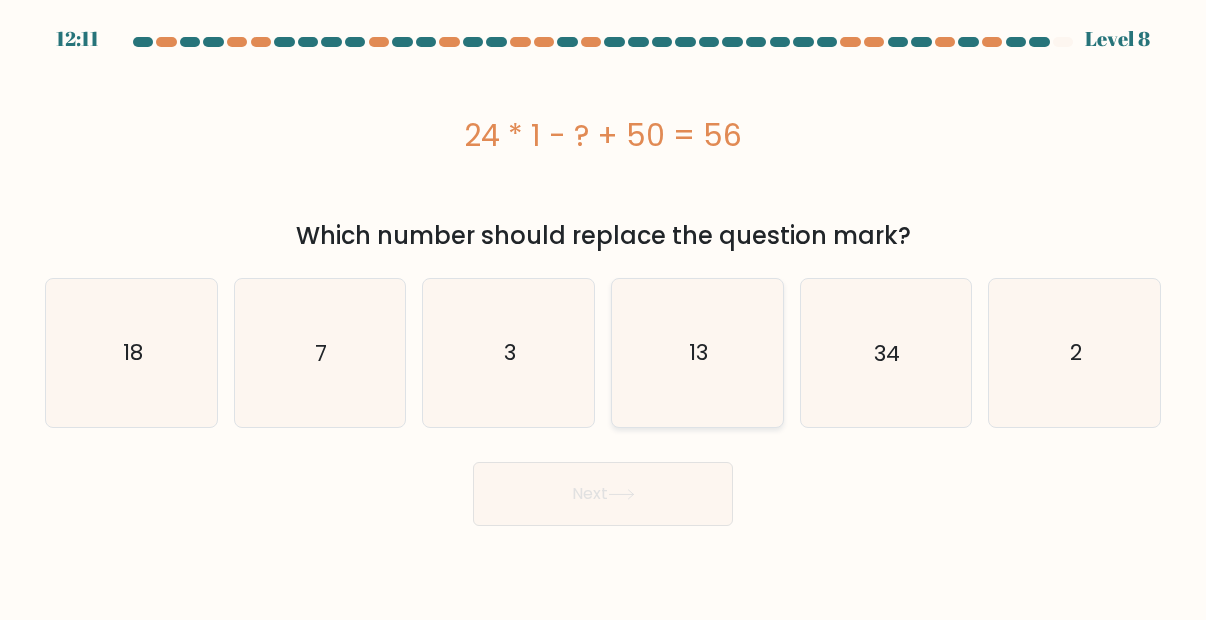 click on "13" 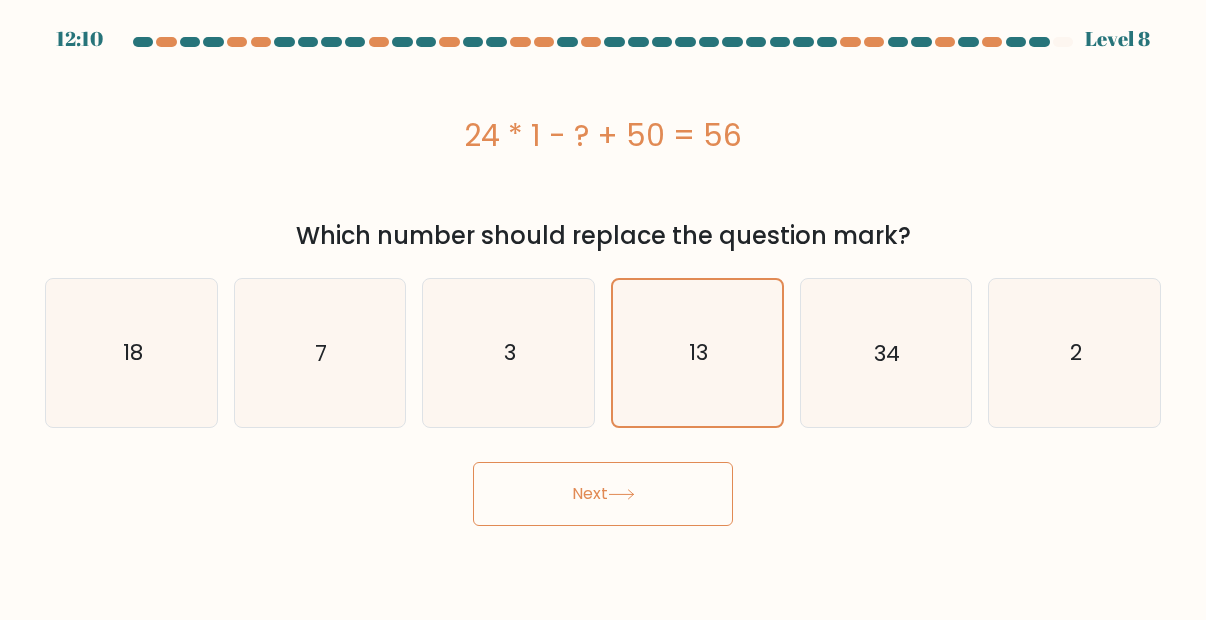 click on "Next" at bounding box center [603, 494] 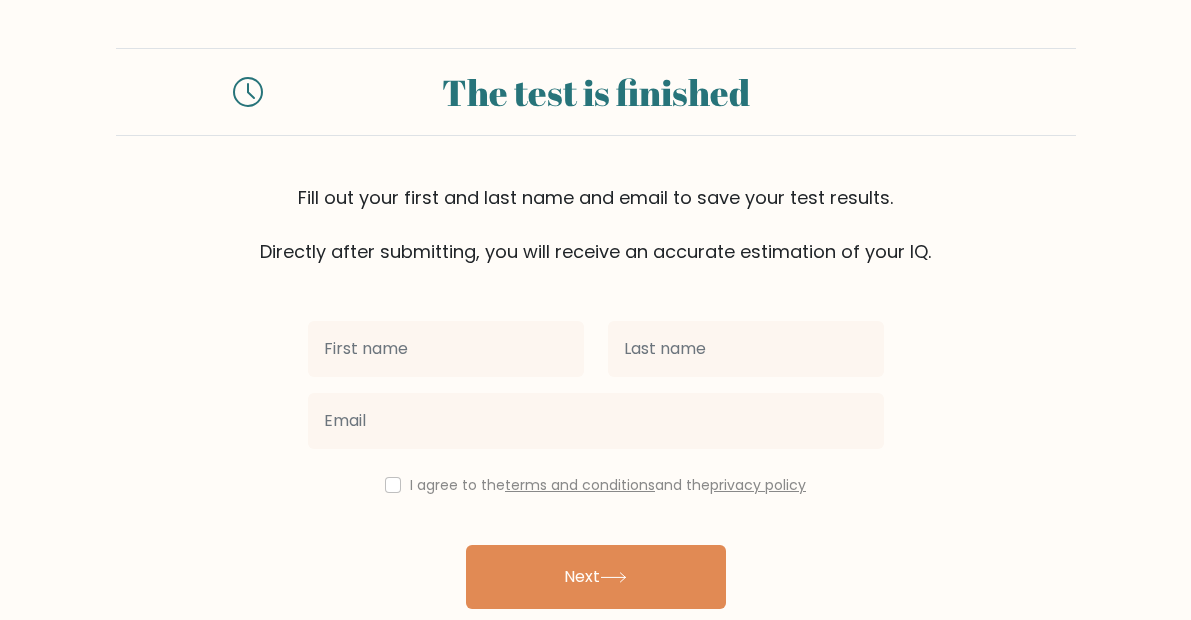 scroll, scrollTop: 82, scrollLeft: 0, axis: vertical 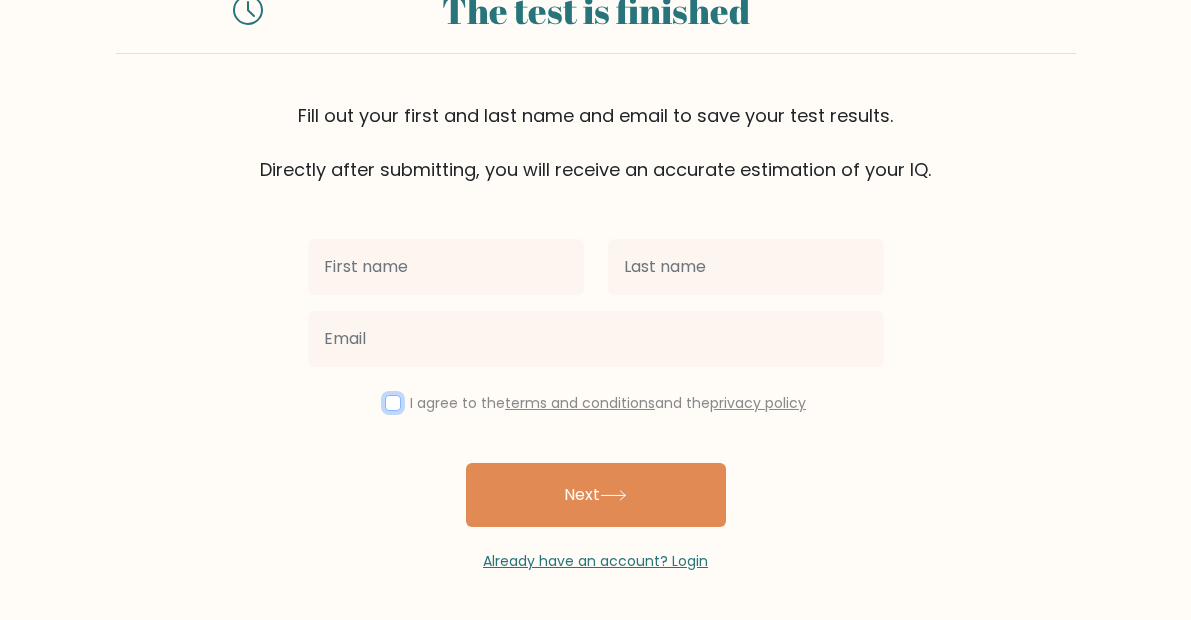 click at bounding box center (393, 403) 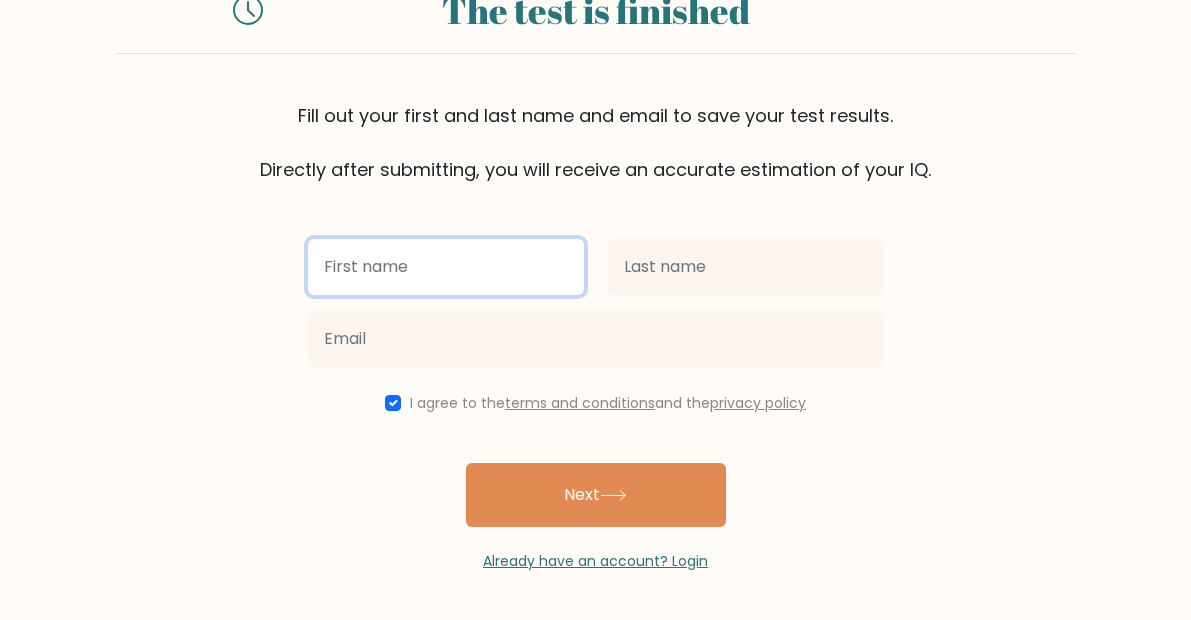 click at bounding box center [446, 267] 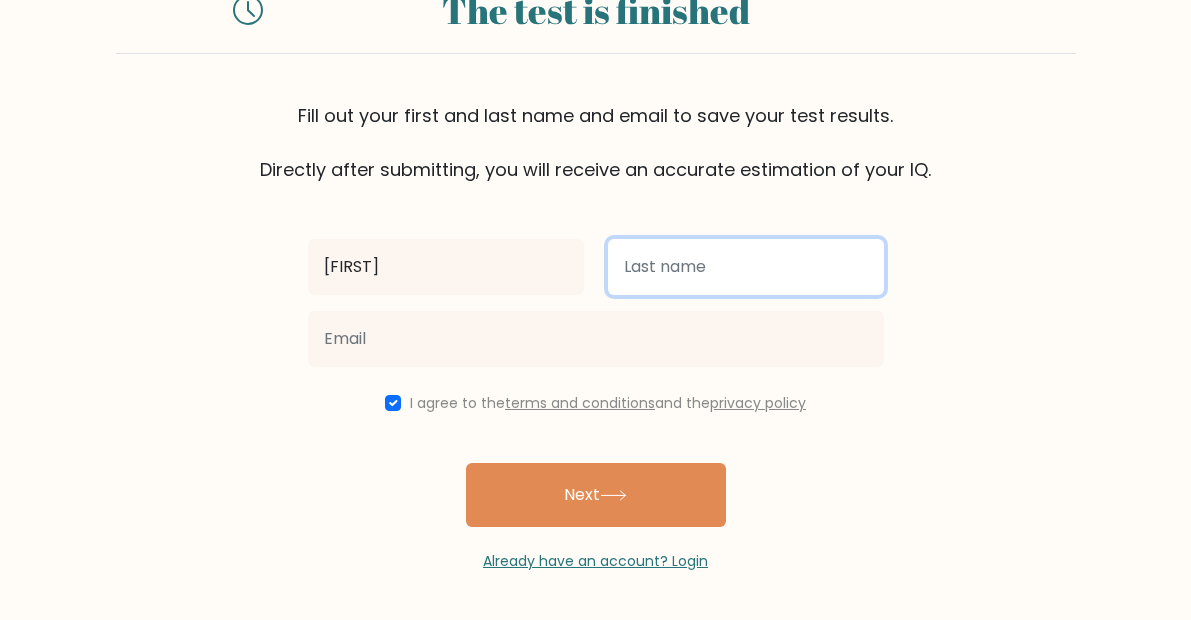 click at bounding box center (746, 267) 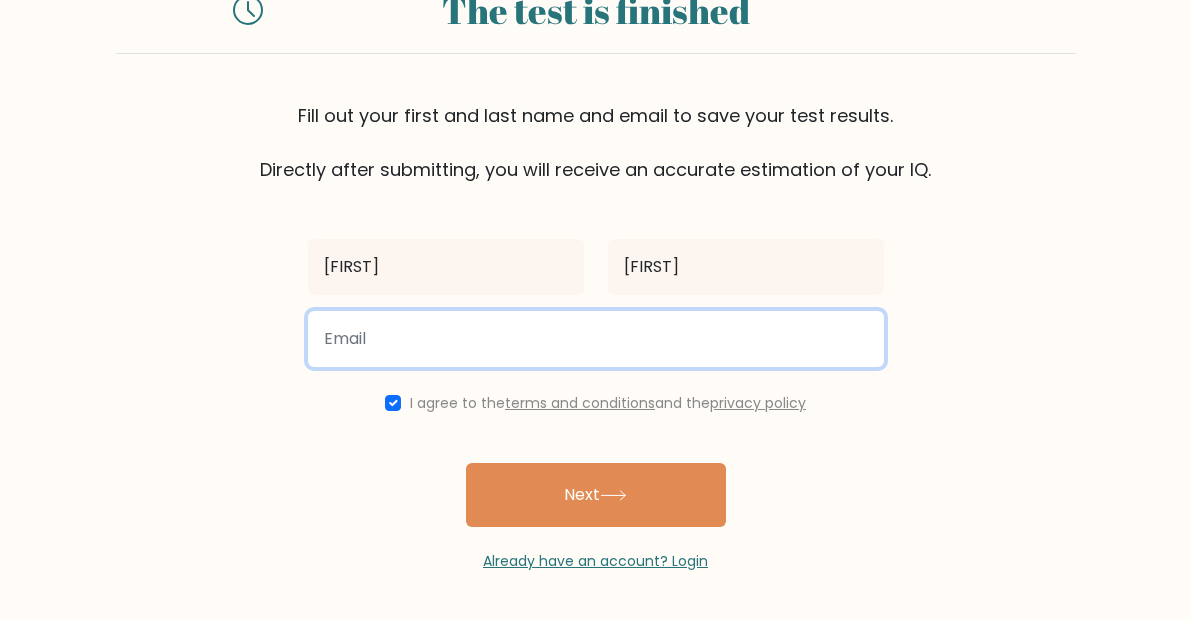 click at bounding box center (596, 339) 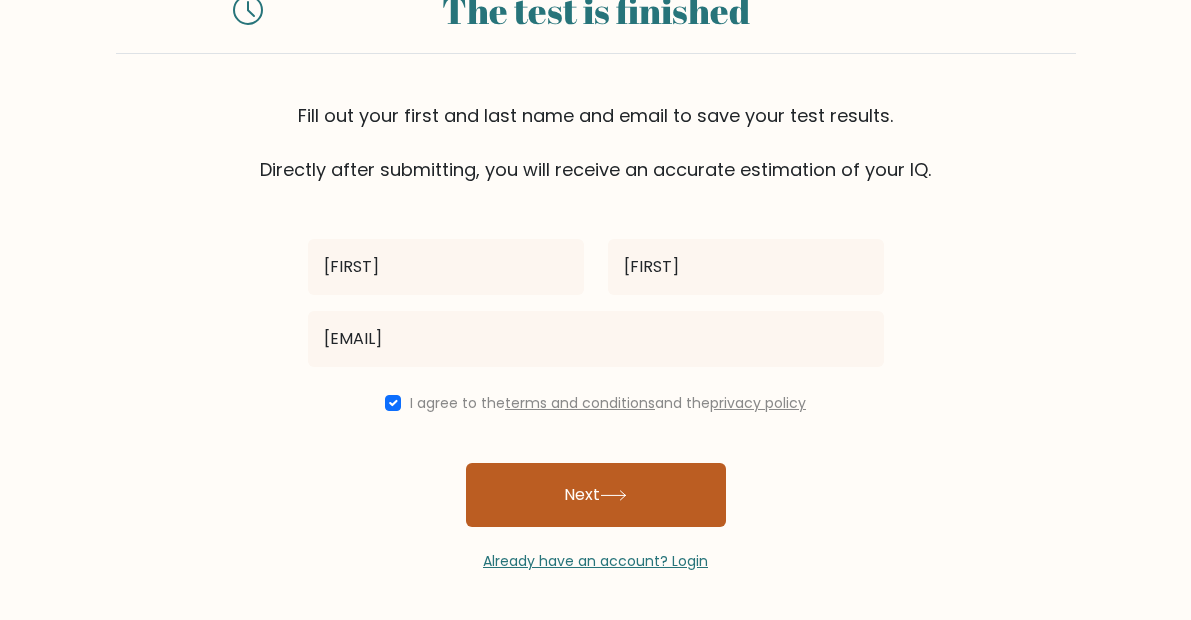 click on "Next" at bounding box center [596, 495] 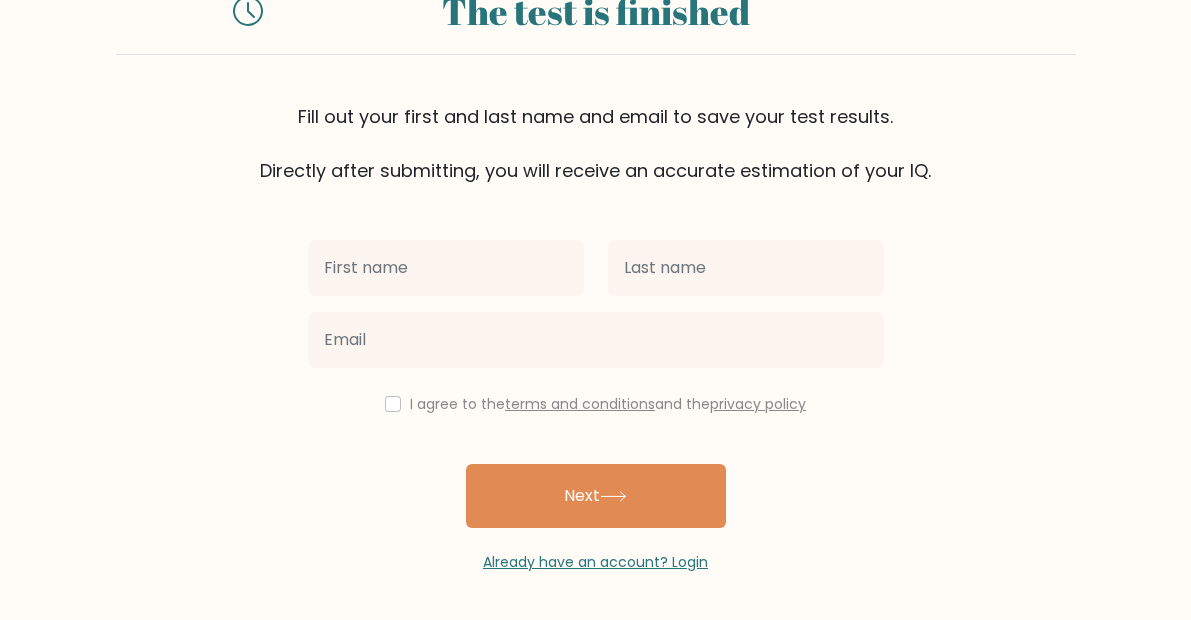scroll, scrollTop: 140, scrollLeft: 0, axis: vertical 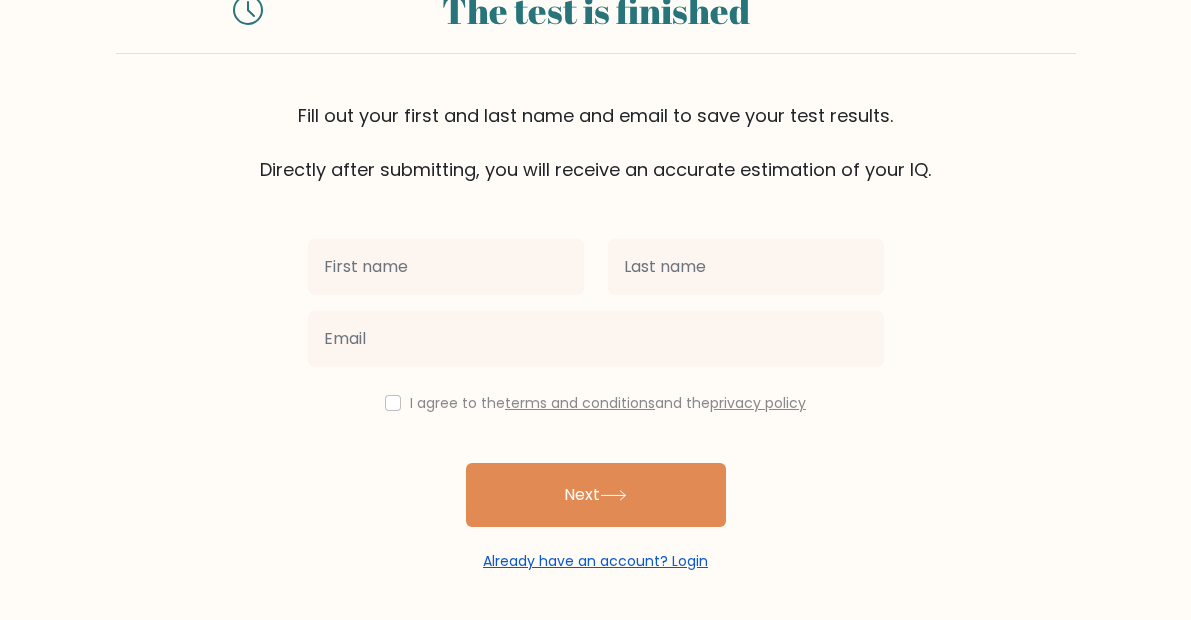 click on "Already have an account? Login" at bounding box center [595, 561] 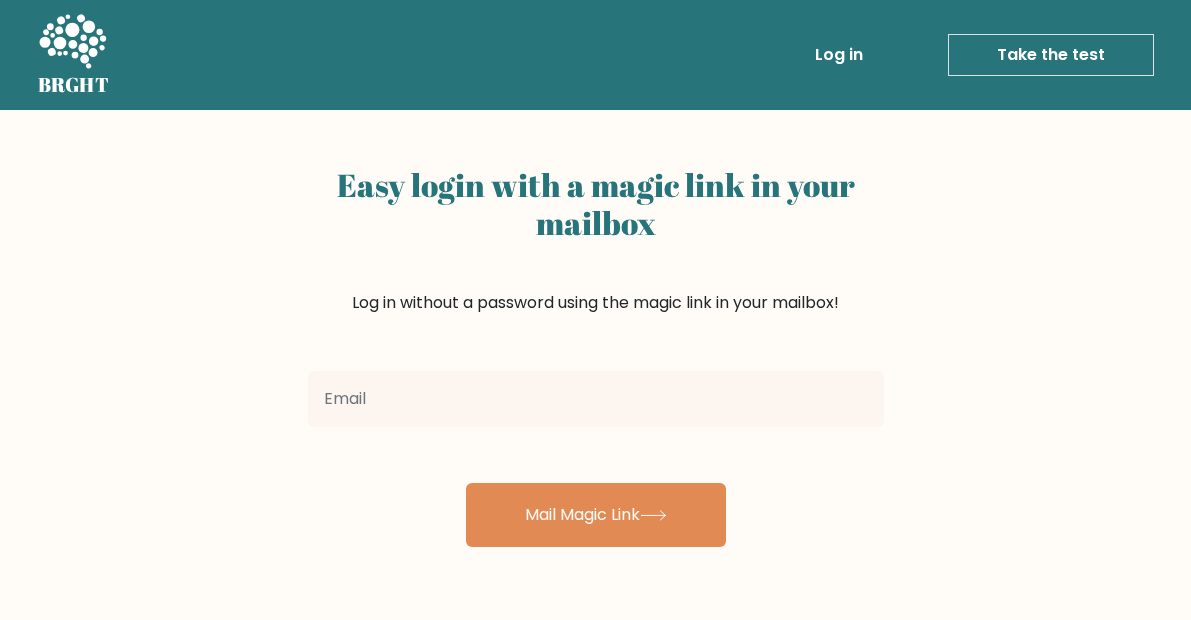 scroll, scrollTop: 0, scrollLeft: 0, axis: both 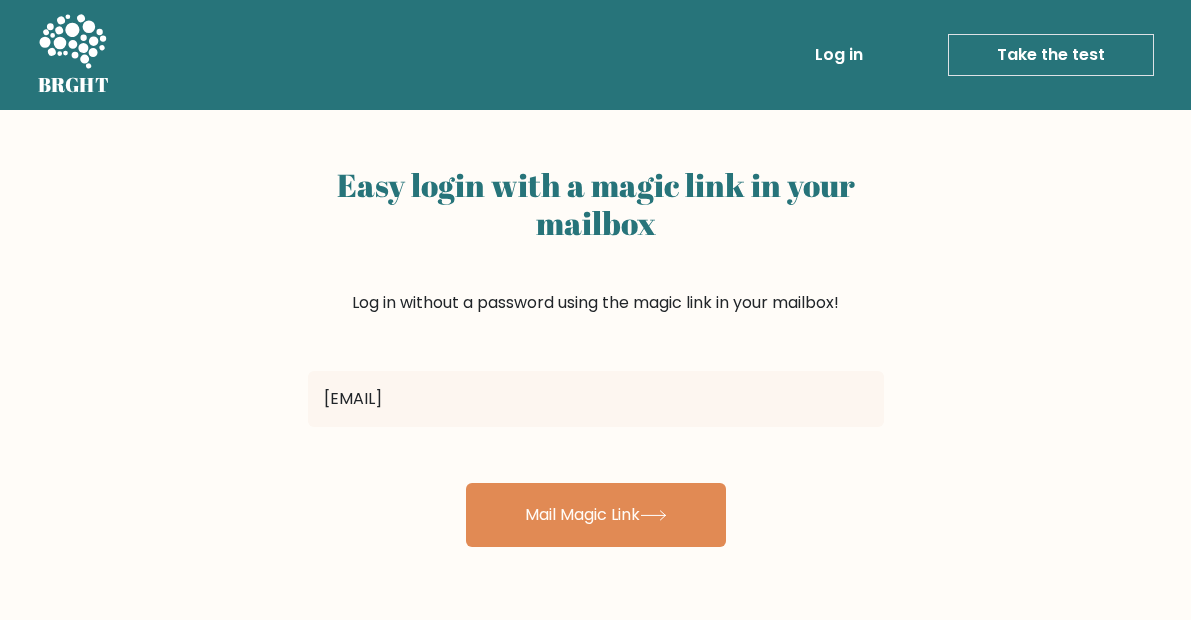 click on "Log in" at bounding box center [839, 55] 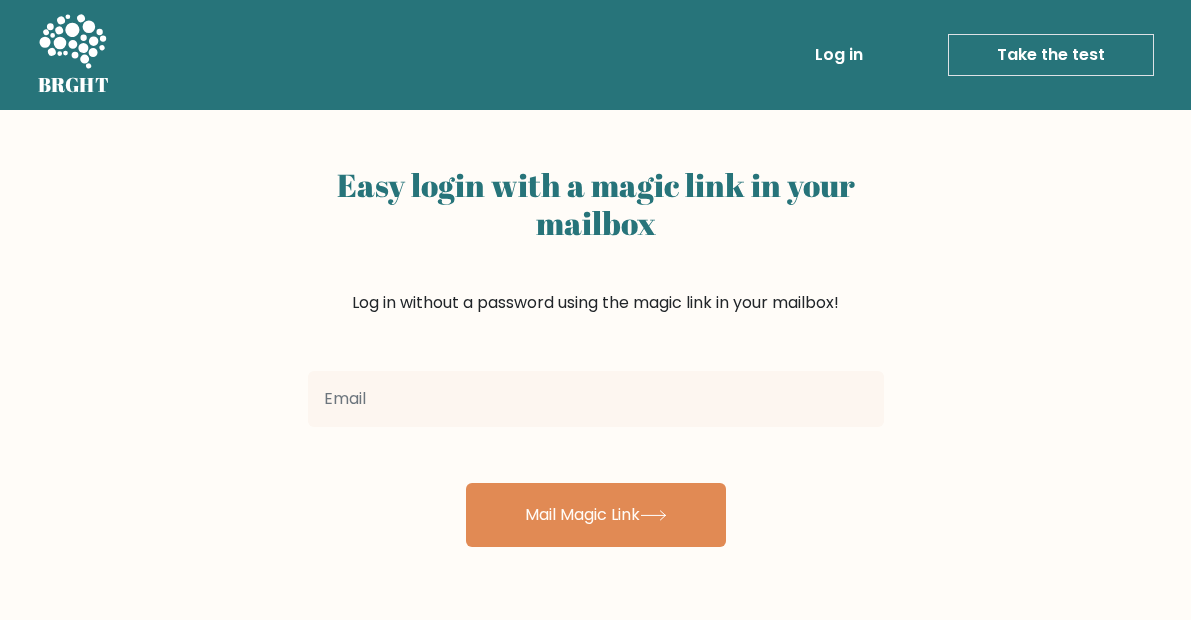 scroll, scrollTop: 0, scrollLeft: 0, axis: both 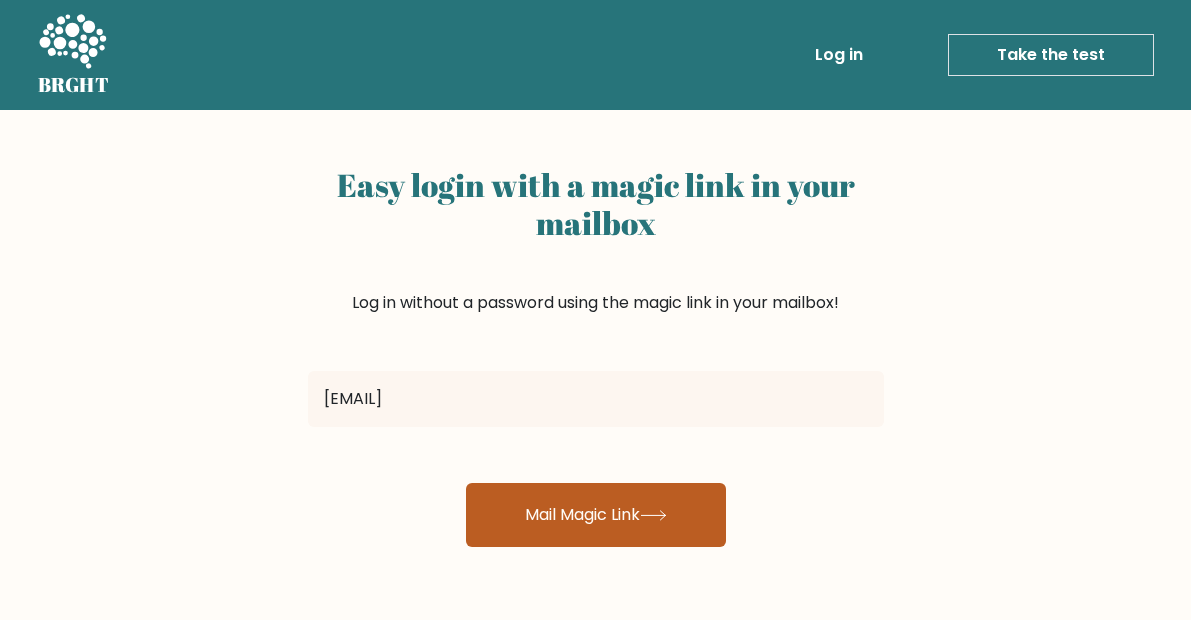 click on "Mail Magic Link" at bounding box center [596, 515] 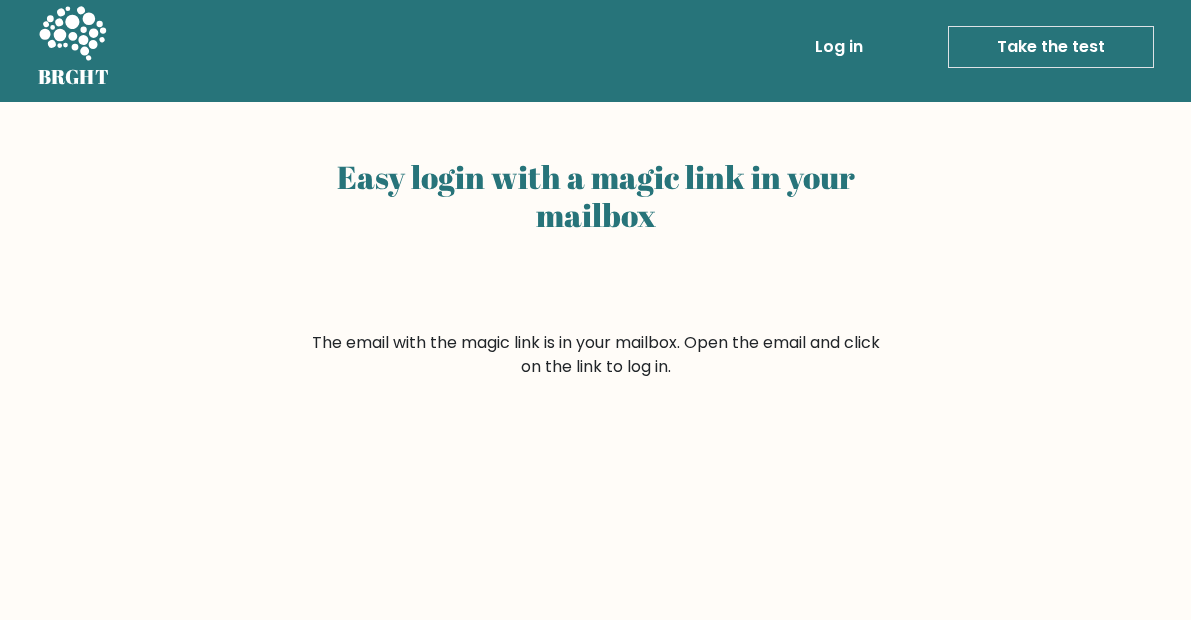 scroll, scrollTop: 0, scrollLeft: 0, axis: both 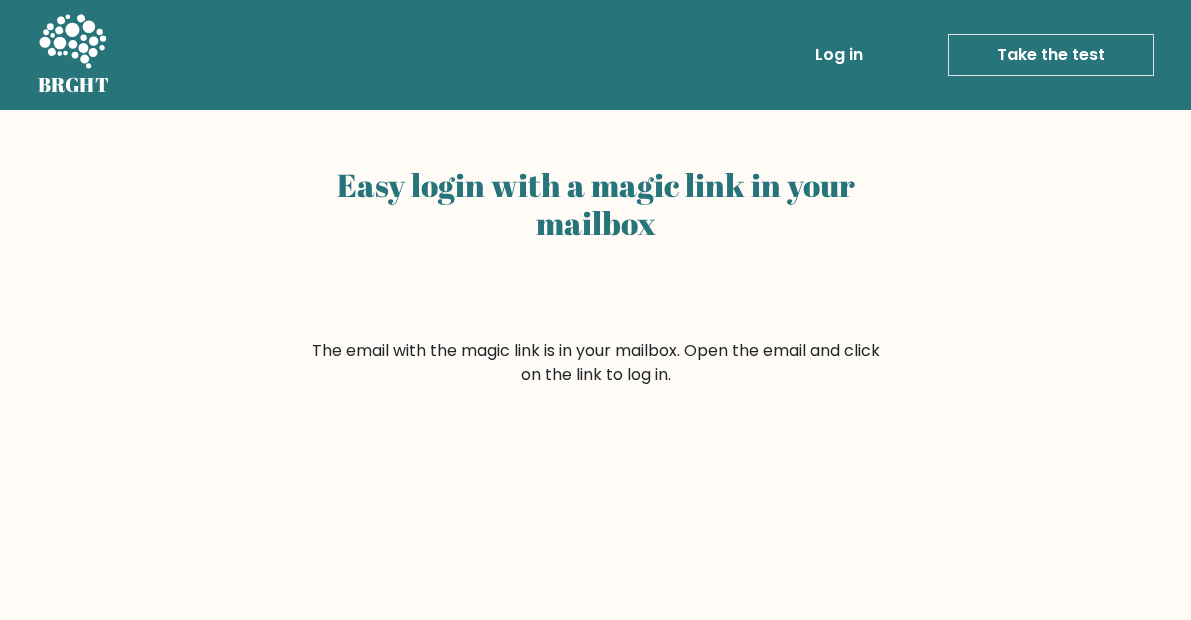 click on "Log in" at bounding box center [839, 55] 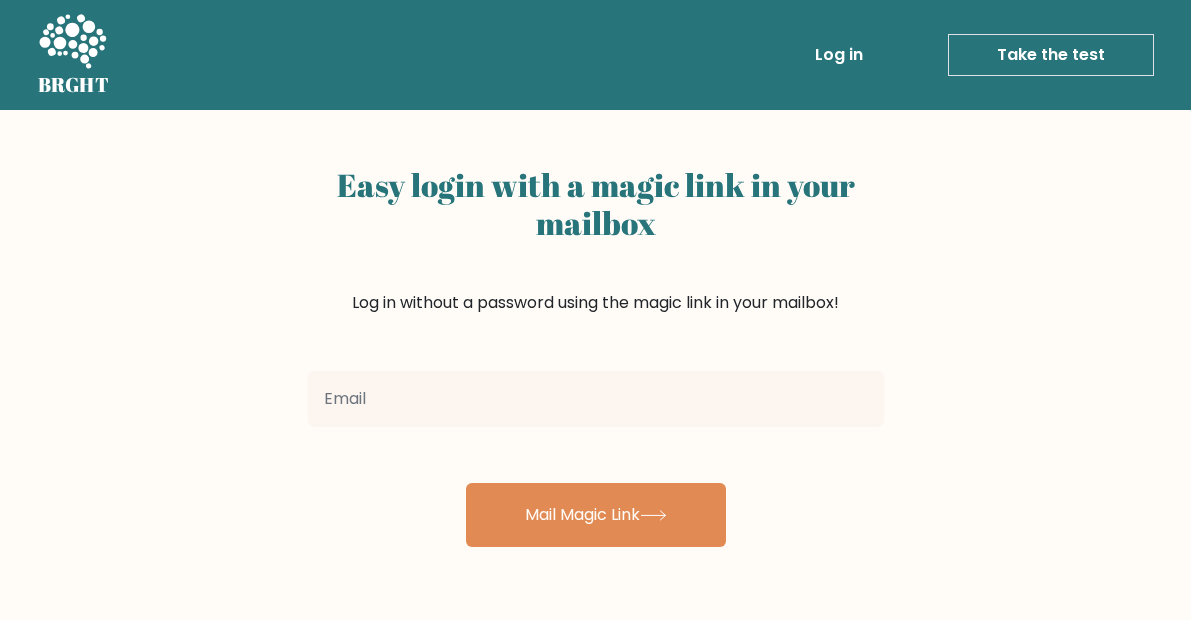 scroll, scrollTop: 0, scrollLeft: 0, axis: both 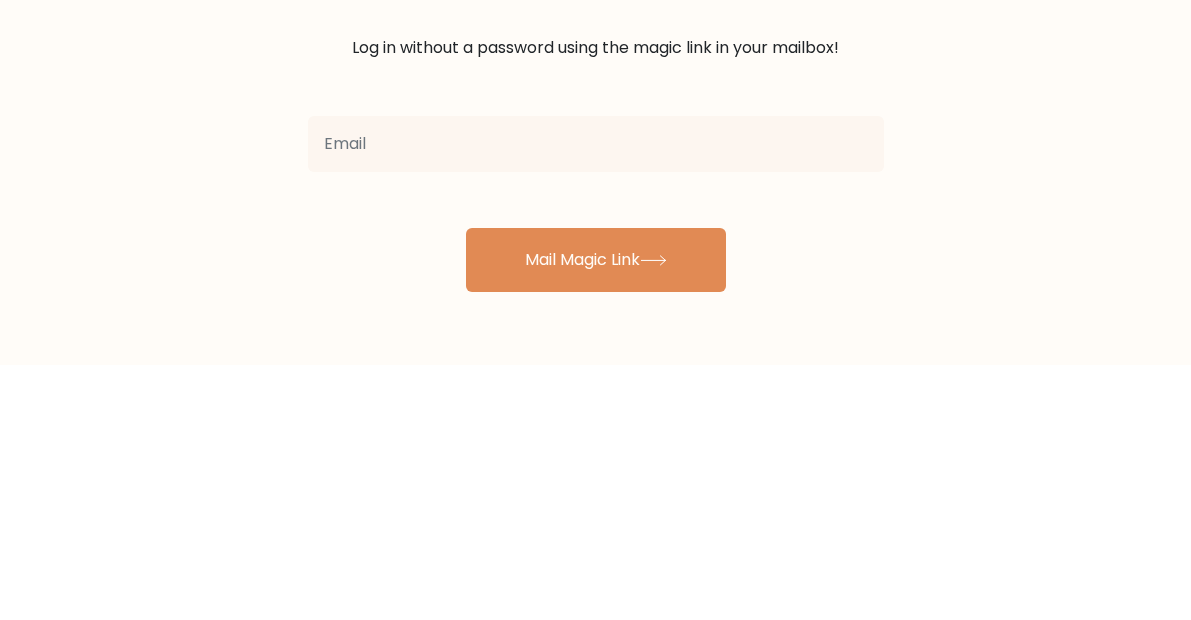 click at bounding box center [596, 399] 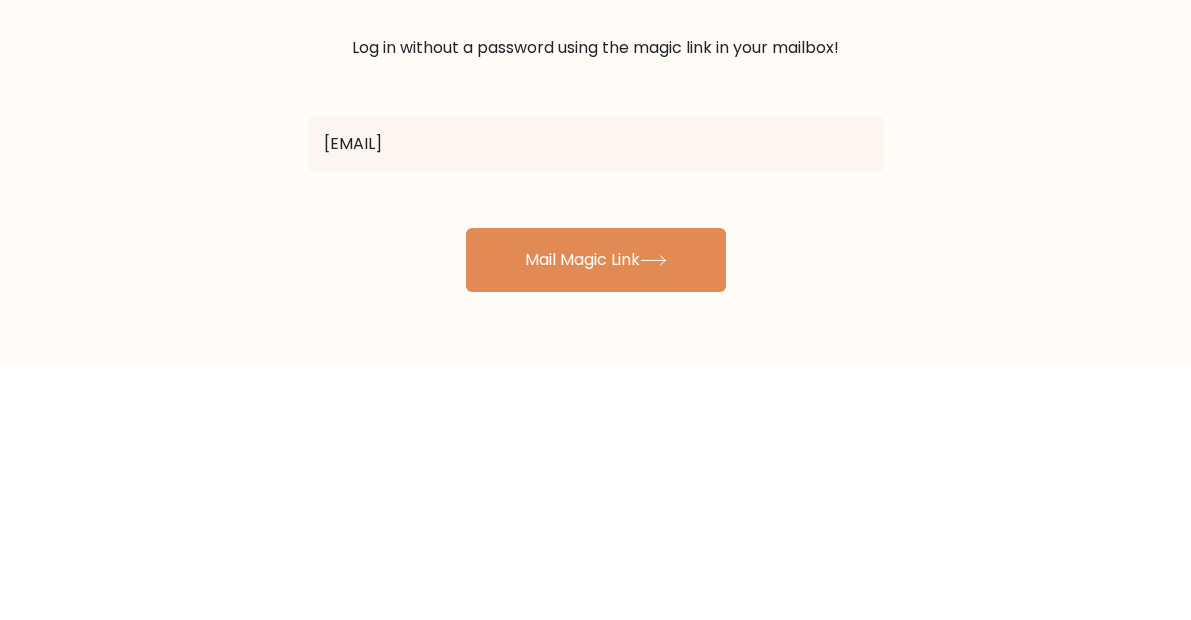 click on "Mail Magic Link" at bounding box center (596, 515) 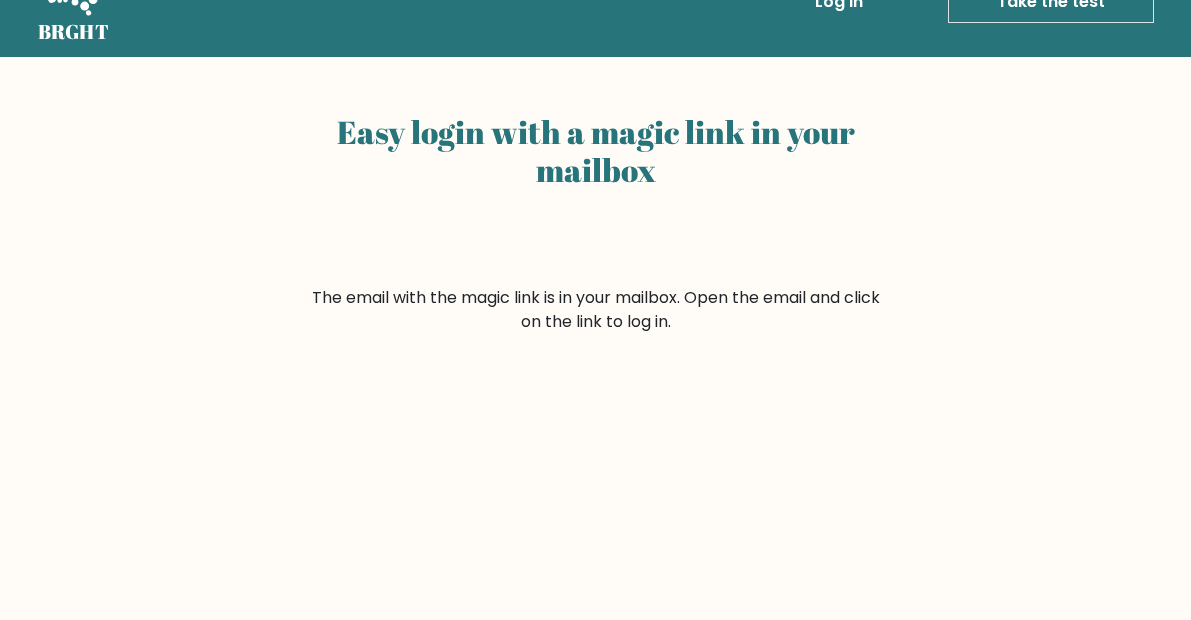 scroll, scrollTop: 0, scrollLeft: 0, axis: both 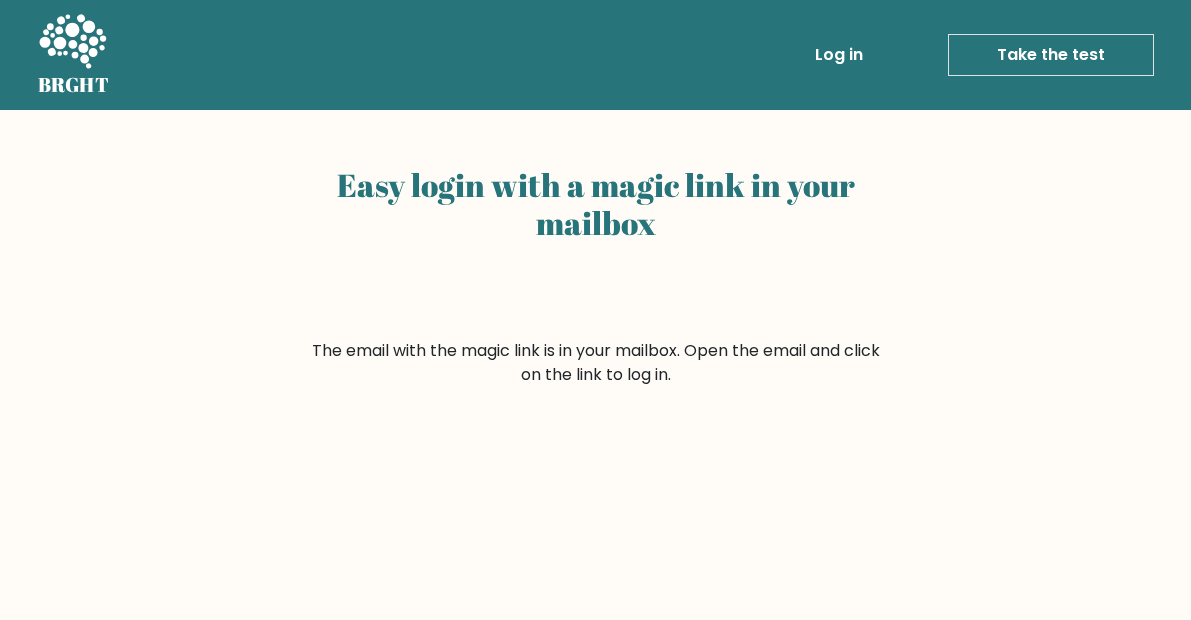 click on "Easy login with a magic link in your mailbox
The email with the magic link is in your mailbox. Open the email and click on the link to log in." at bounding box center (595, 489) 